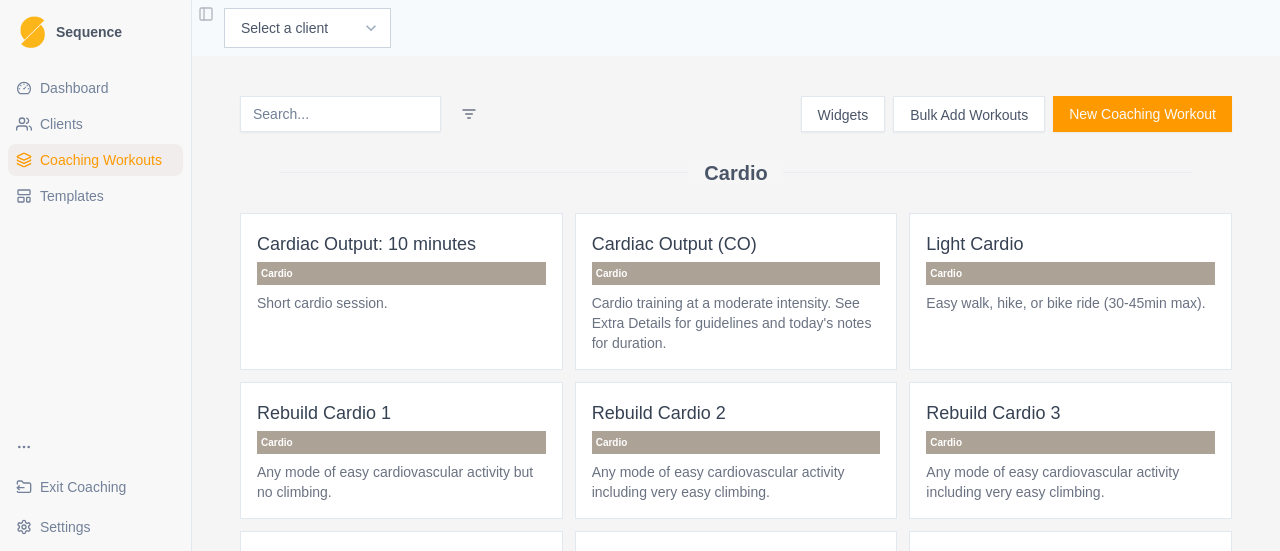 scroll, scrollTop: 0, scrollLeft: 0, axis: both 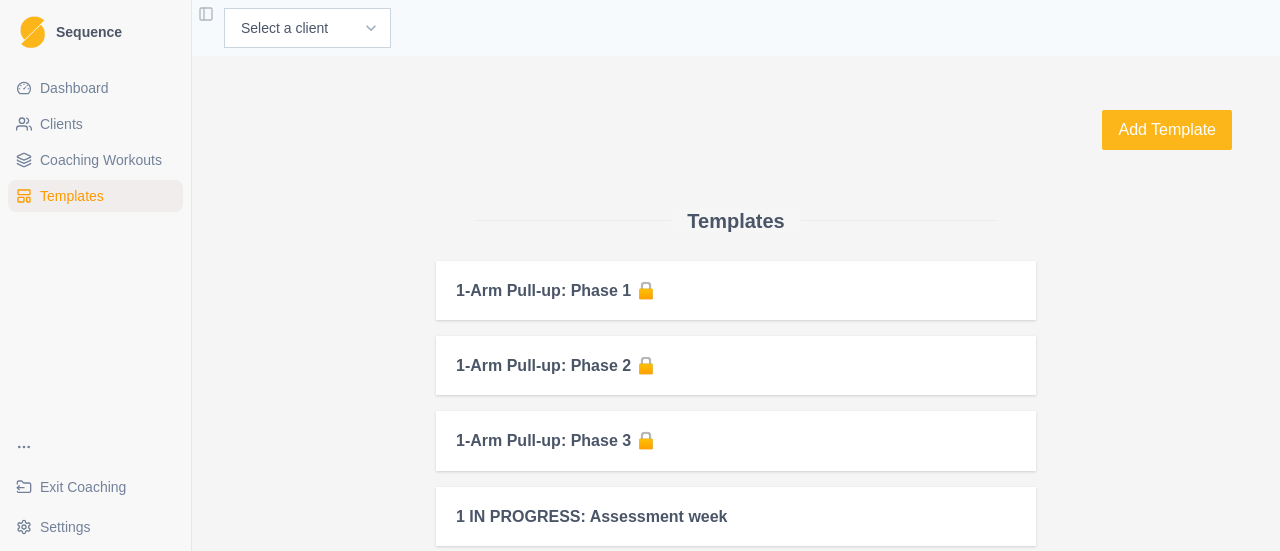 click on "Templates" at bounding box center [95, 196] 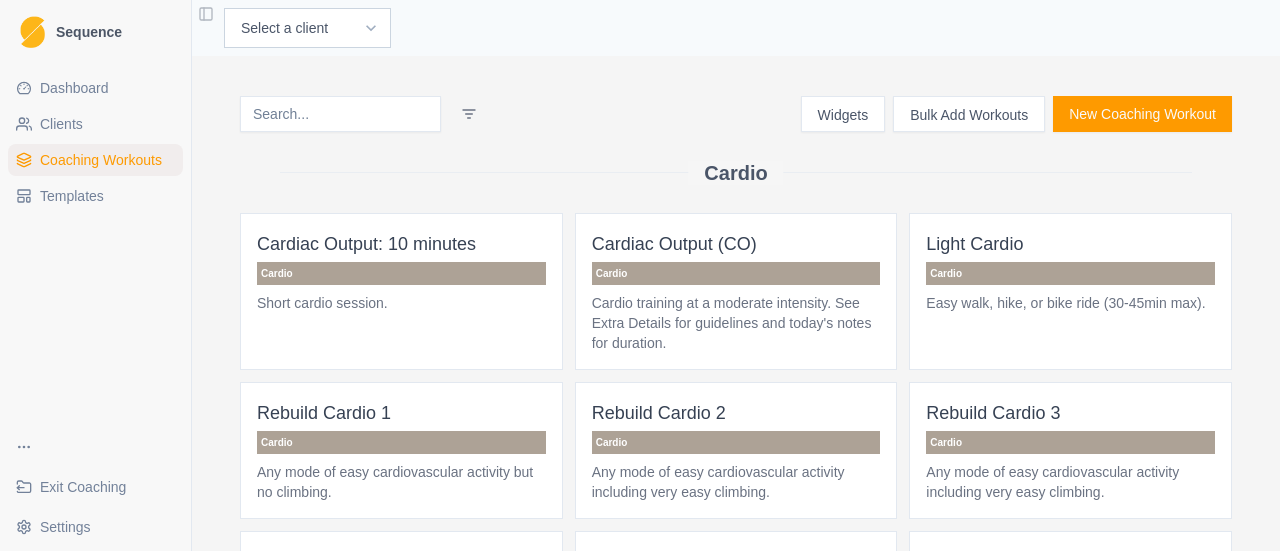 click at bounding box center (340, 114) 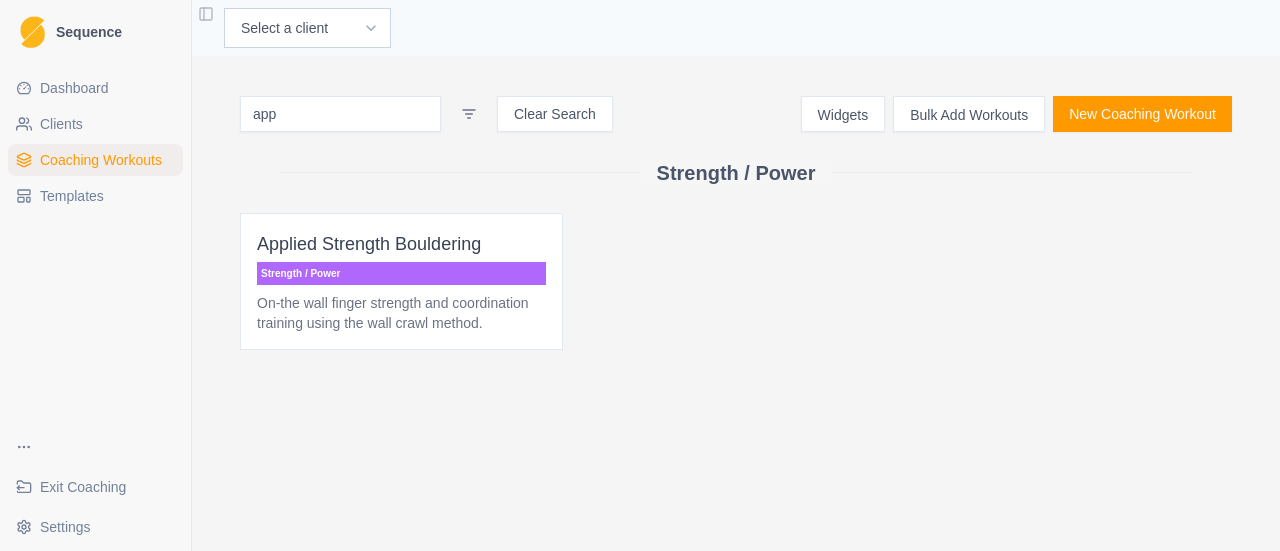 type on "app" 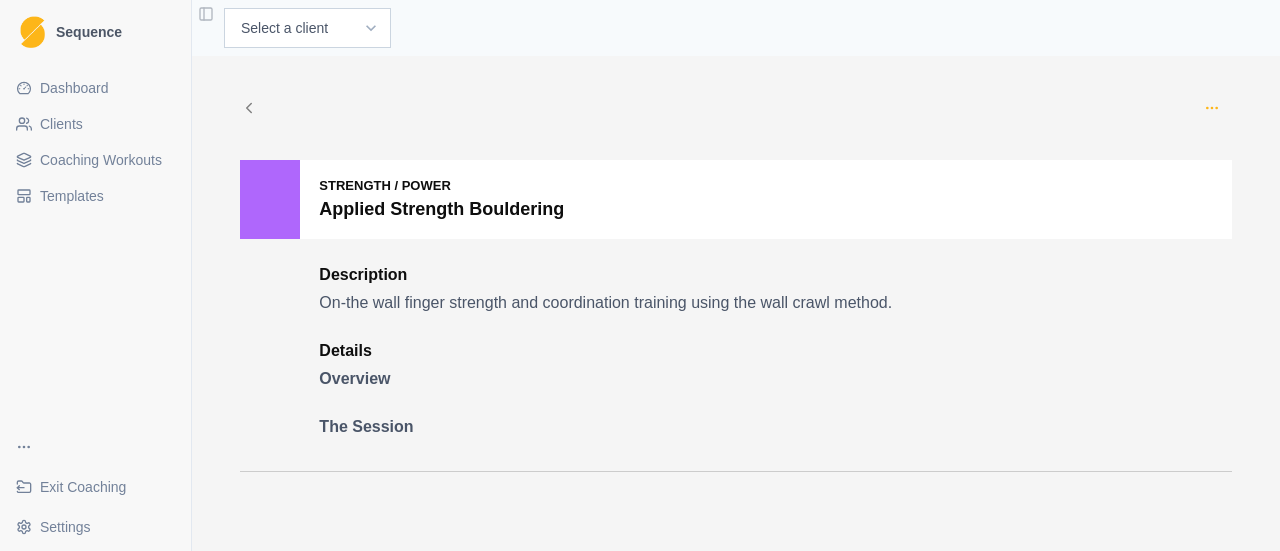 click 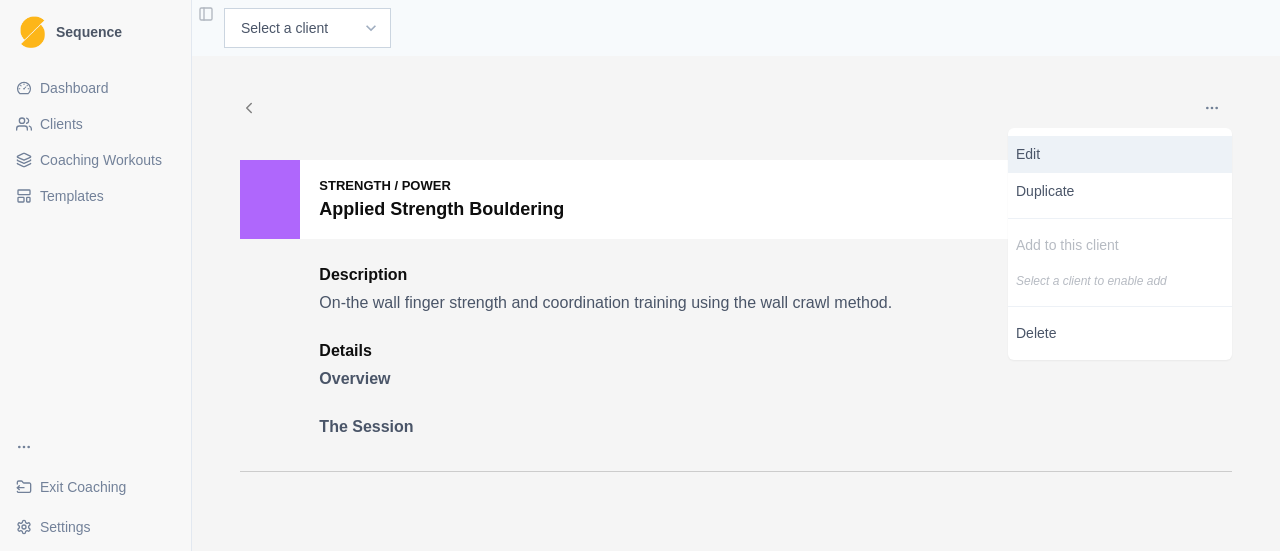 click on "Edit" at bounding box center (1120, 154) 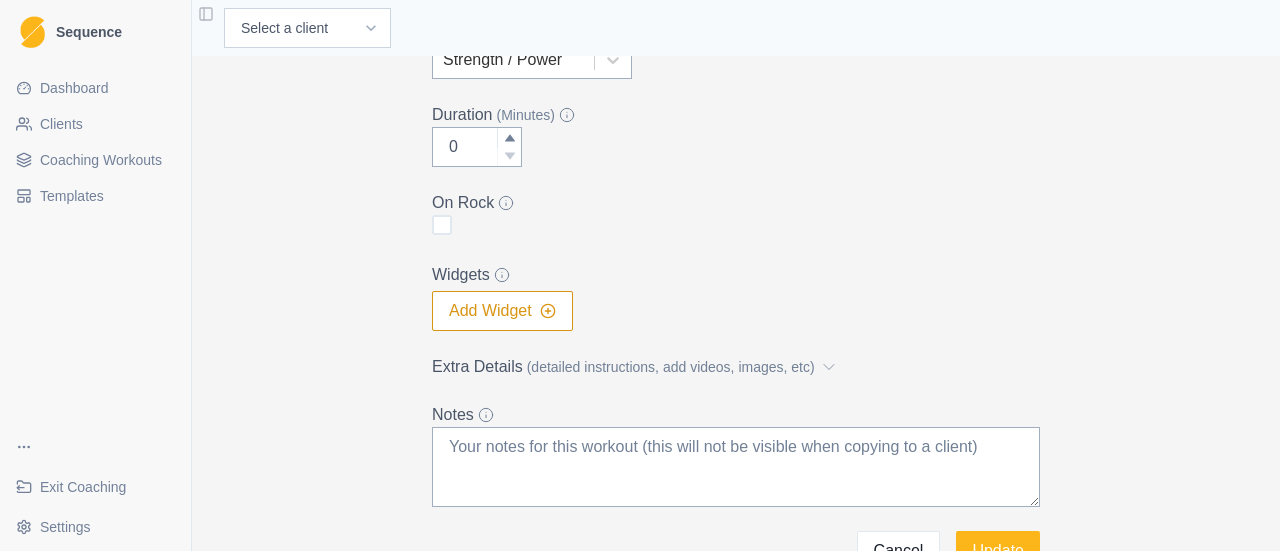 scroll, scrollTop: 536, scrollLeft: 0, axis: vertical 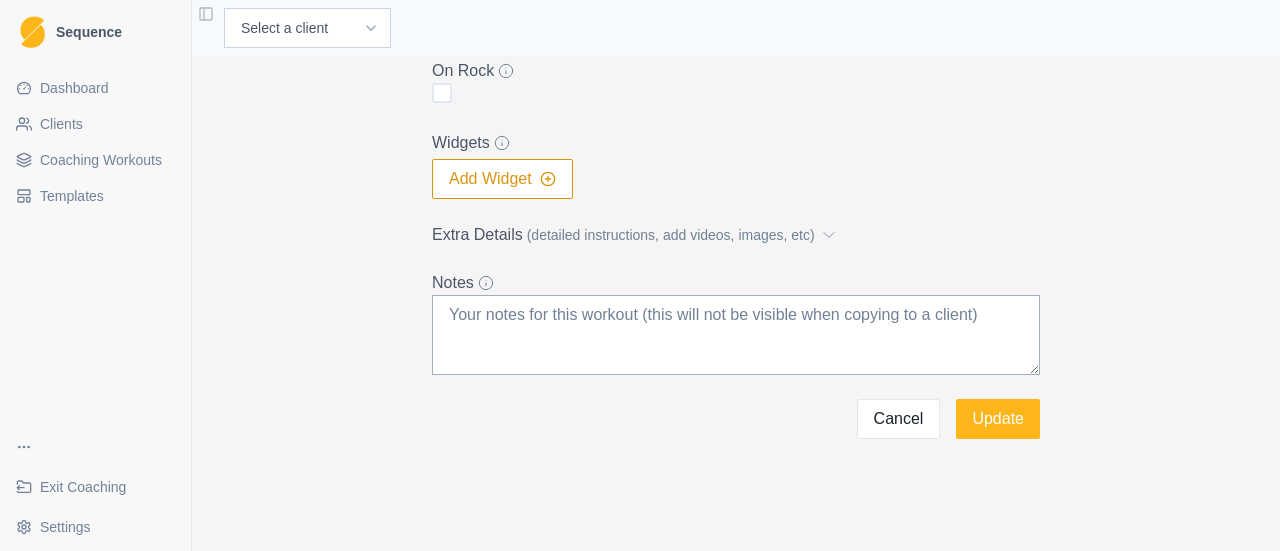 click on "Extra Details (detailed instructions, add videos, images, etc)" at bounding box center [730, 235] 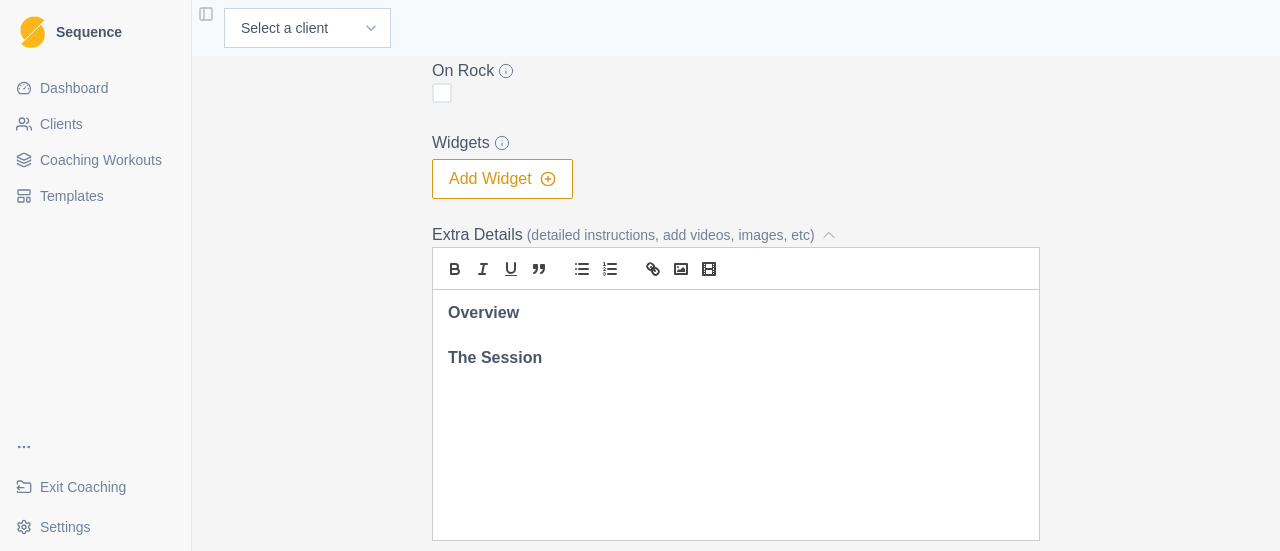 click on "Overview" at bounding box center (736, 313) 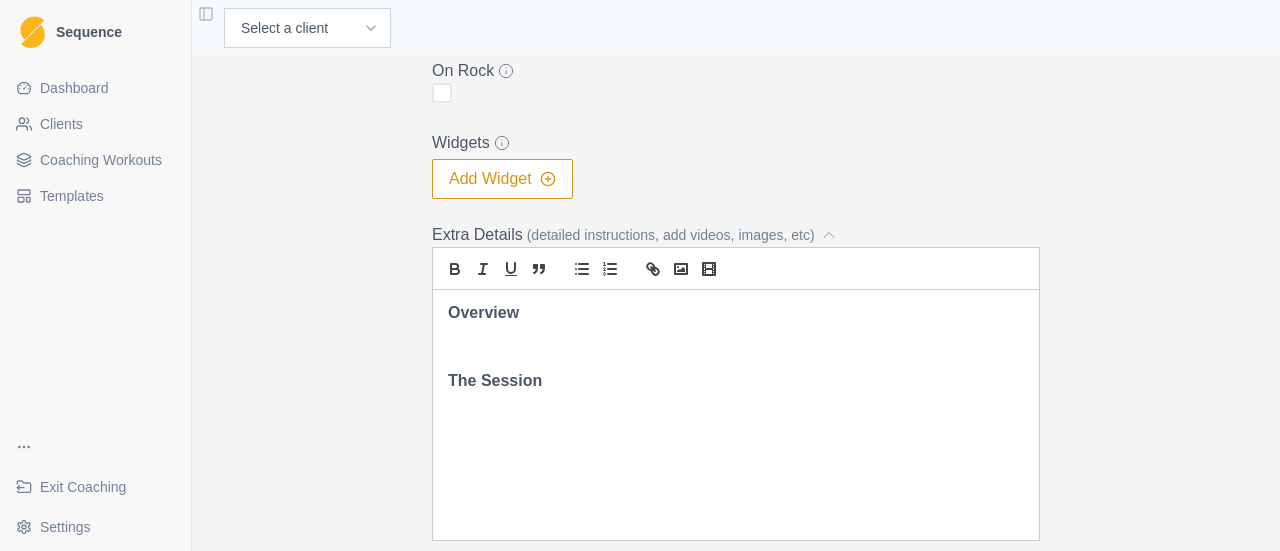 type 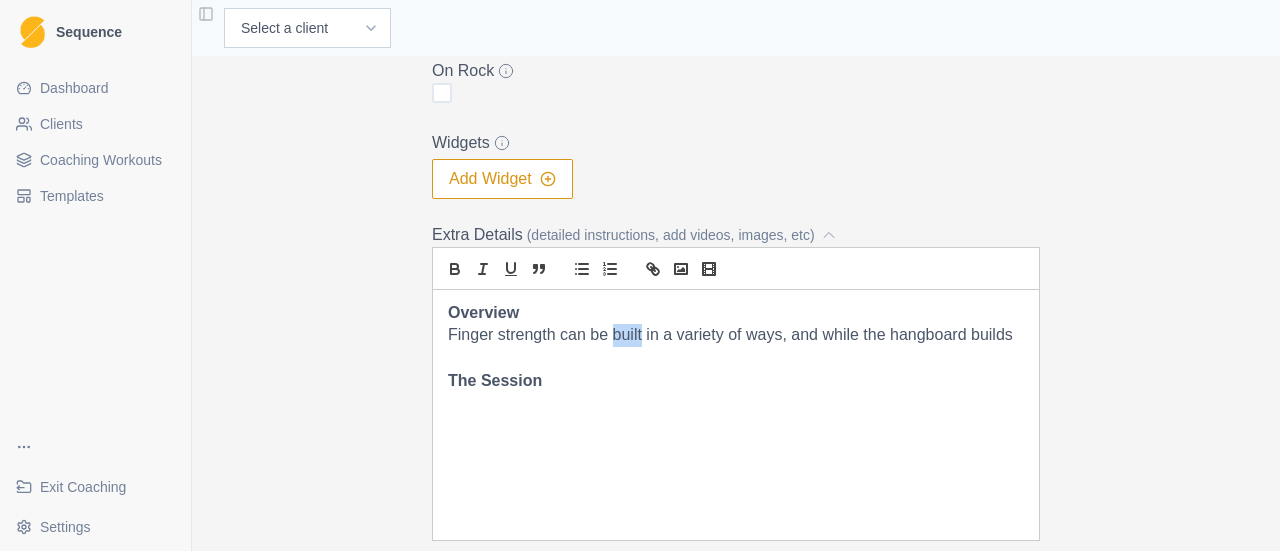 drag, startPoint x: 635, startPoint y: 337, endPoint x: 605, endPoint y: 343, distance: 30.594116 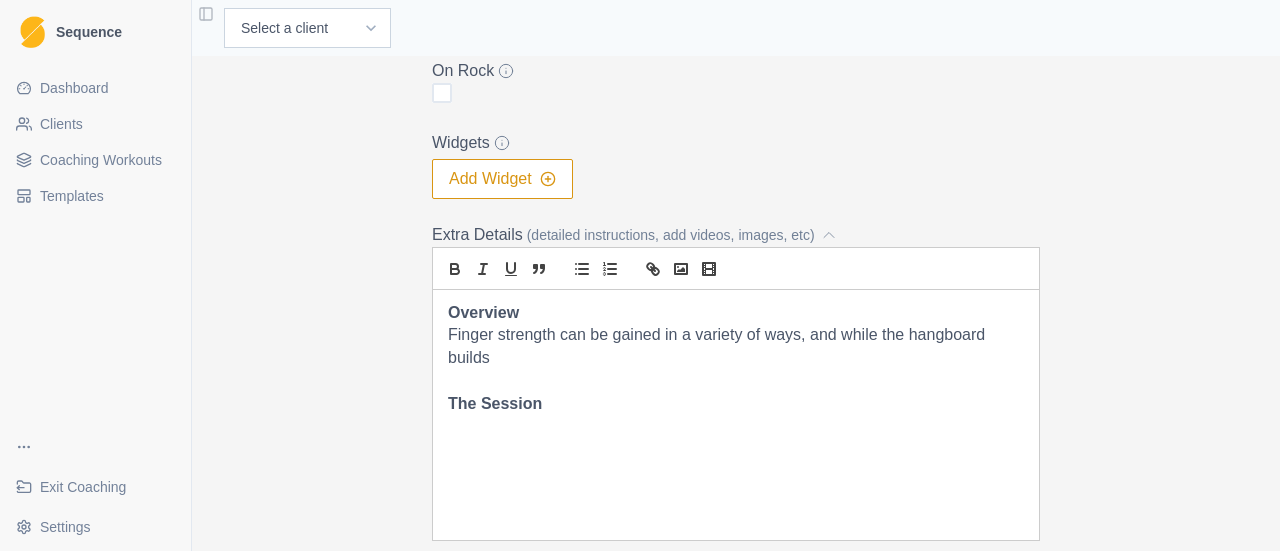 click on "Finger strength can be gained in a variety of ways, and while the hangboard builds" at bounding box center [736, 346] 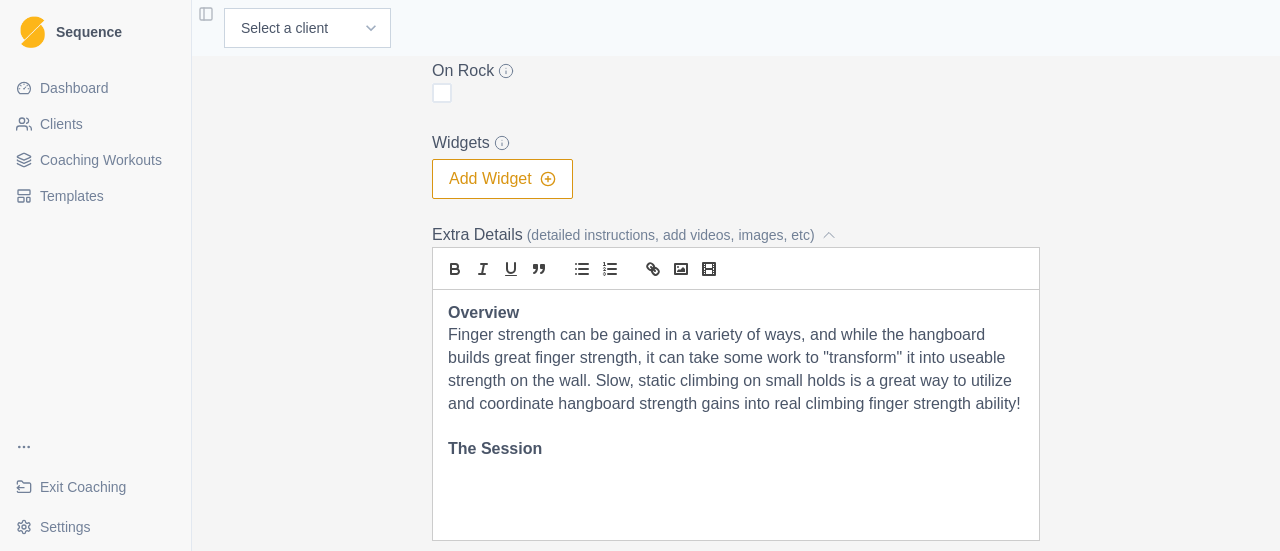 click on "The Session" at bounding box center [736, 449] 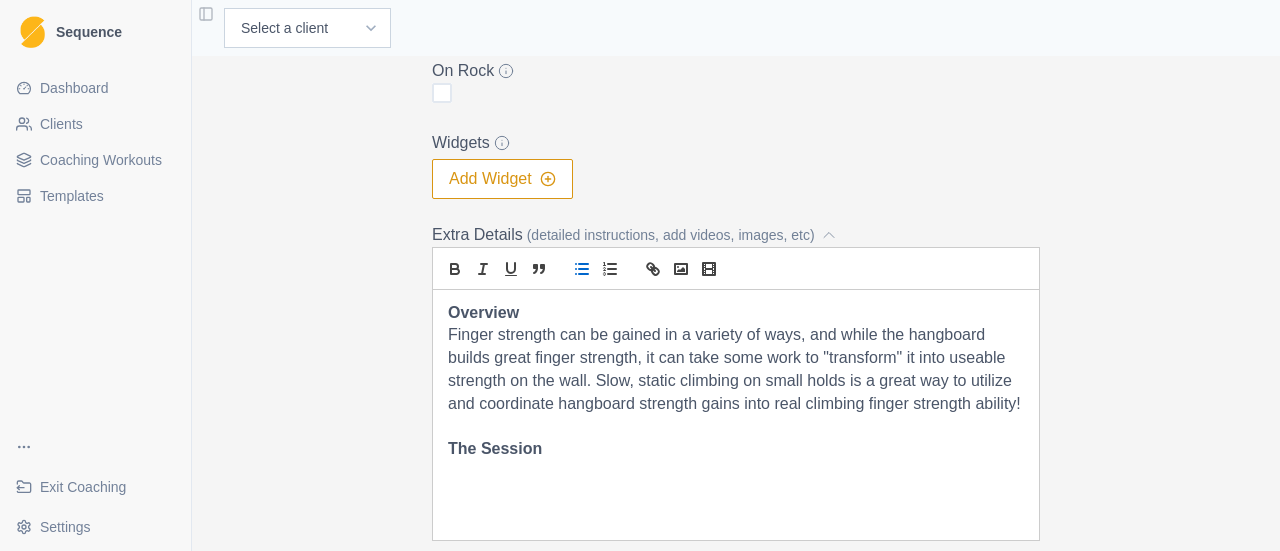click 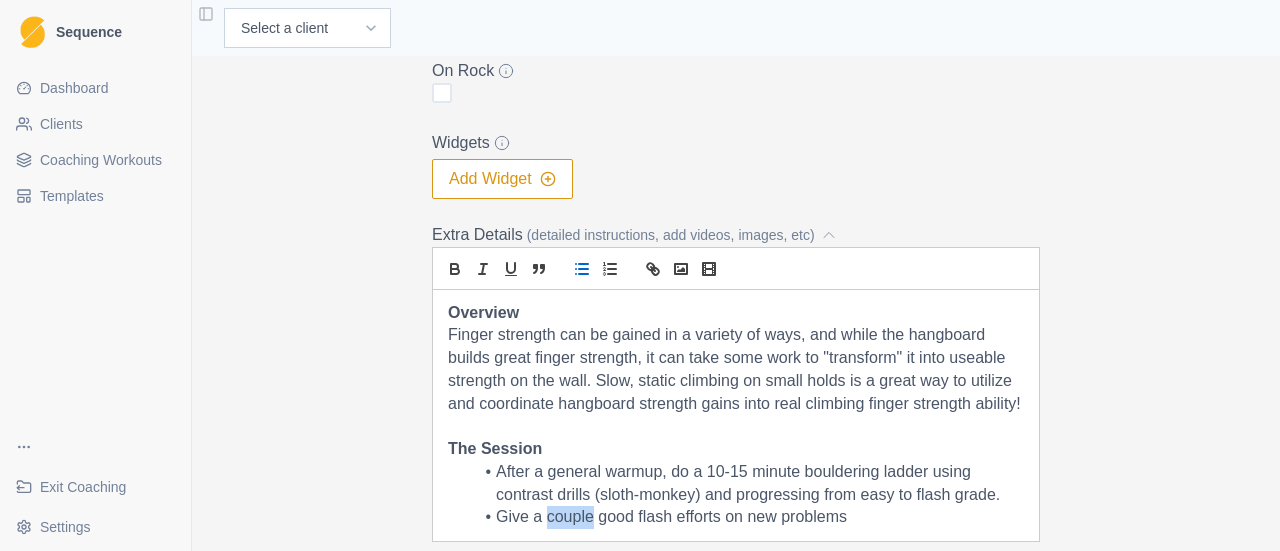 drag, startPoint x: 586, startPoint y: 521, endPoint x: 541, endPoint y: 530, distance: 45.891174 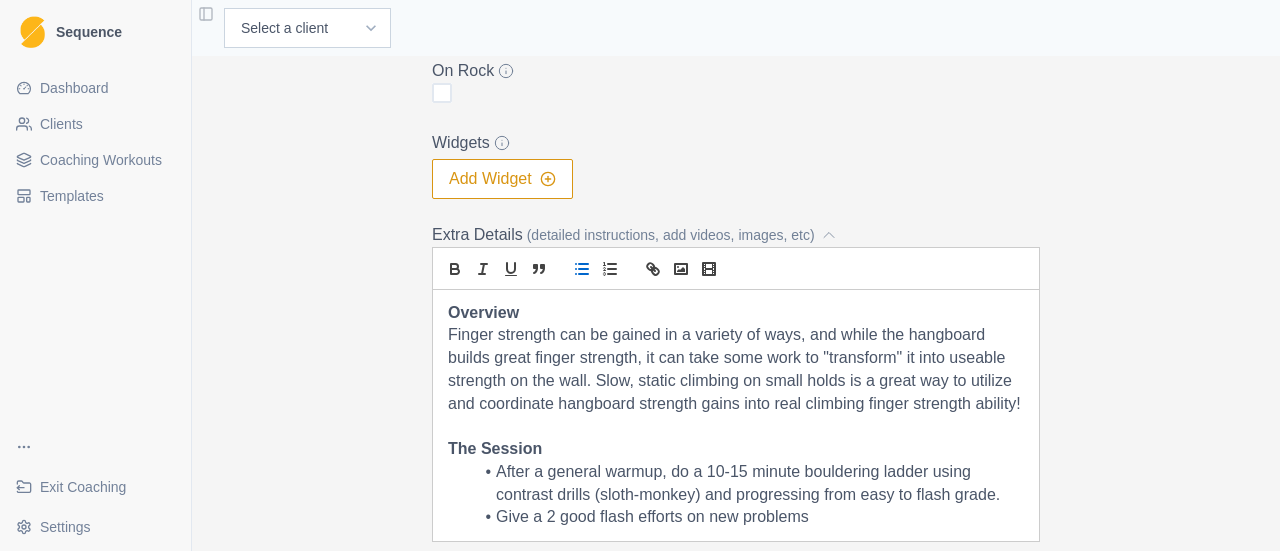 click on "Give a 2 good flash efforts on new problems" at bounding box center (748, 517) 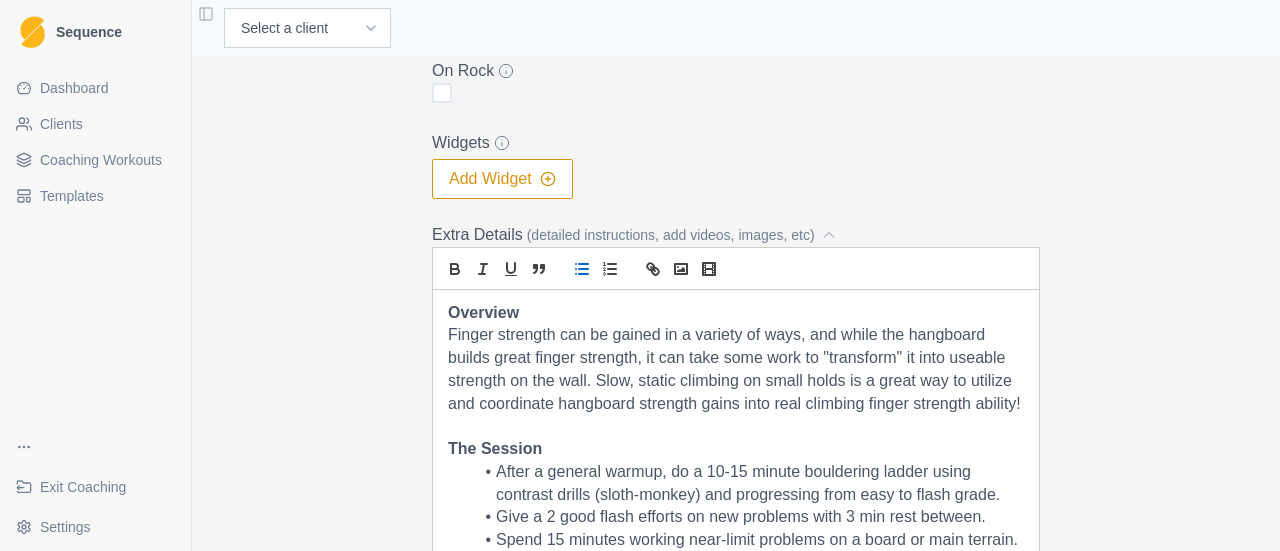 drag, startPoint x: 1025, startPoint y: 543, endPoint x: 480, endPoint y: 479, distance: 548.74493 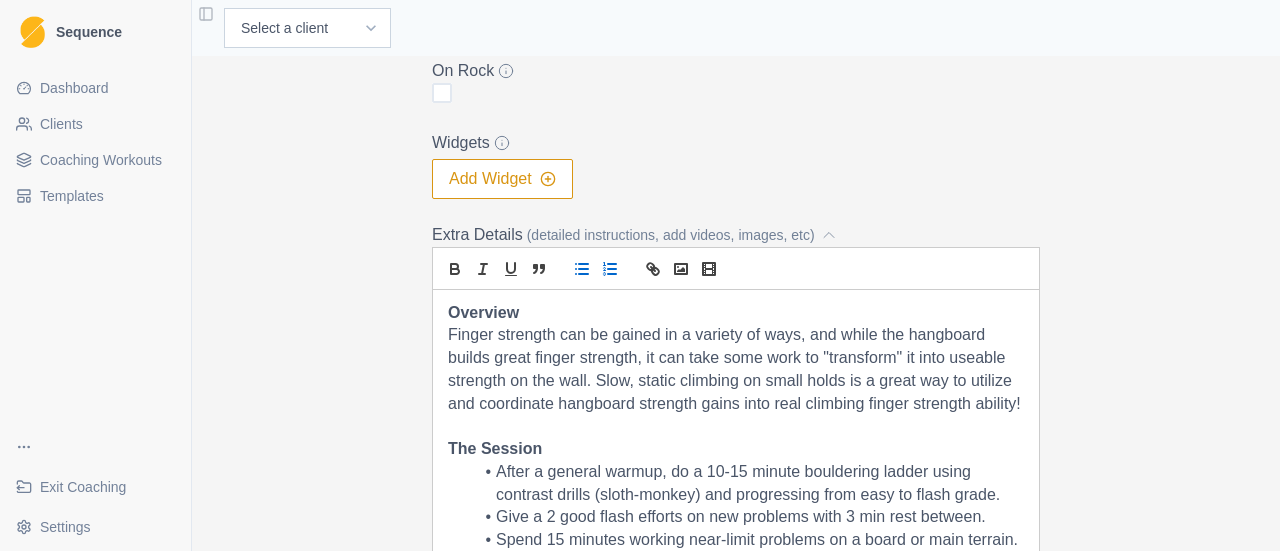 click 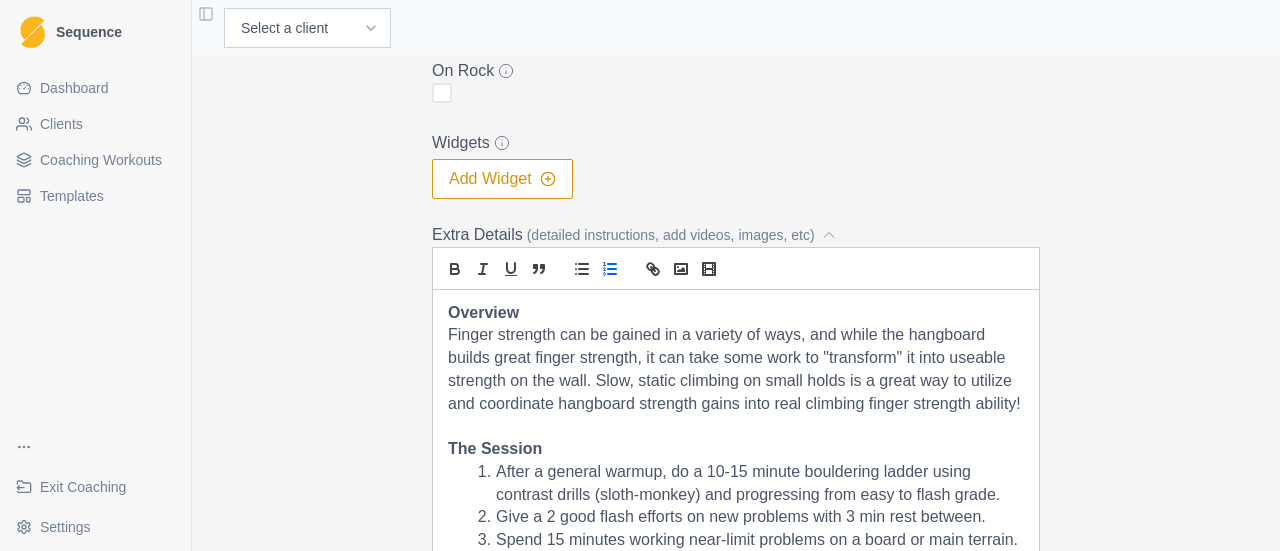 scroll, scrollTop: 736, scrollLeft: 0, axis: vertical 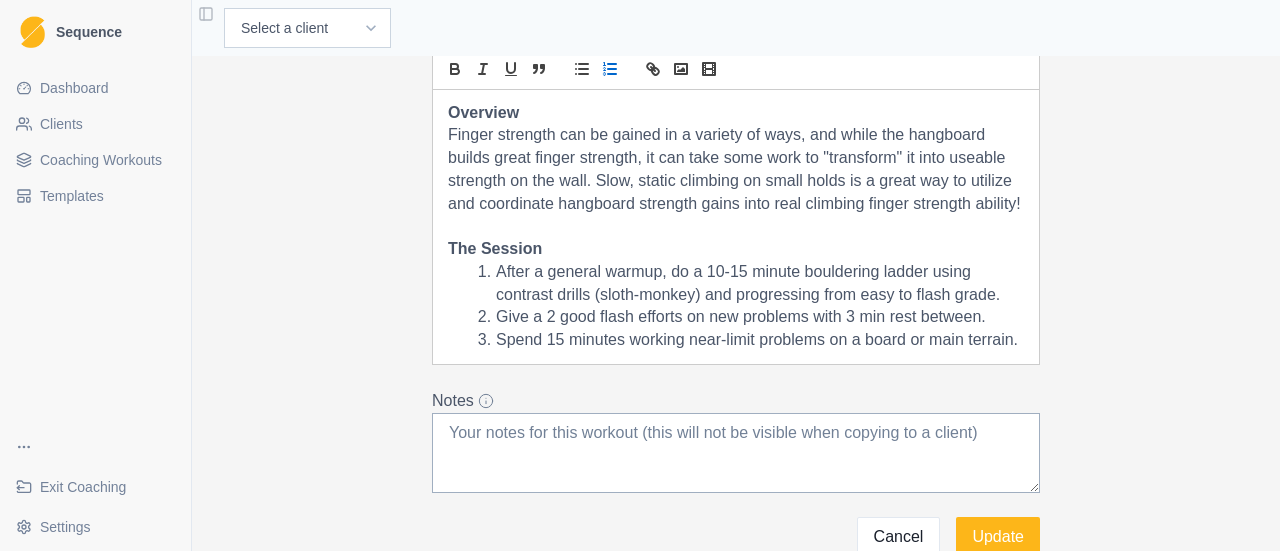click on "Spend 15 minutes working near-limit problems on a board or main terrain." at bounding box center (748, 340) 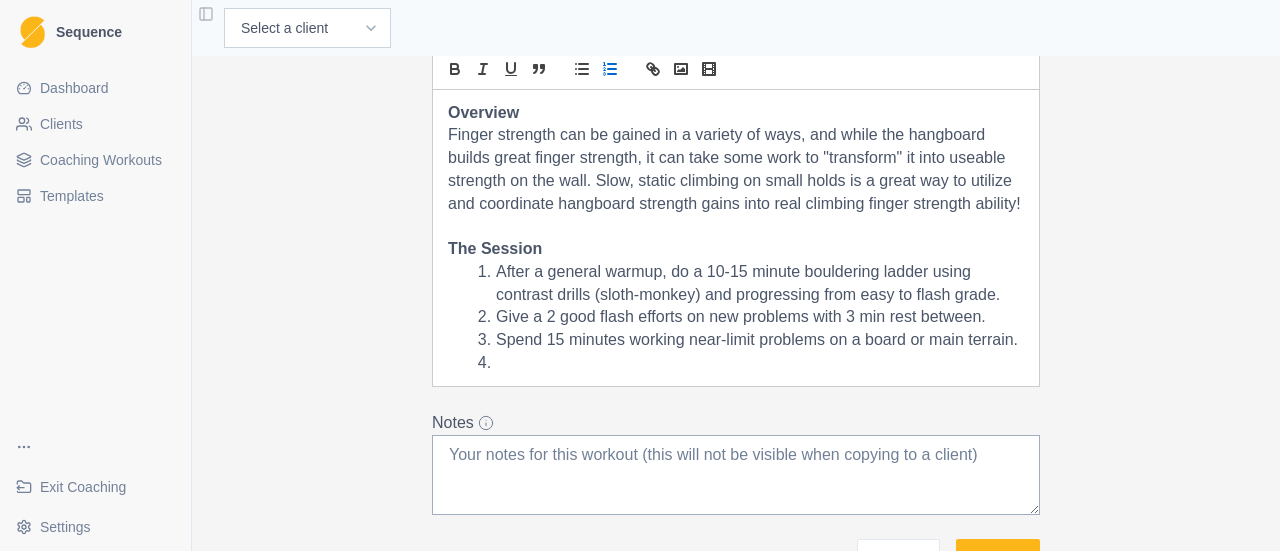 click on "Overview Finger strength can be gained in a variety of ways, and while the hangboard builds great finger strength, it can take some work to "transform" it into useable strength on the wall.  Slow, static climbing on small holds is a great way to utilize and coordinate hangboard strength gains into real climbing finger strength ability! The Session After a general warmup, do a 10-15 minute bouldering ladder using contrast drills (sloth-monkey) and progressing from easy to flash grade. Give a 2 good flash efforts on new problems with 3 min rest between. Spend 15 minutes working near-limit problems on a board or main terrain." at bounding box center (736, 238) 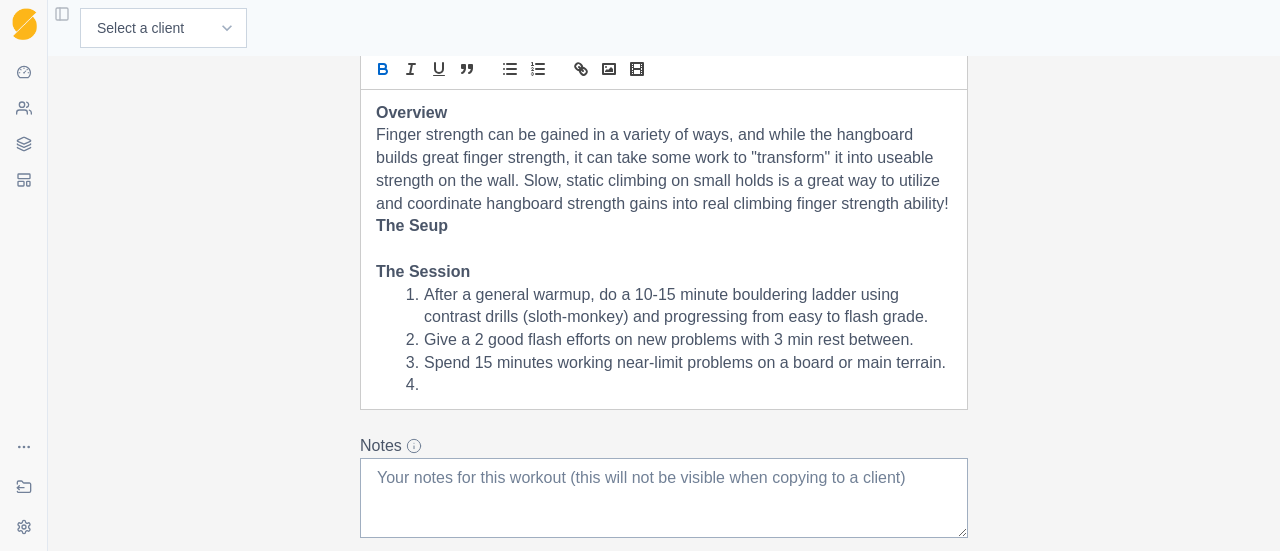 click on "Overview Finger strength can be gained in a variety of ways, and while the hangboard builds great finger strength, it can take some work to "transform" it into useable strength on the wall.  Slow, static climbing on small holds is a great way to utilize and coordinate hangboard strength gains into real climbing finger strength ability! The Seup The Session After a general warmup, do a 10-15 minute bouldering ladder using contrast drills (sloth-monkey) and progressing from easy to flash grade. Give a 2 good flash efforts on new problems with 3 min rest between. Spend 15 minutes working near-limit problems on a board or main terrain." at bounding box center (664, 249) 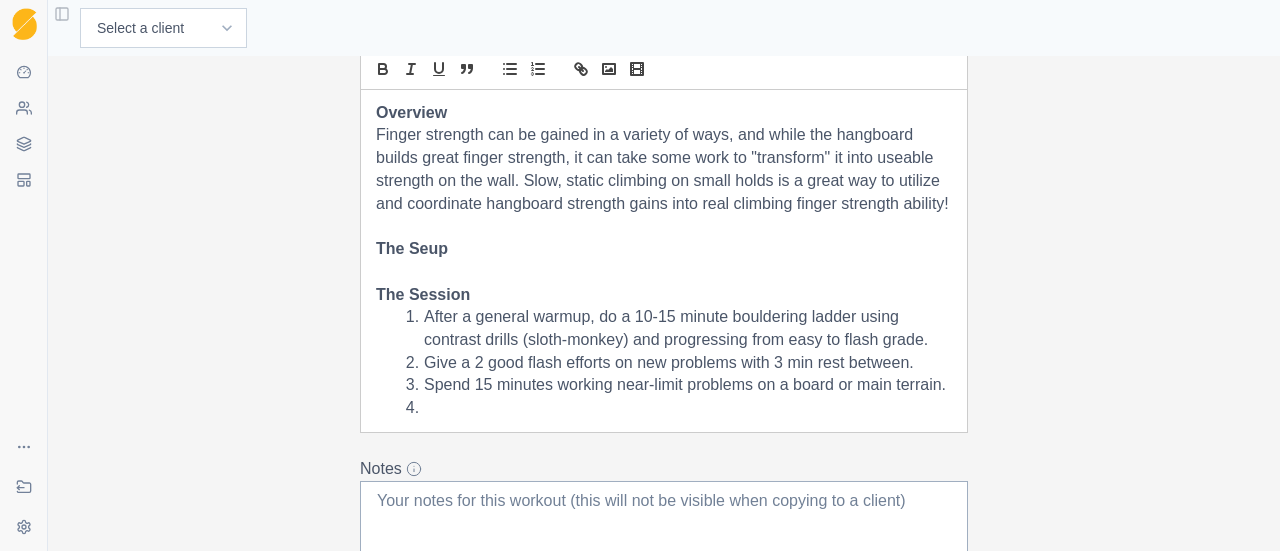 click on "The Seup" at bounding box center [412, 248] 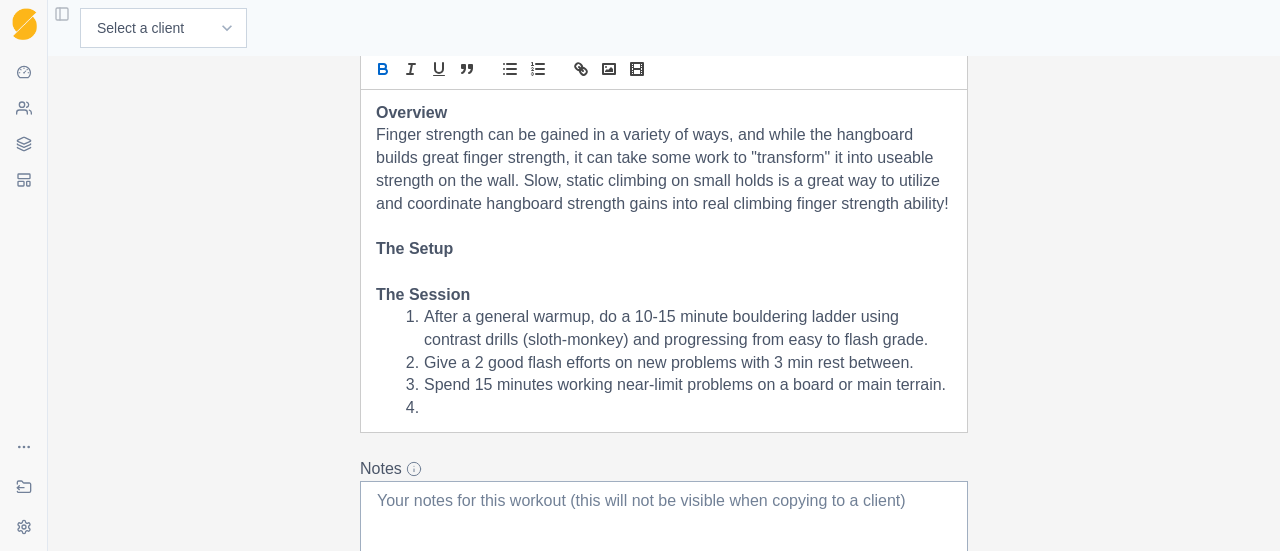 click at bounding box center [664, 272] 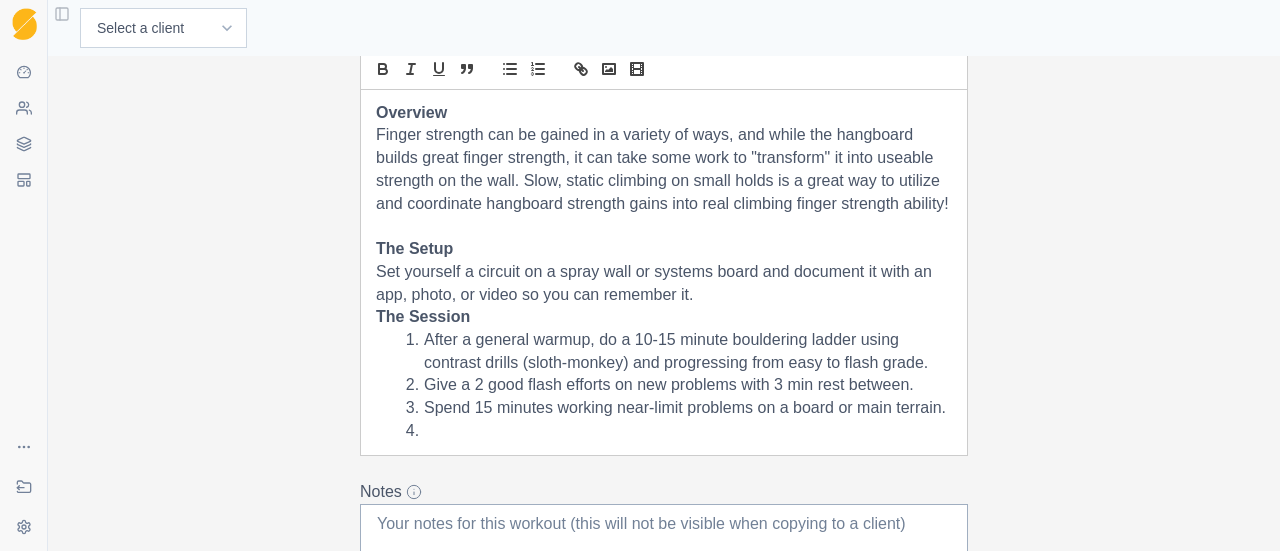 click at bounding box center [676, 431] 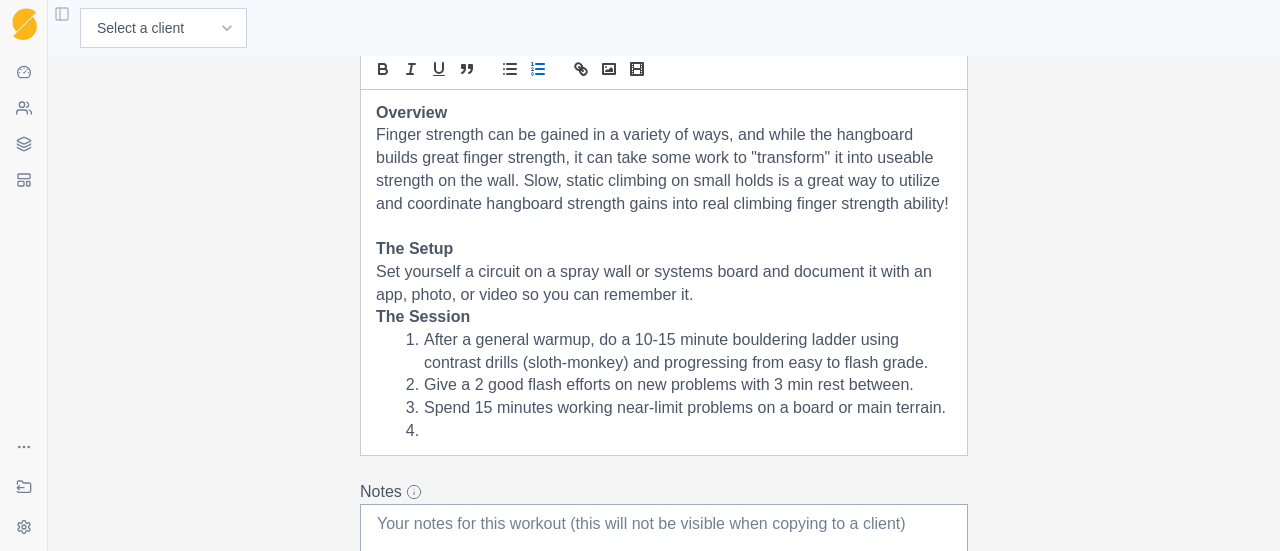 click on "Set yourself a circuit on a spray wall or systems board and document it with an app, photo, or video so you can remember it." at bounding box center (664, 283) 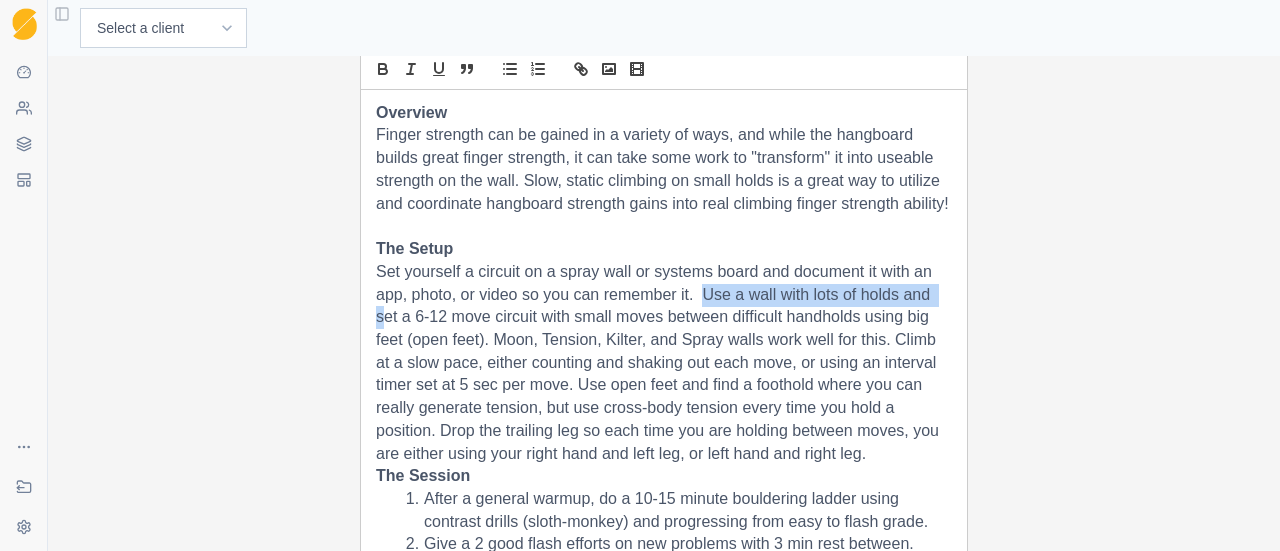 drag, startPoint x: 373, startPoint y: 341, endPoint x: 694, endPoint y: 311, distance: 322.39883 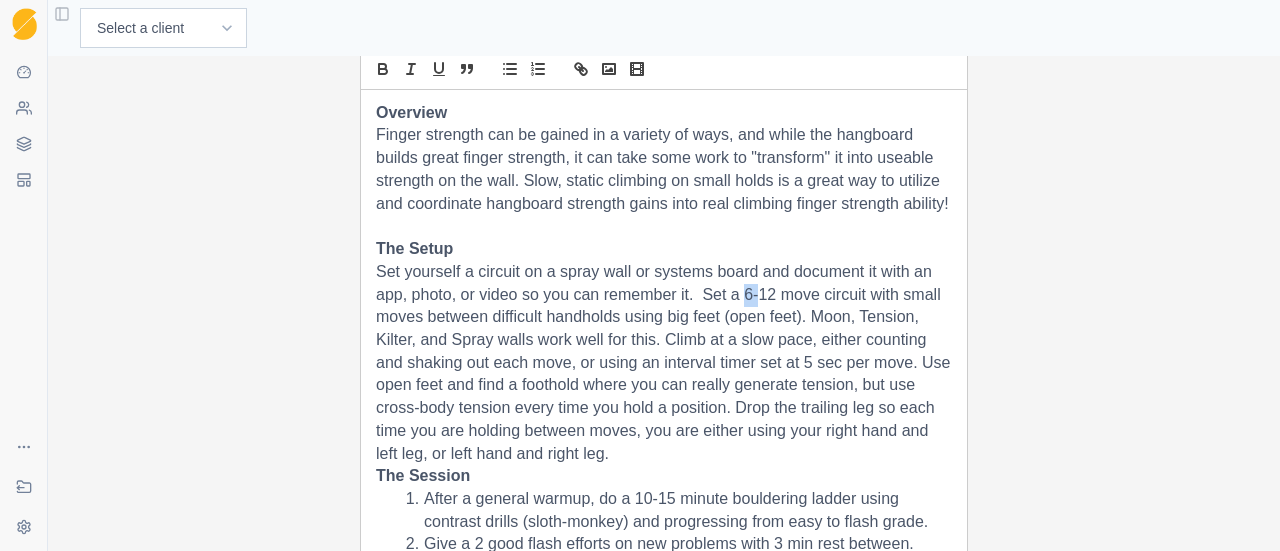 drag, startPoint x: 749, startPoint y: 319, endPoint x: 737, endPoint y: 319, distance: 12 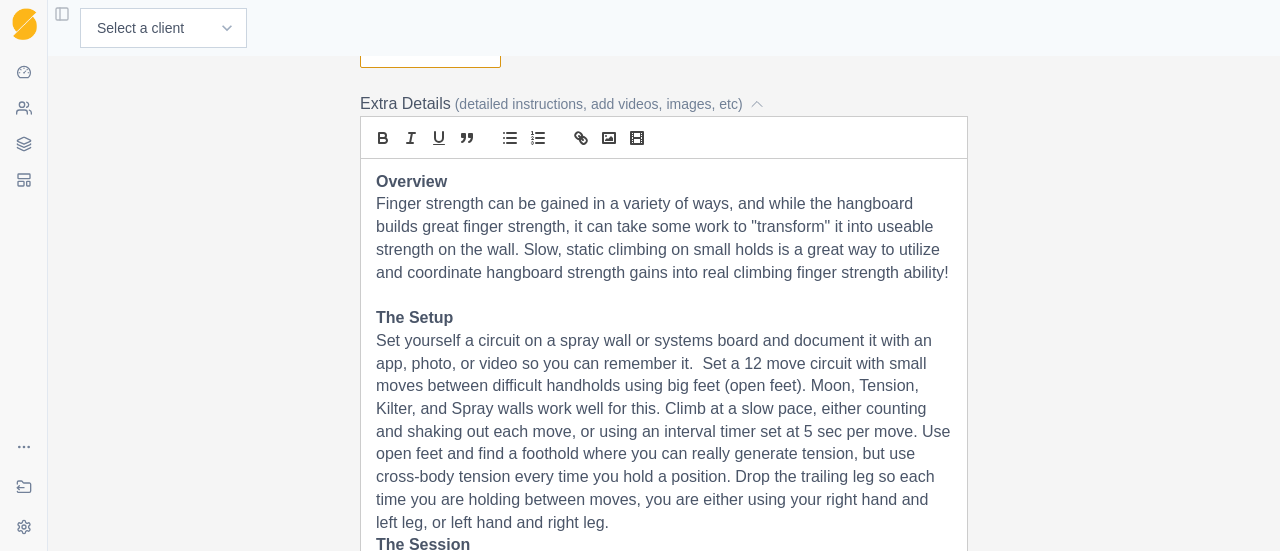scroll, scrollTop: 636, scrollLeft: 0, axis: vertical 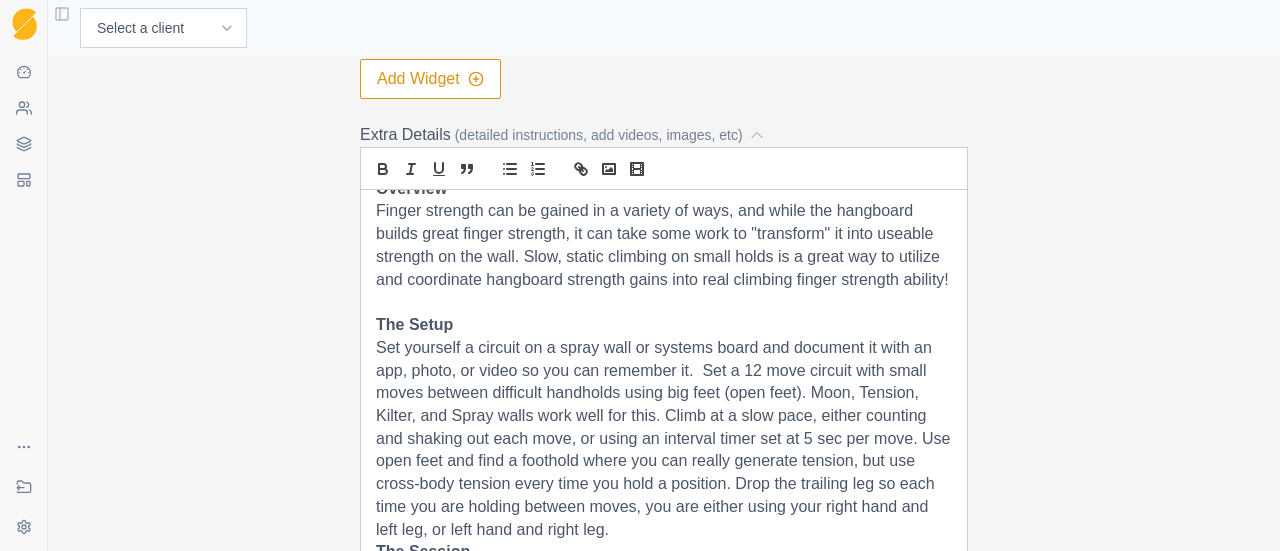 click on "Set yourself a circuit on a spray wall or systems board and document it with an app, photo, or video so you can remember it.  Set a 12 move circuit with small moves between difficult handholds using big feet (open feet). Moon, Tension, Kilter, and Spray walls work well for this. Climb at a slow pace, either counting and shaking out each move, or using an interval timer set at 5 sec per move. Use open feet and find a foothold where you can really generate tension, but use cross-body tension every time you hold a position. Drop the trailing leg so each time you are holding between moves, you are either using your right hand and left leg, or left hand and right leg." at bounding box center (664, 439) 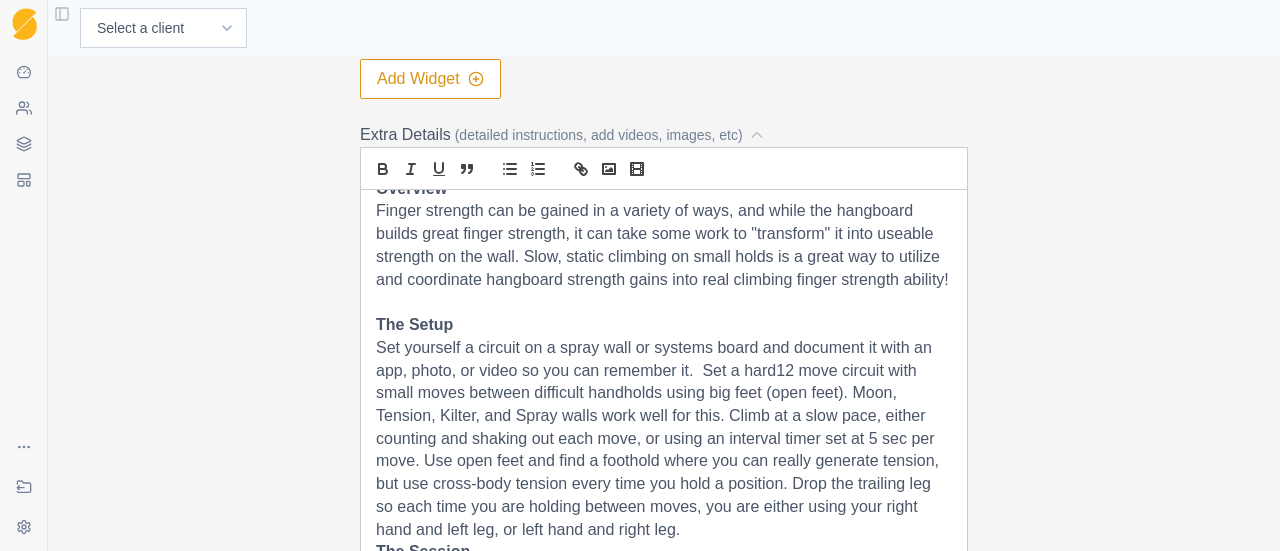 click on "Set yourself a circuit on a spray wall or systems board and document it with an app, photo, or video so you can remember it.  Set a hard12 move circuit with small moves between difficult handholds using big feet (open feet). Moon, Tension, Kilter, and Spray walls work well for this. Climb at a slow pace, either counting and shaking out each move, or using an interval timer set at 5 sec per move. Use open feet and find a foothold where you can really generate tension, but use cross-body tension every time you hold a position. Drop the trailing leg so each time you are holding between moves, you are either using your right hand and left leg, or left hand and right leg." at bounding box center [664, 439] 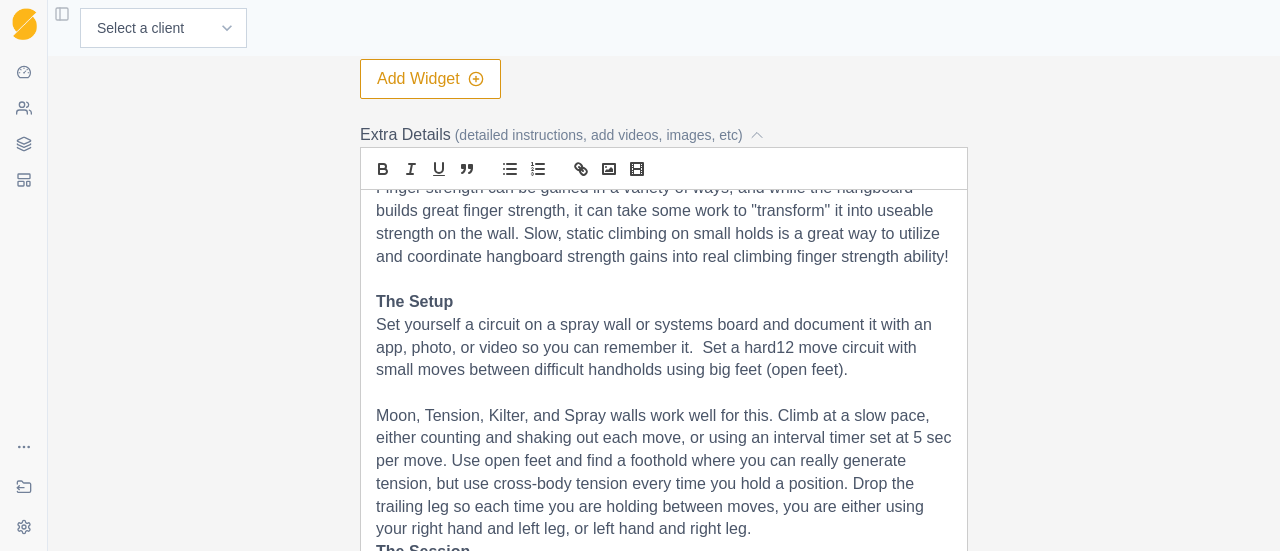click on "Set yourself a circuit on a spray wall or systems board and document it with an app, photo, or video so you can remember it.  Set a hard12 move circuit with small moves between difficult handholds using big feet (open feet)." at bounding box center (664, 348) 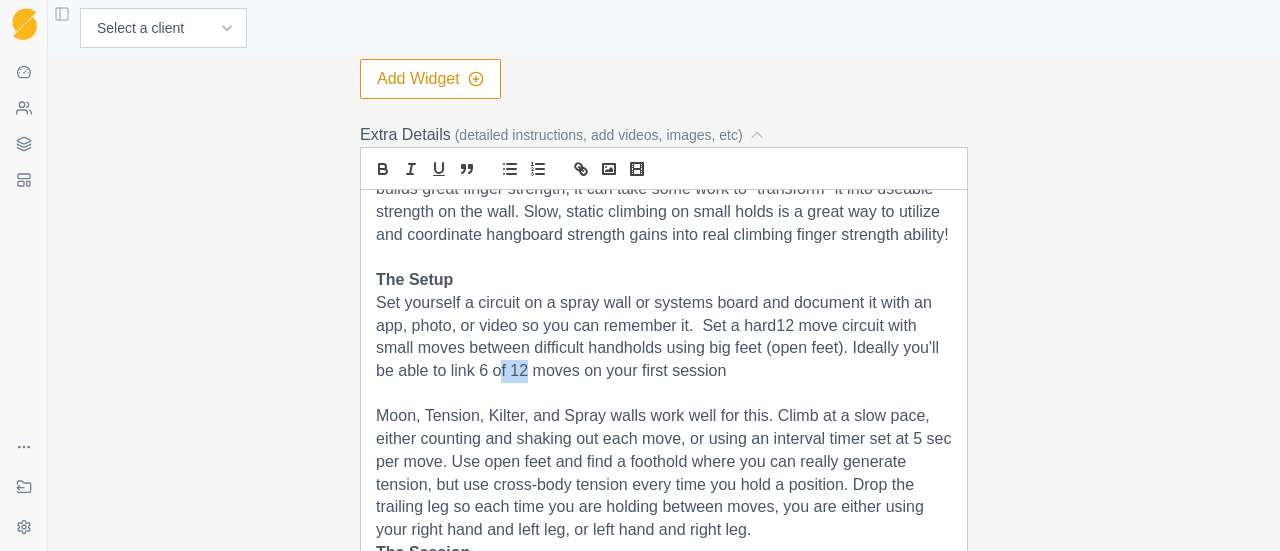 drag, startPoint x: 561, startPoint y: 397, endPoint x: 532, endPoint y: 404, distance: 29.832869 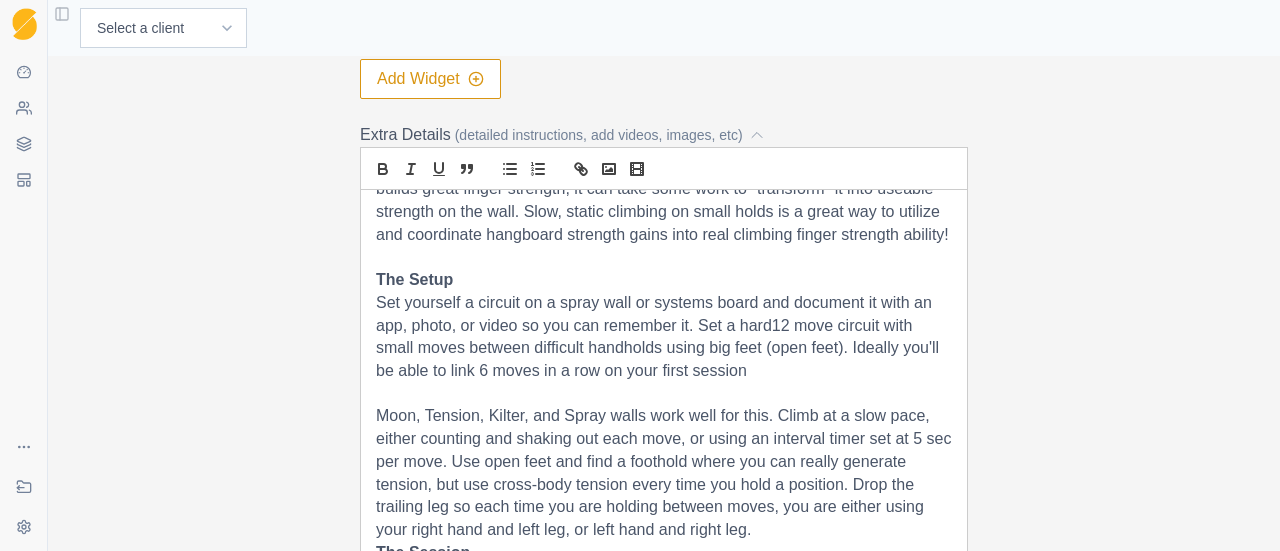 click on "Set yourself a circuit on a spray wall or systems board and document it with an app, photo, or video so you can remember it. Set a hard12 move circuit with small moves between difficult handholds using big feet (open feet). Ideally you'll be able to link 6 moves in a row on your first session" at bounding box center (664, 337) 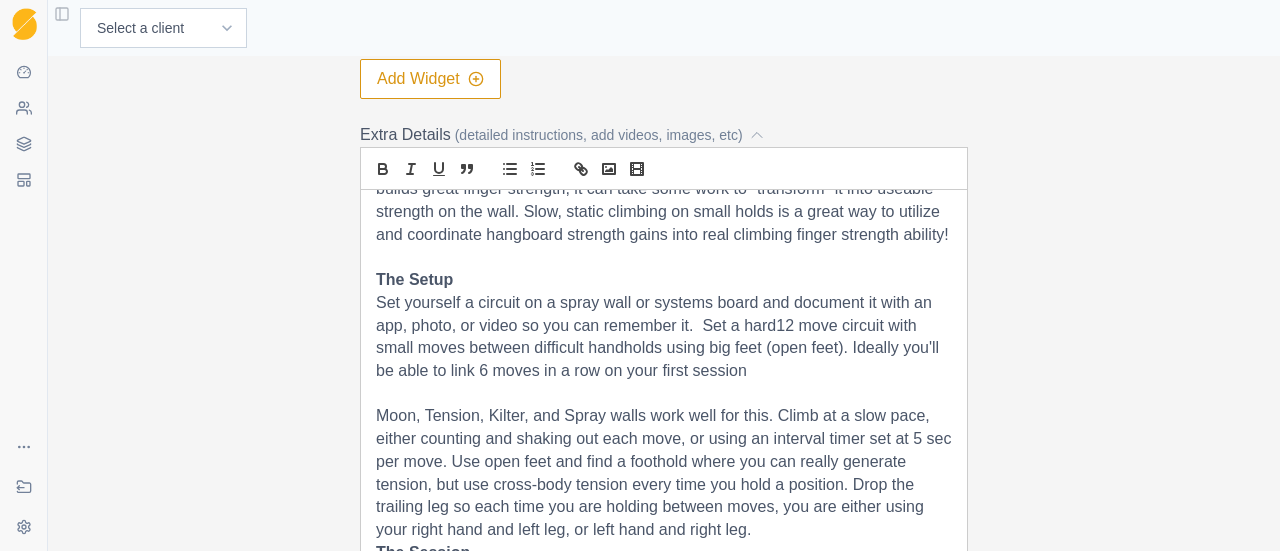 click on "Set yourself a circuit on a spray wall or systems board and document it with an app, photo, or video so you can remember it.  Set a hard12 move circuit with small moves between difficult handholds using big feet (open feet). Ideally you'll be able to link 6 moves in a row on your first session" at bounding box center (664, 337) 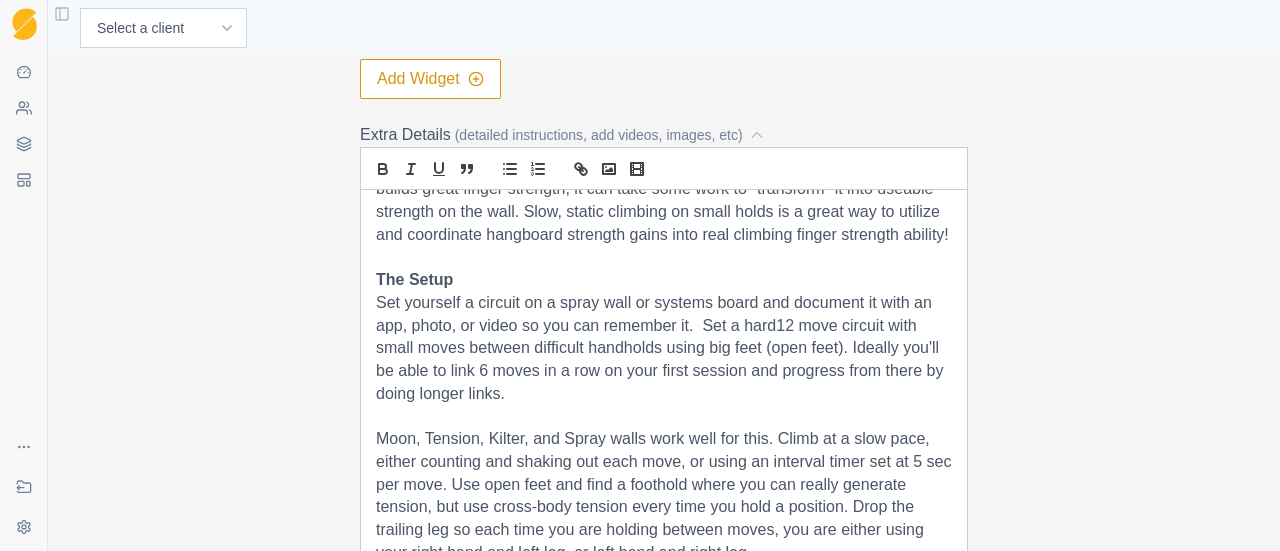 scroll, scrollTop: 137, scrollLeft: 0, axis: vertical 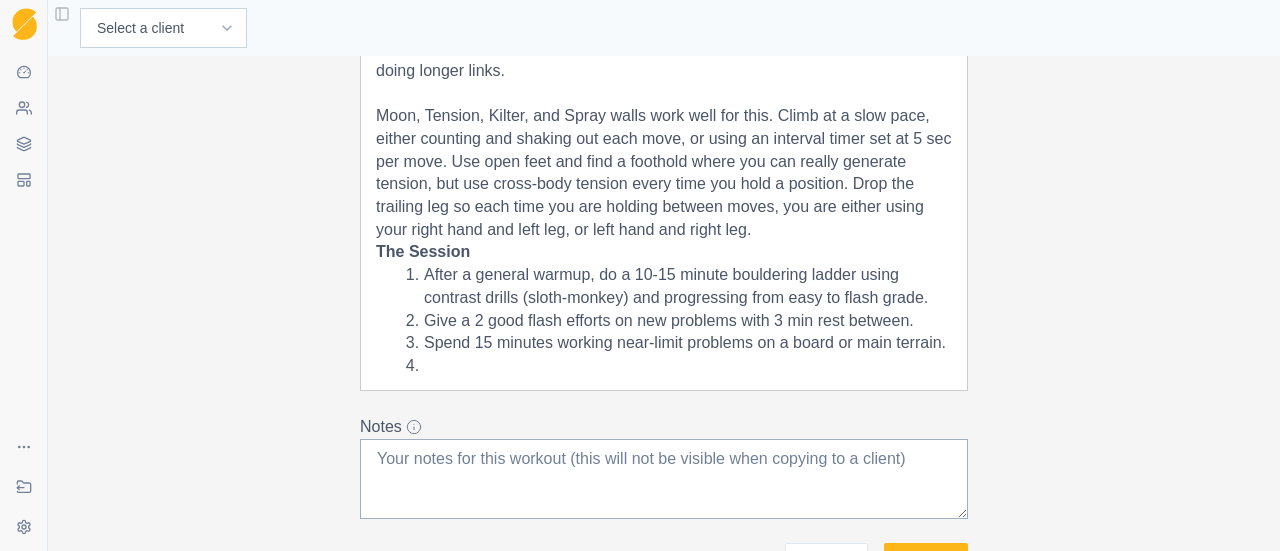 click at bounding box center [676, 366] 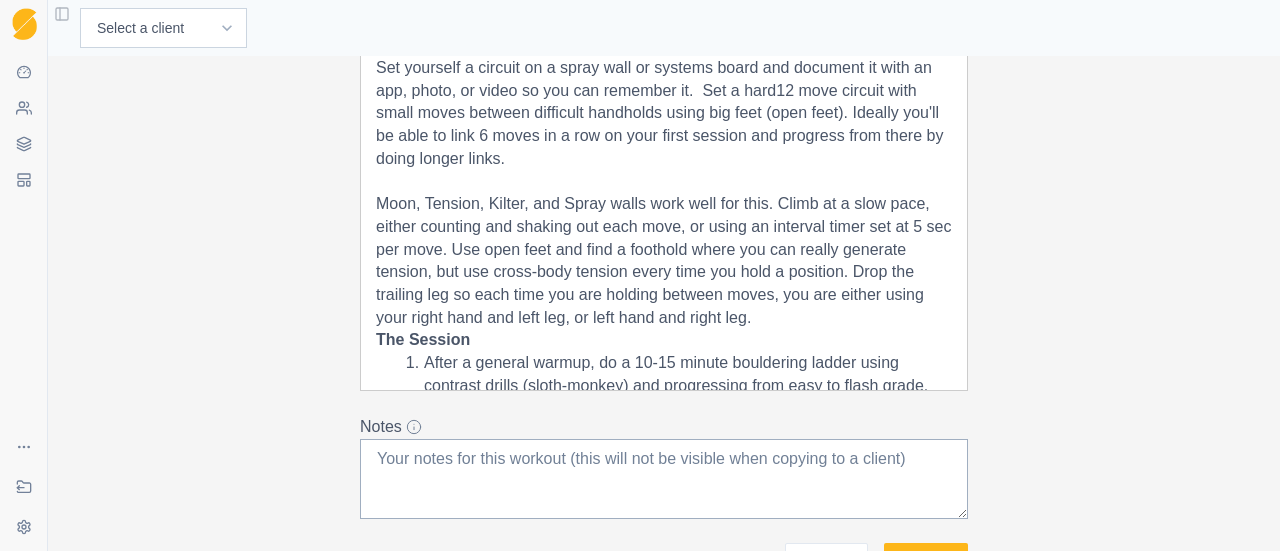 scroll, scrollTop: 0, scrollLeft: 0, axis: both 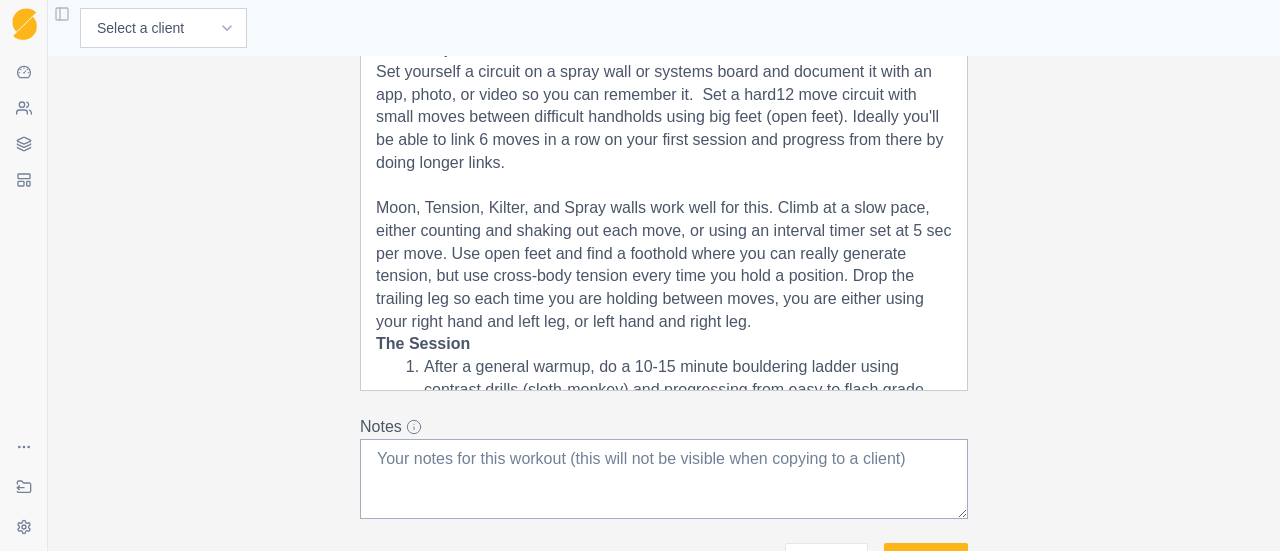 click on "Set yourself a circuit on a spray wall or systems board and document it with an app, photo, or video so you can remember it.  Set a hard12 move circuit with small moves between difficult handholds using big feet (open feet). Ideally you'll be able to link 6 moves in a row on your first session and progress from there by doing longer links." at bounding box center (664, 118) 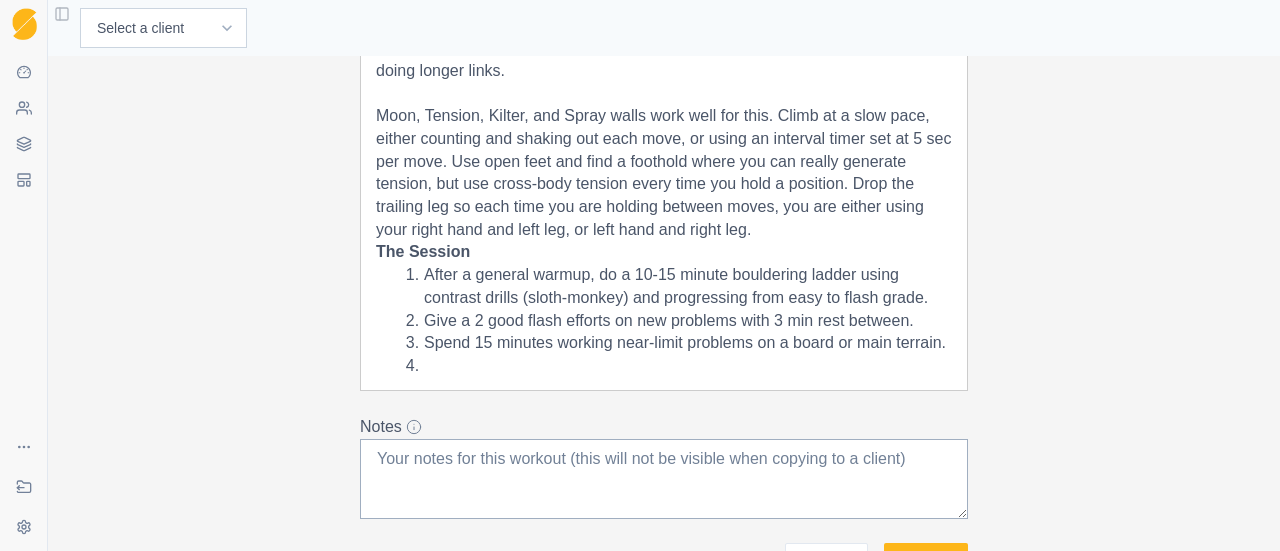 scroll, scrollTop: 137, scrollLeft: 0, axis: vertical 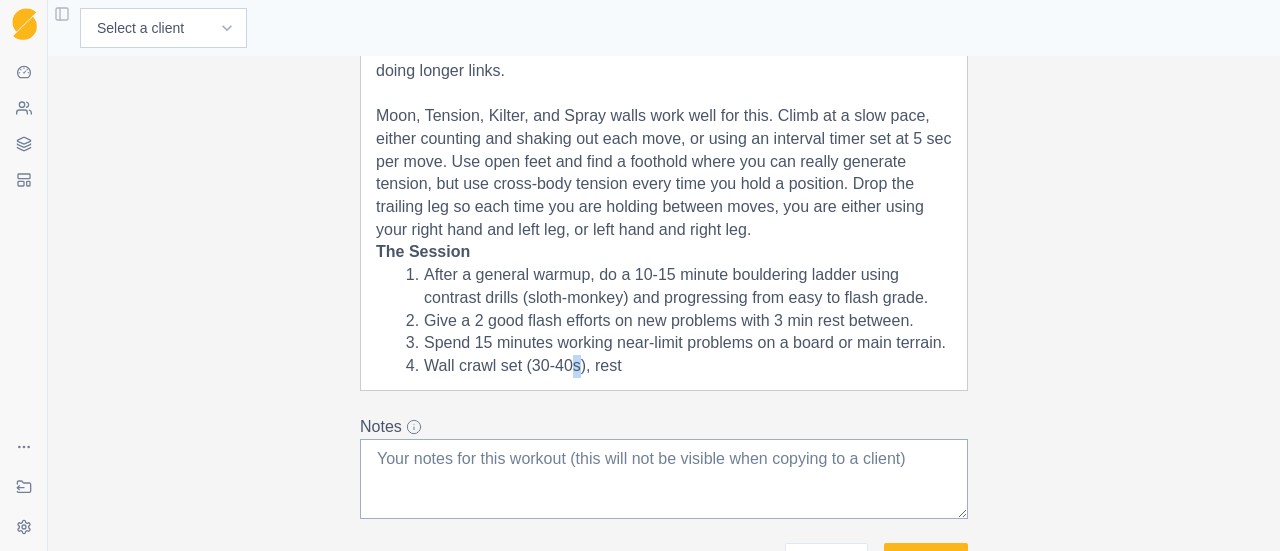 drag, startPoint x: 572, startPoint y: 366, endPoint x: 561, endPoint y: 368, distance: 11.18034 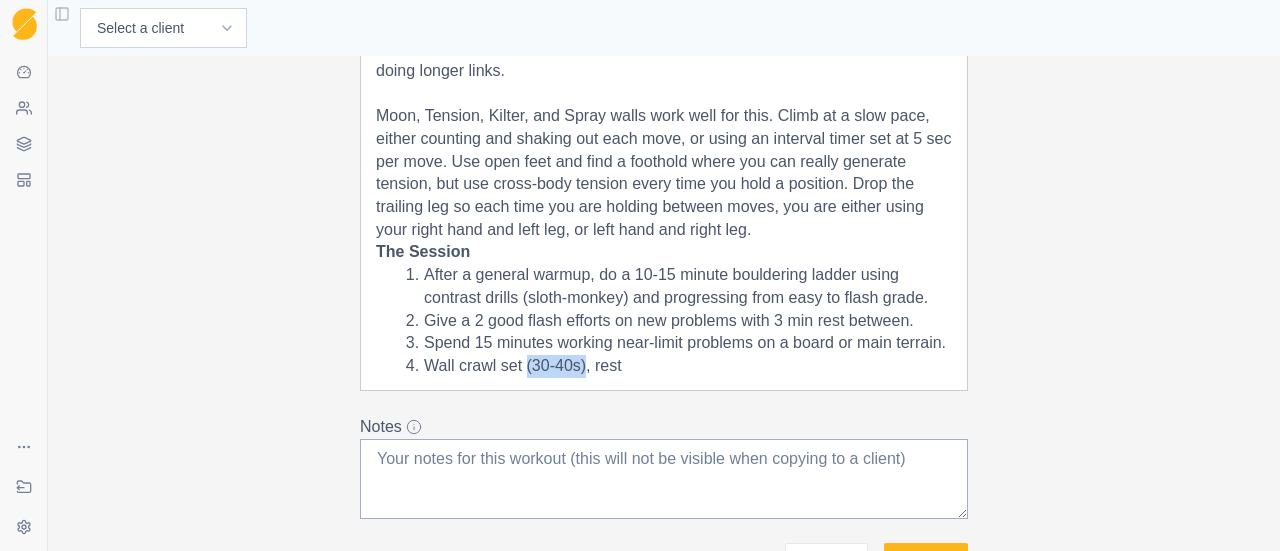 drag, startPoint x: 562, startPoint y: 367, endPoint x: 519, endPoint y: 377, distance: 44.14748 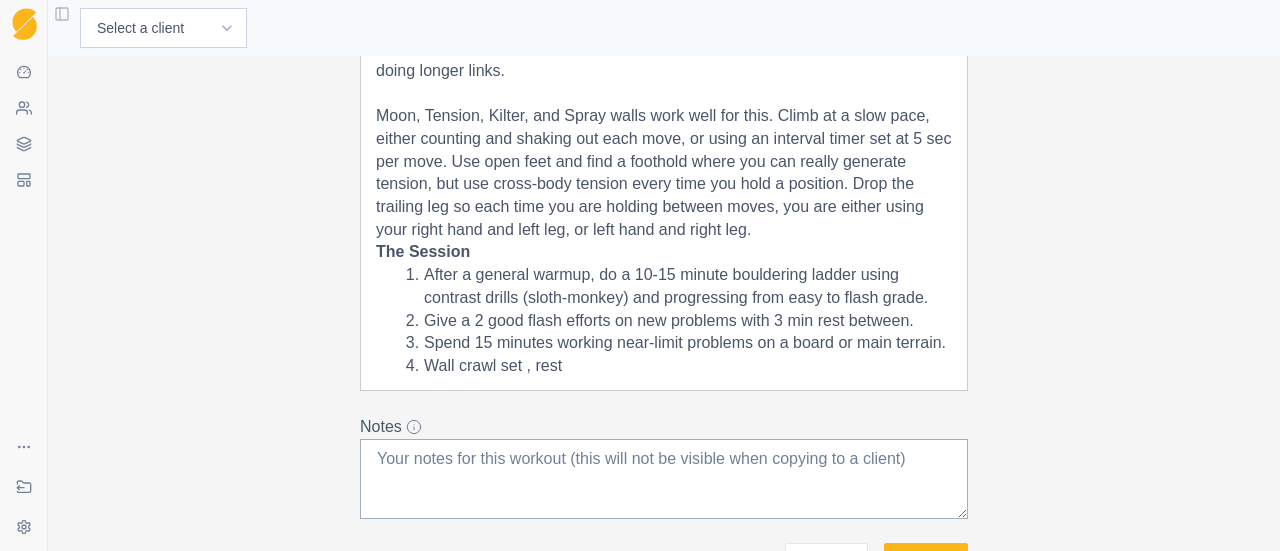 click on "Wall crawl set , rest" at bounding box center [676, 366] 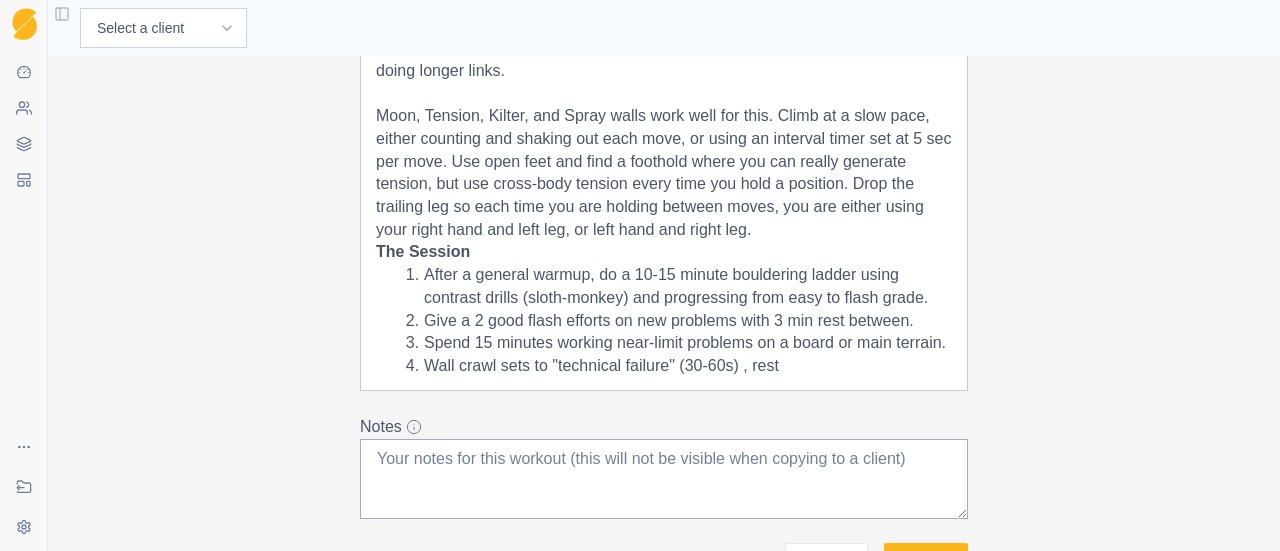click on "Wall crawl sets to "technical failure" (30-60s) , rest" at bounding box center (676, 366) 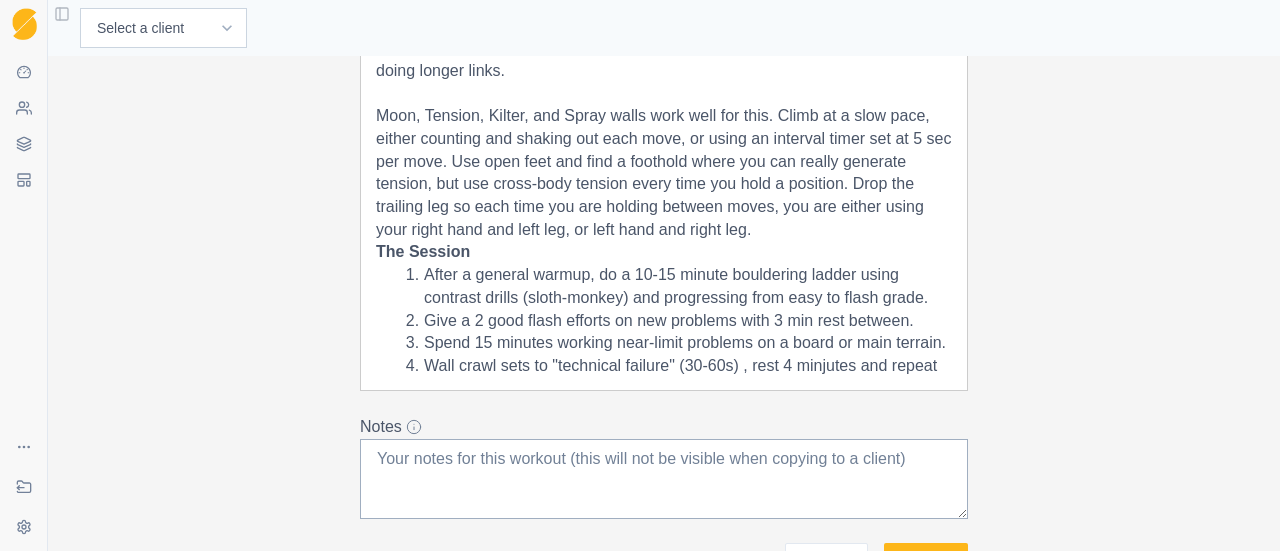 scroll, scrollTop: 146, scrollLeft: 0, axis: vertical 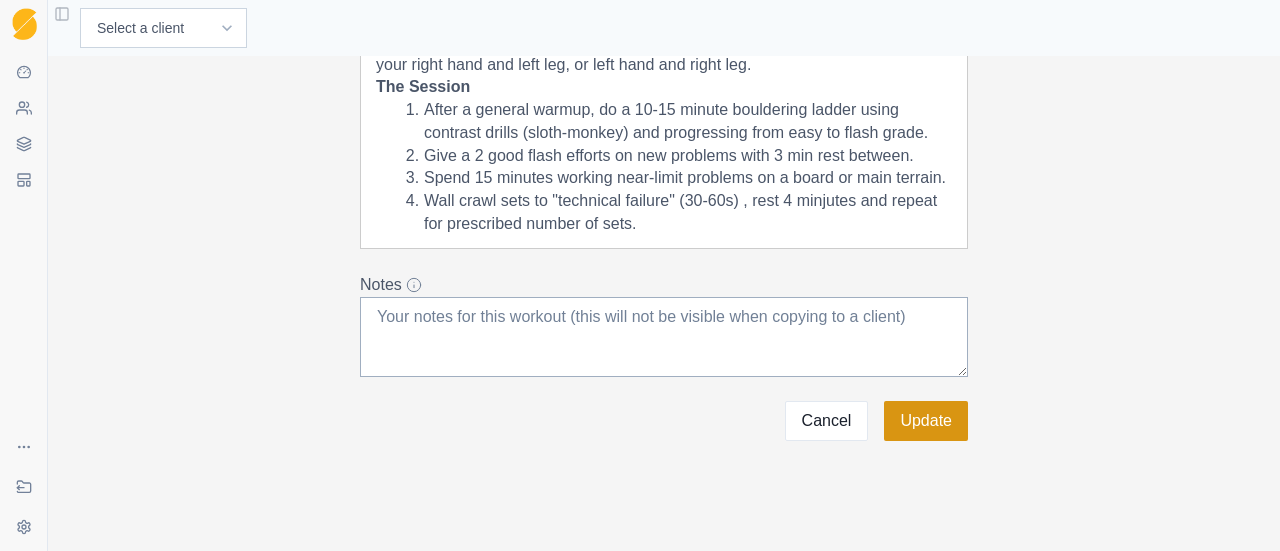 click on "Update" at bounding box center (926, 421) 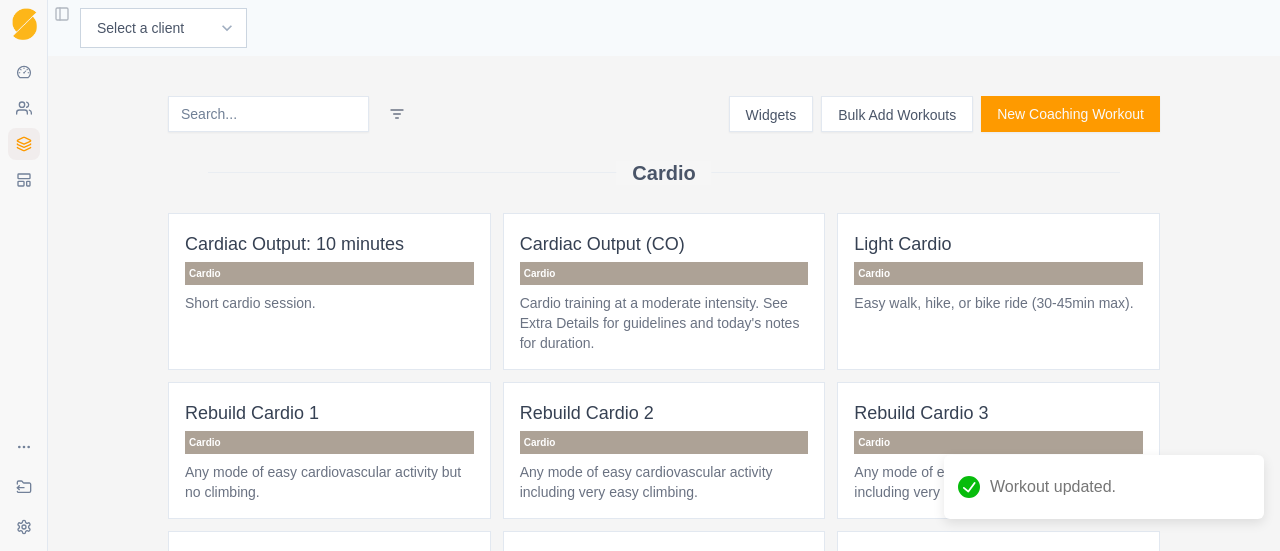 click at bounding box center (268, 114) 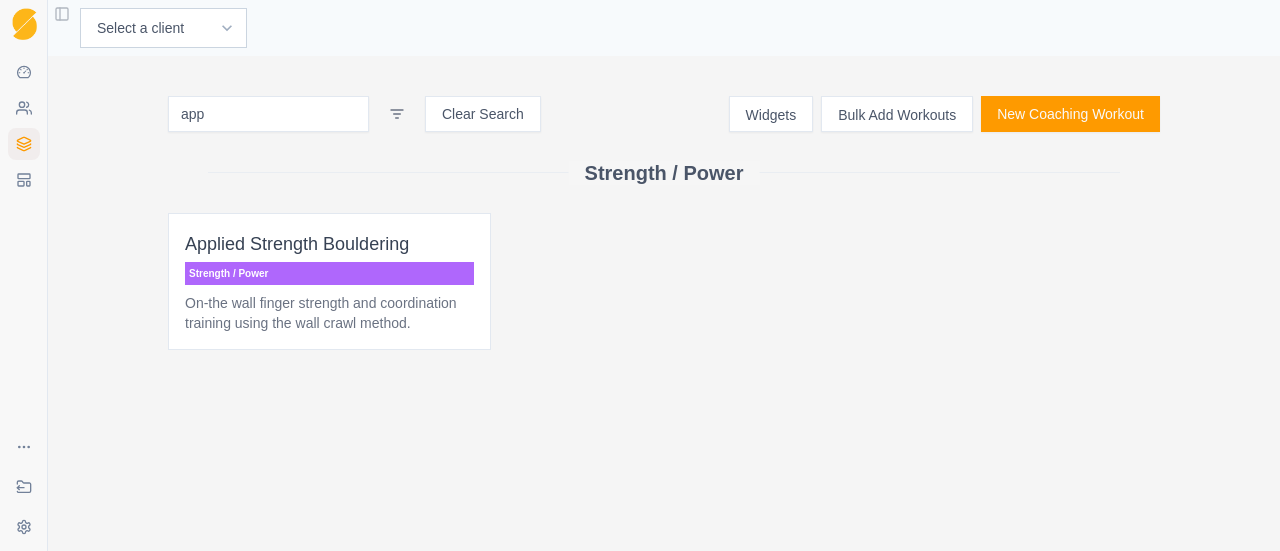 type on "app" 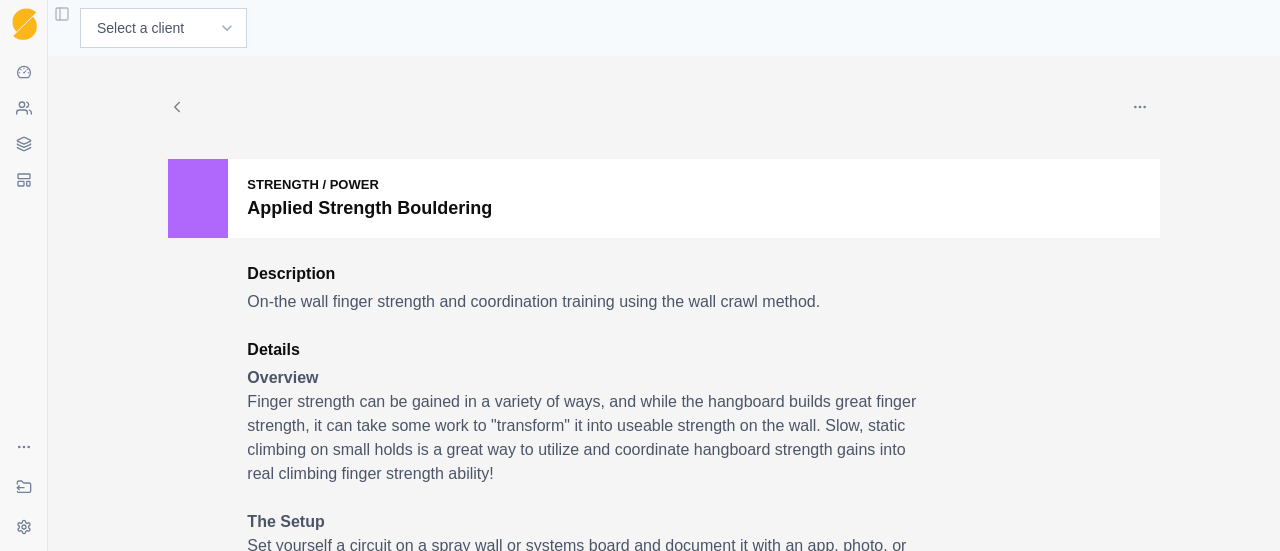 scroll, scrollTop: 0, scrollLeft: 0, axis: both 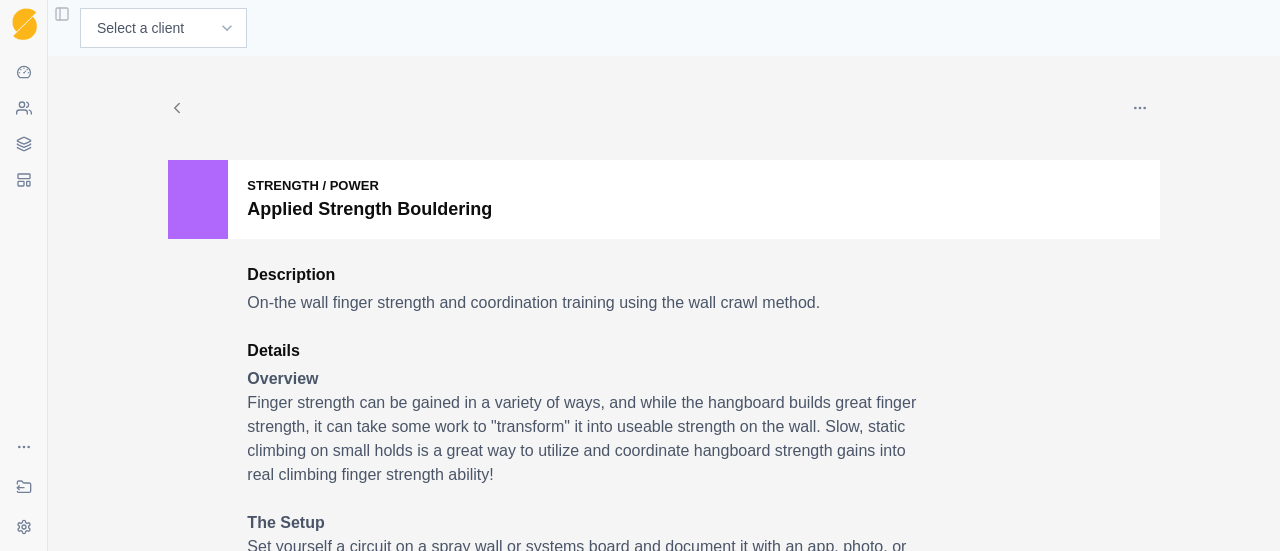 click at bounding box center (1140, 108) 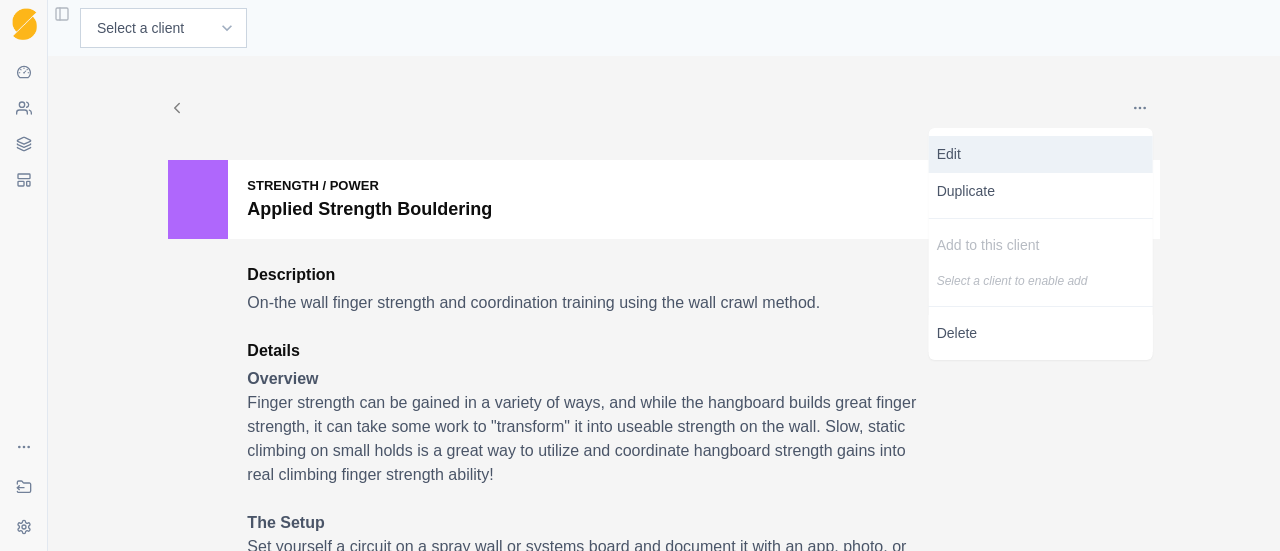 click on "Edit" at bounding box center [1041, 154] 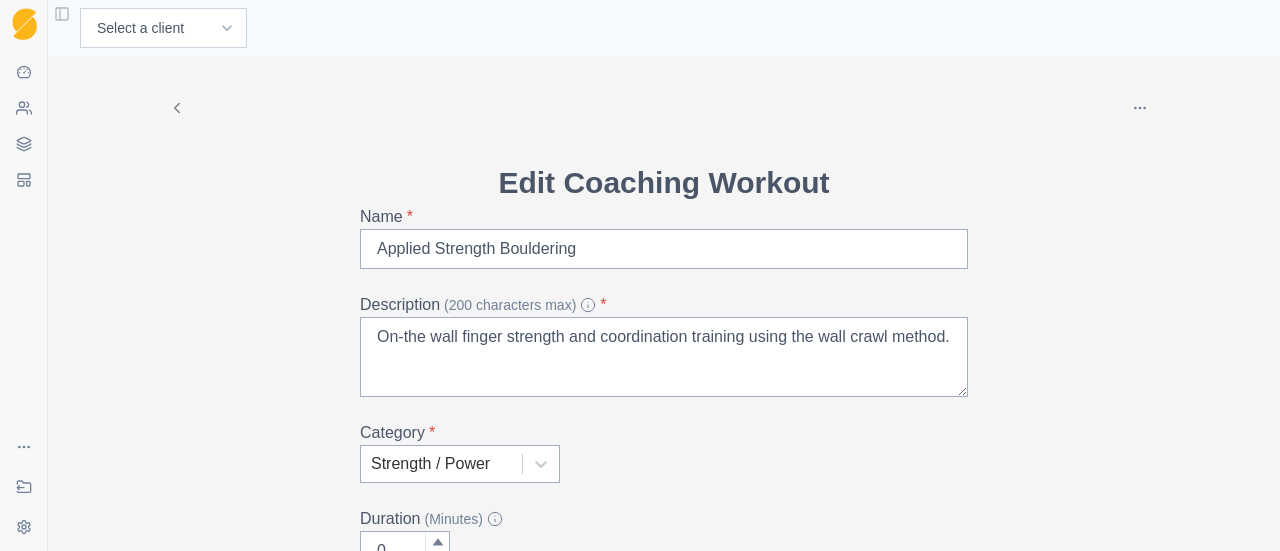 scroll, scrollTop: 400, scrollLeft: 0, axis: vertical 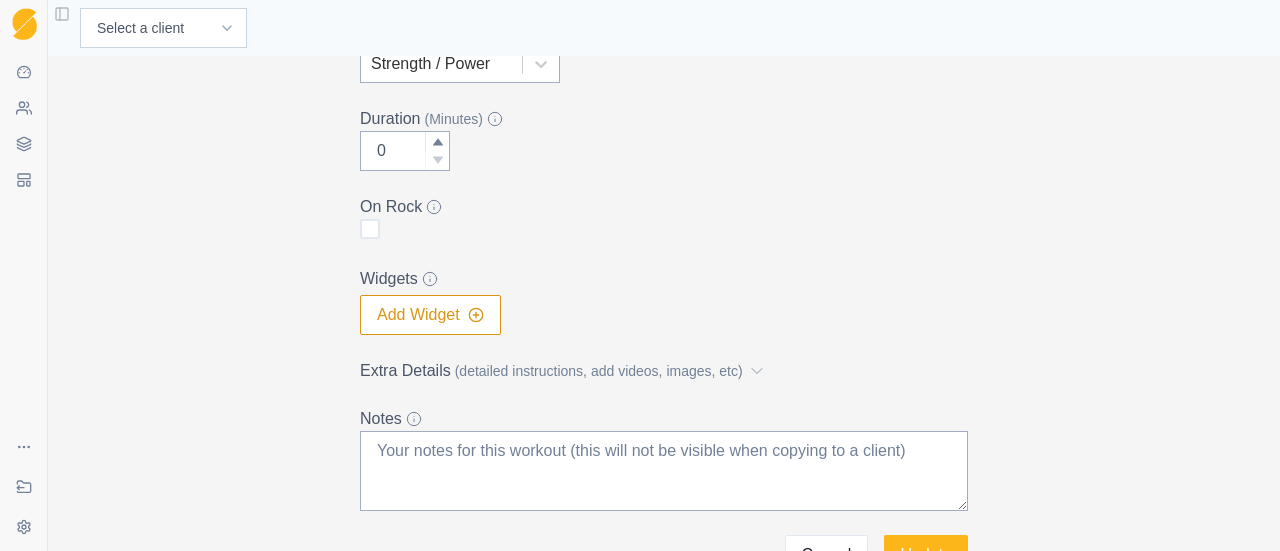 click on "Extra Details (detailed instructions, add videos, images, etc)" at bounding box center [658, 371] 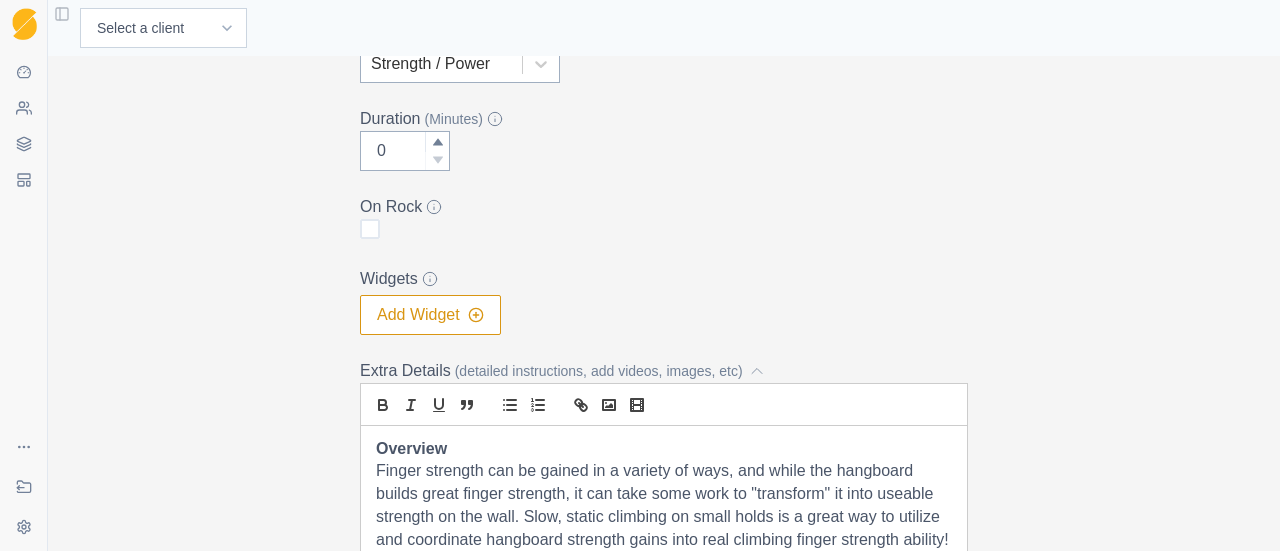 click on "Add Widget" at bounding box center (430, 315) 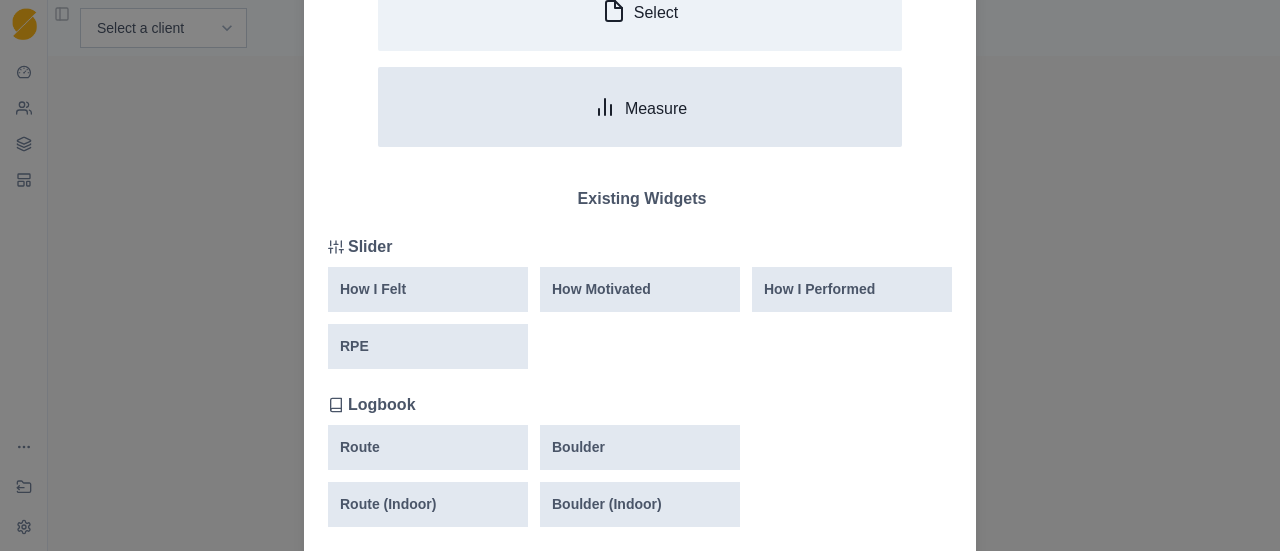 scroll, scrollTop: 200, scrollLeft: 0, axis: vertical 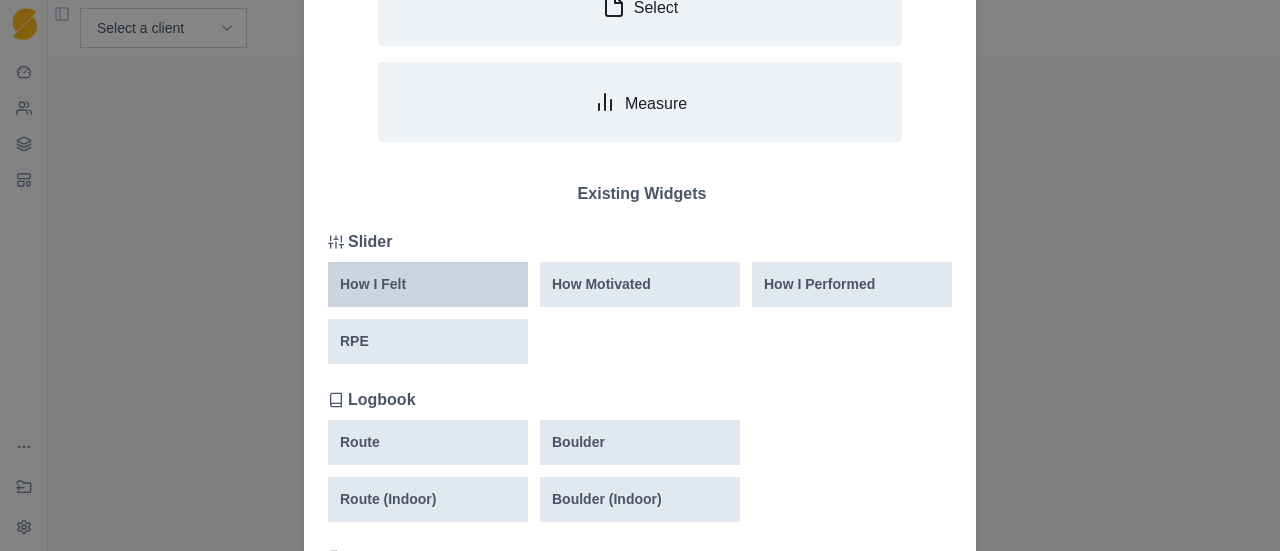 click on "How I Felt" at bounding box center [428, 284] 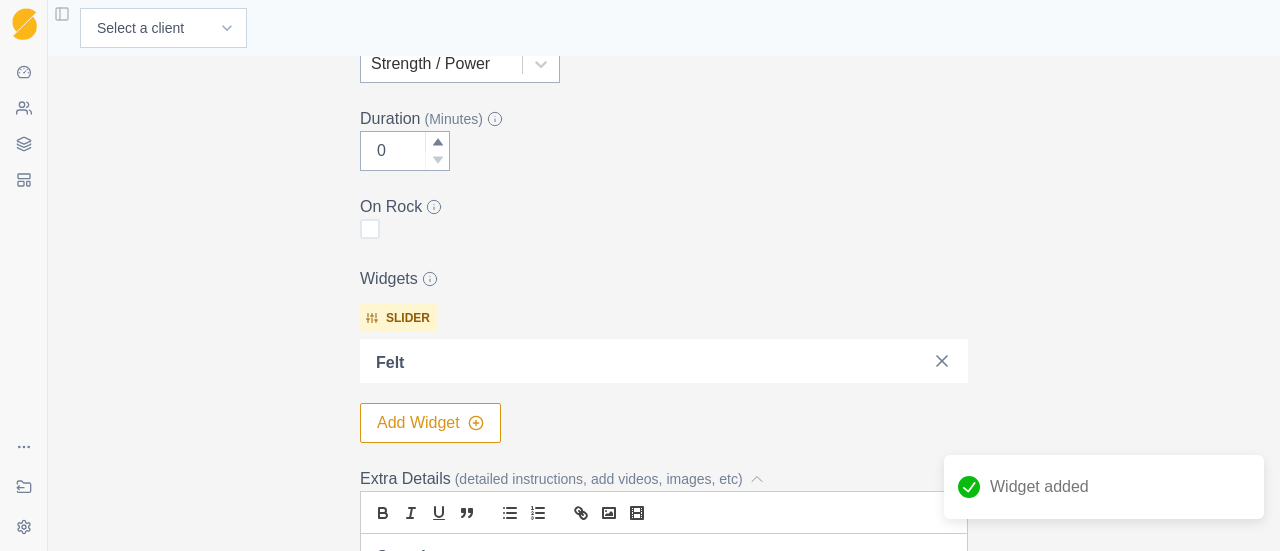 click on "Add Widget" at bounding box center (430, 423) 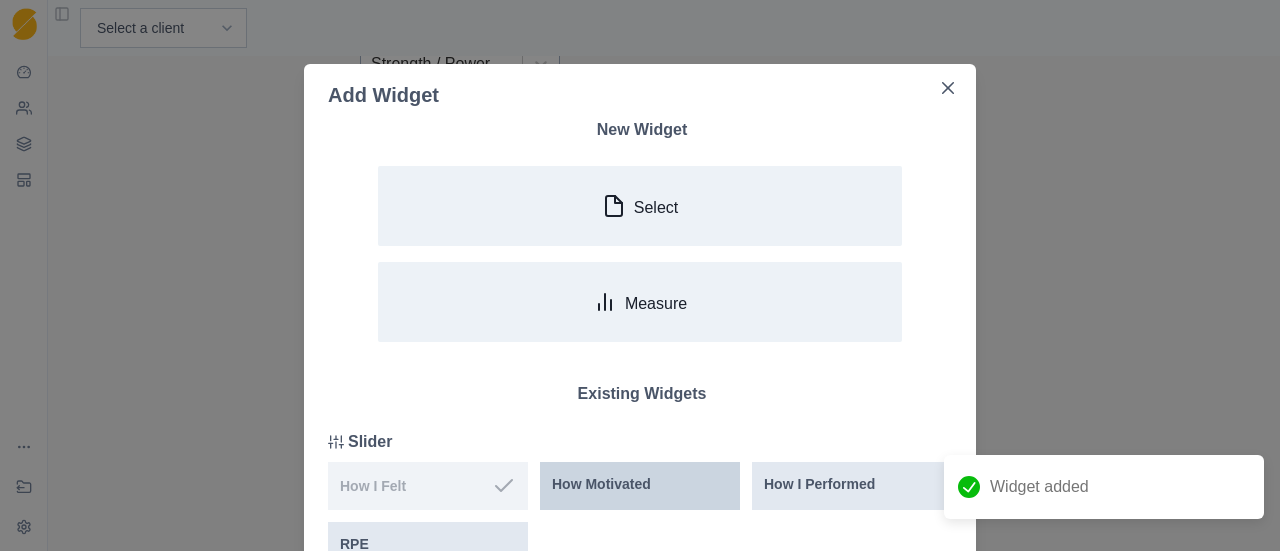 click on "How Motivated" at bounding box center [640, 486] 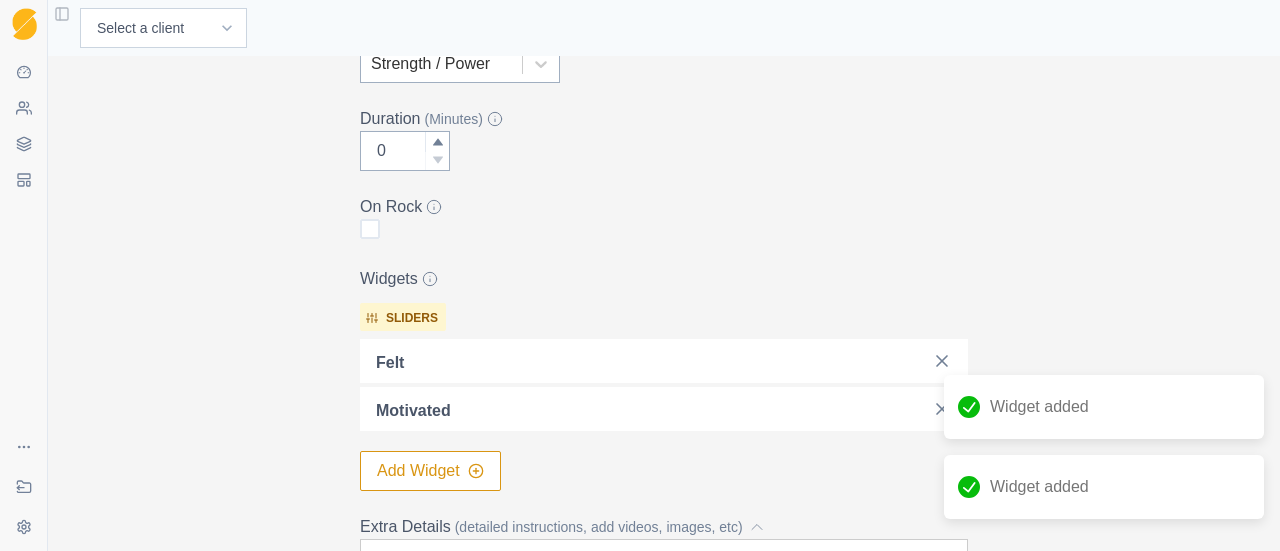 click on "Add Widget" at bounding box center [430, 471] 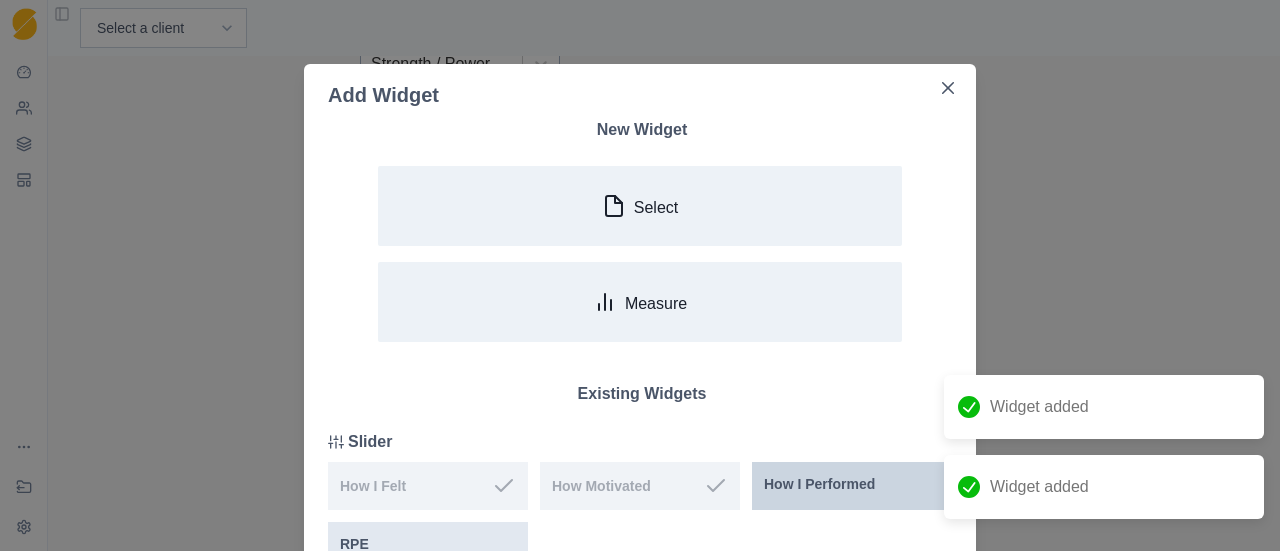 click on "How I Performed" at bounding box center (819, 484) 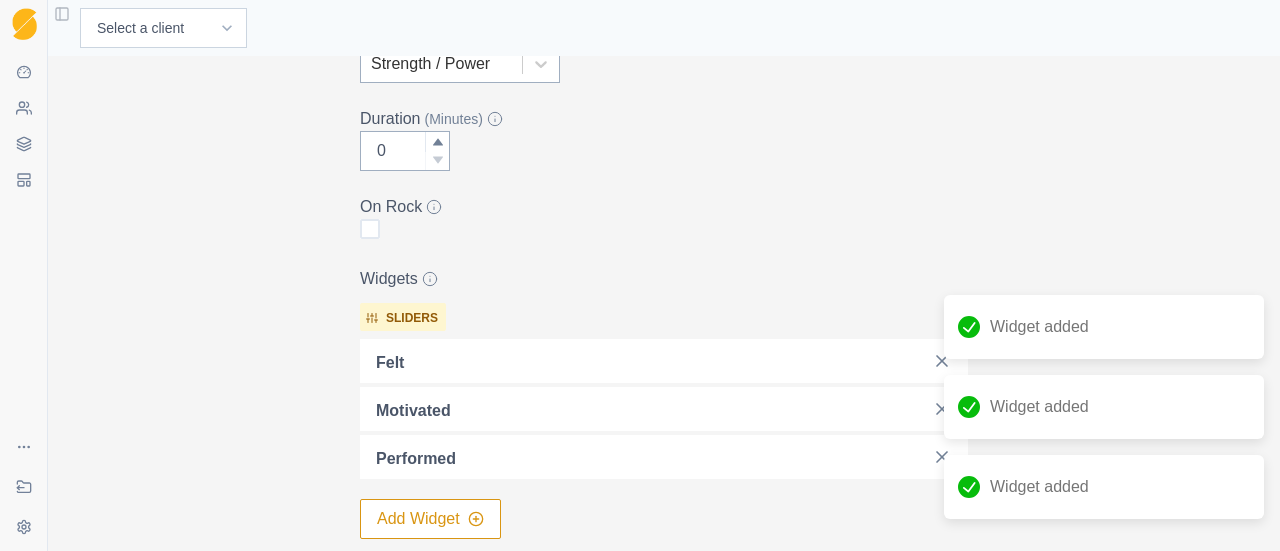 click on "Add Widget" at bounding box center (430, 519) 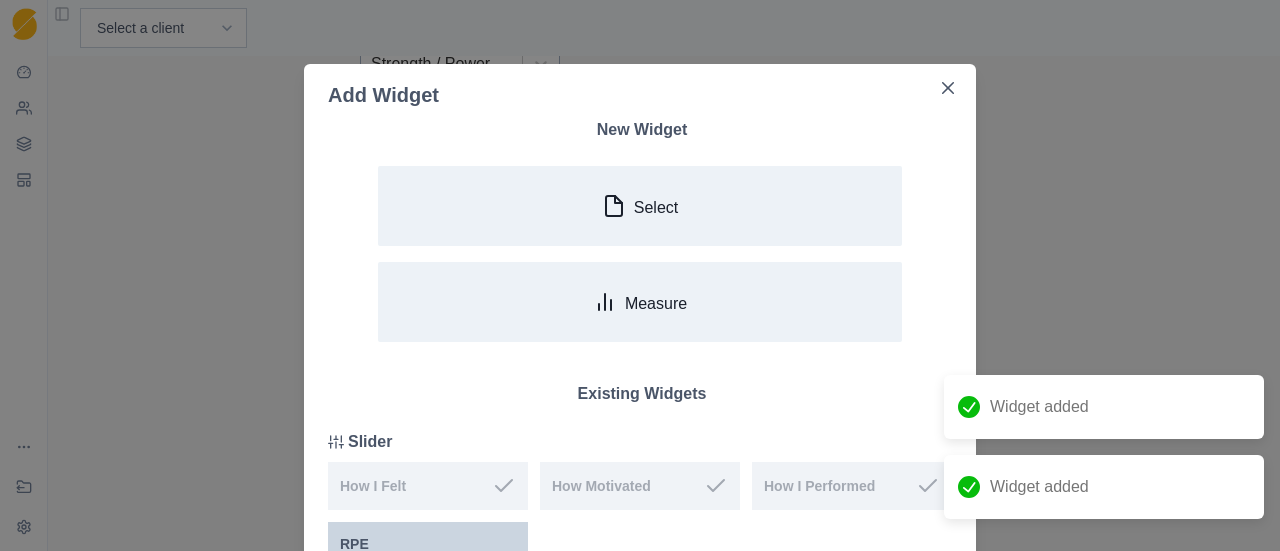 click on "RPE" at bounding box center [428, 544] 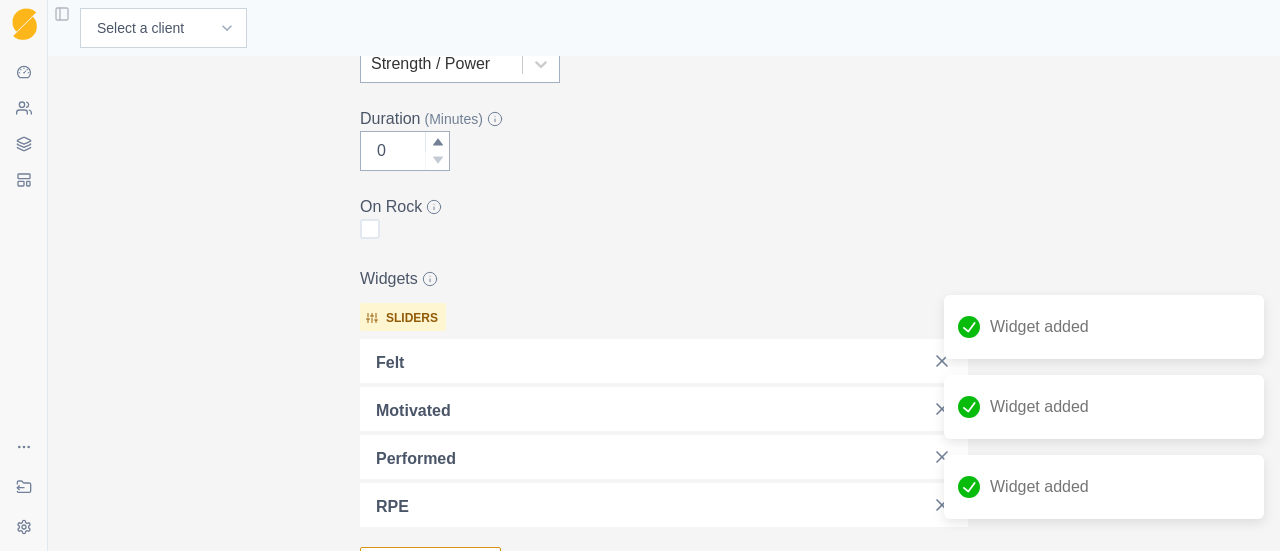 scroll, scrollTop: 600, scrollLeft: 0, axis: vertical 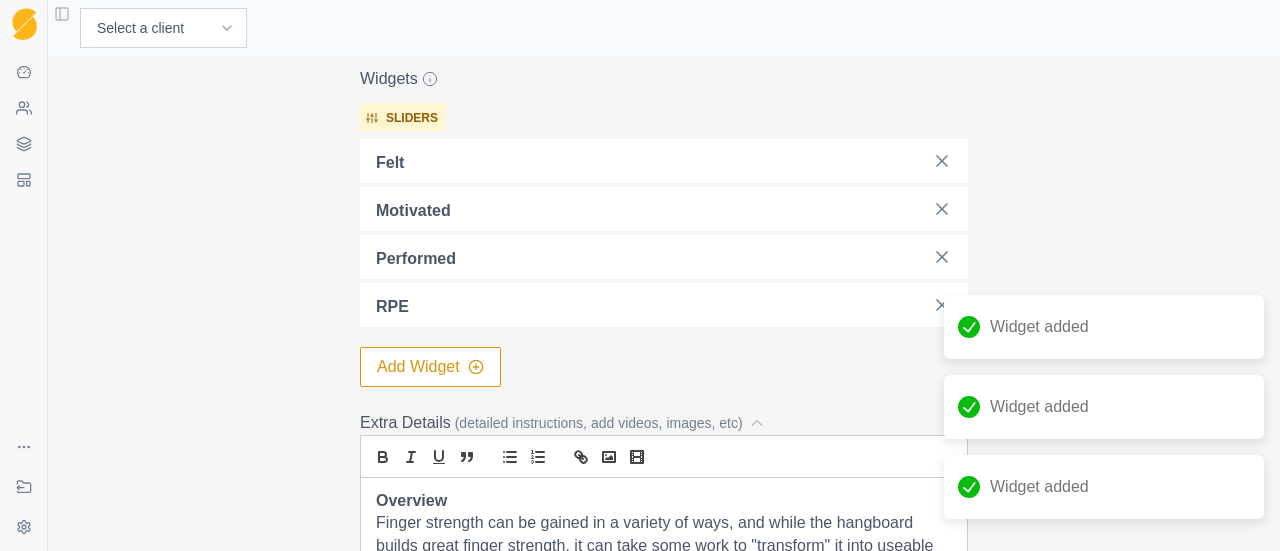 click on "Add Widget" at bounding box center (430, 367) 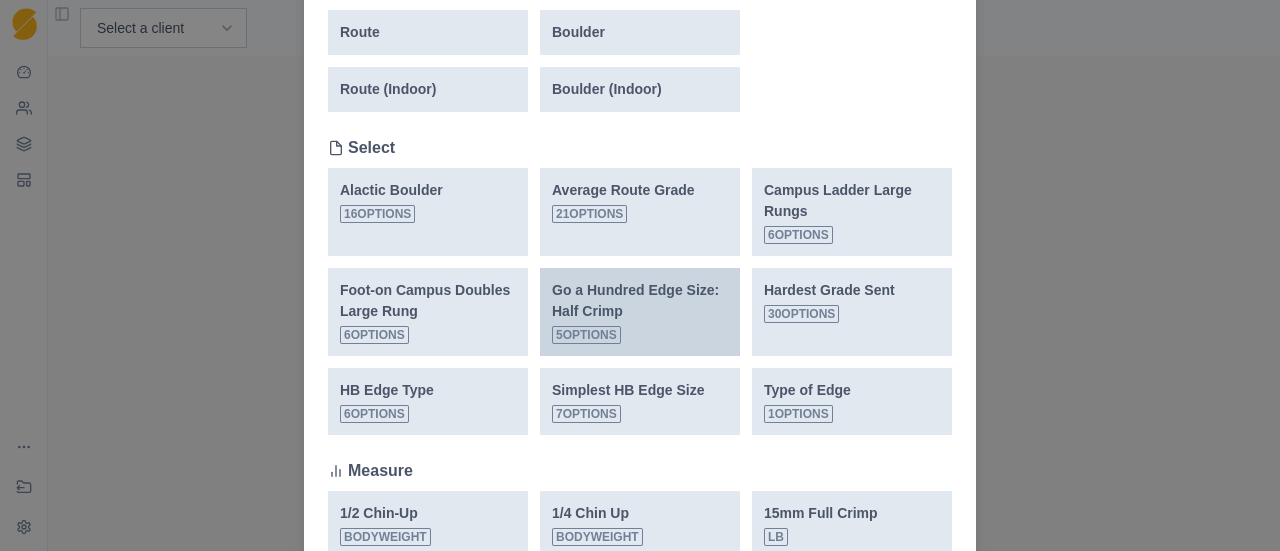 scroll, scrollTop: 0, scrollLeft: 0, axis: both 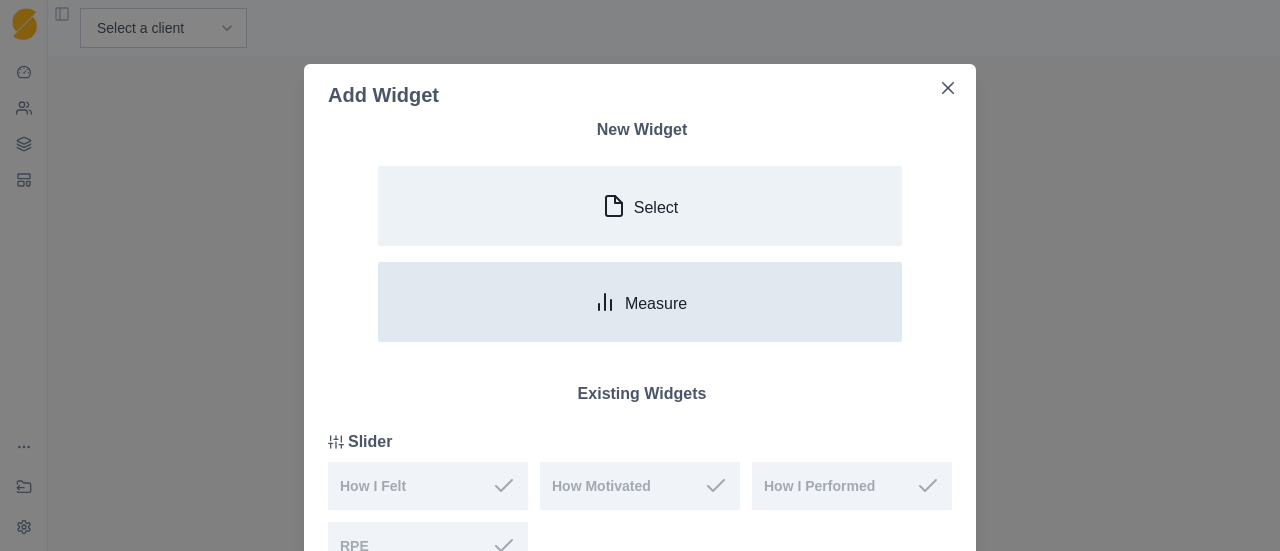 click on "Measure" at bounding box center (640, 302) 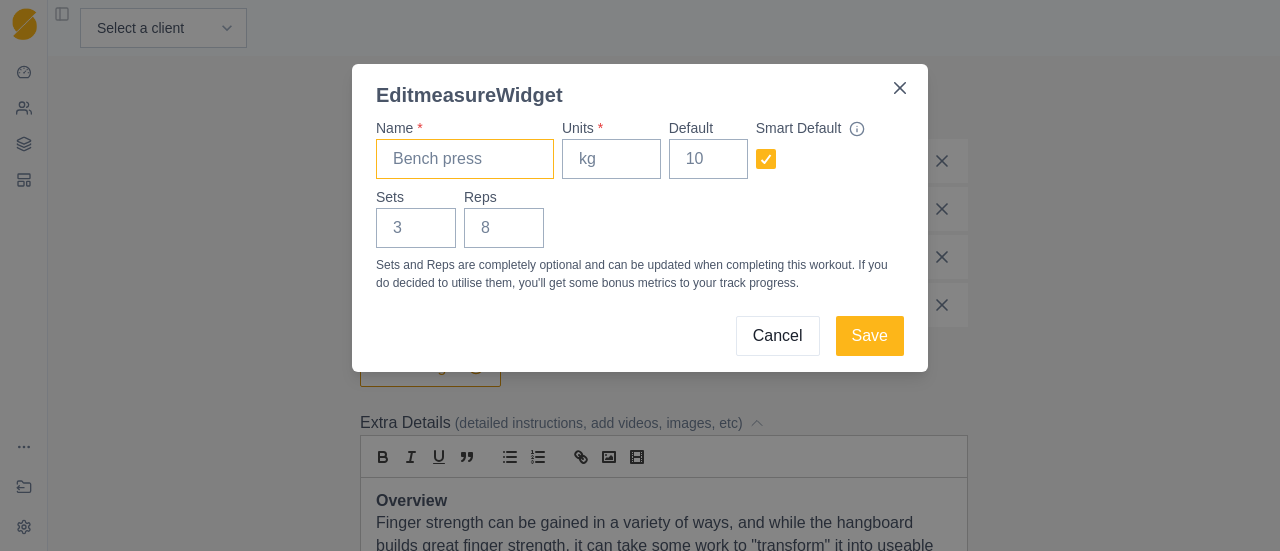click on "Name *" at bounding box center [465, 159] 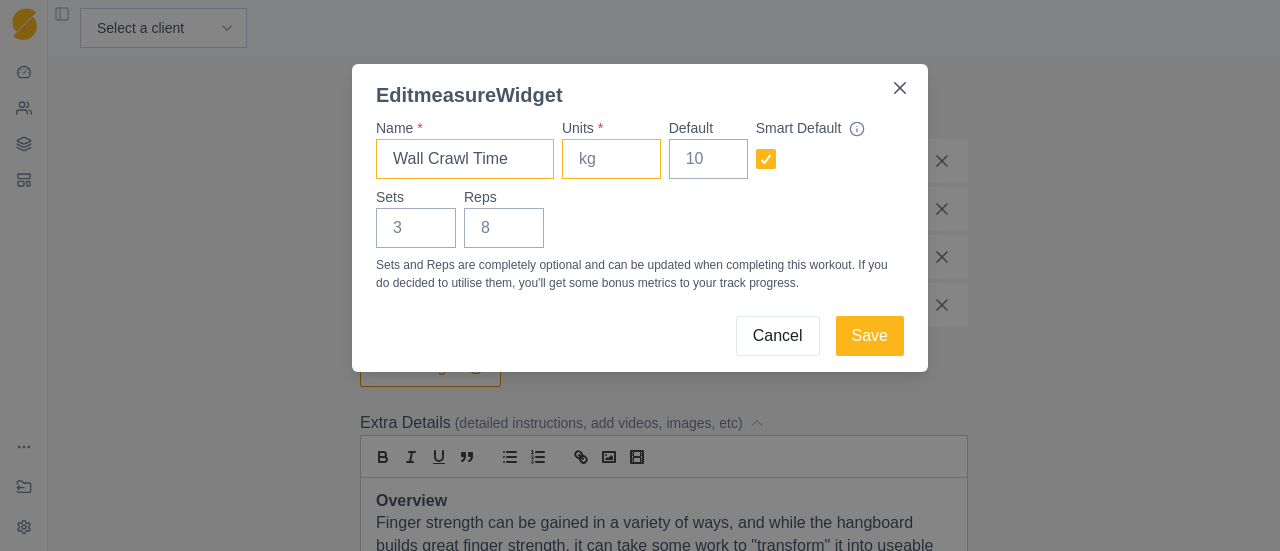 type on "Wall Crawl Time" 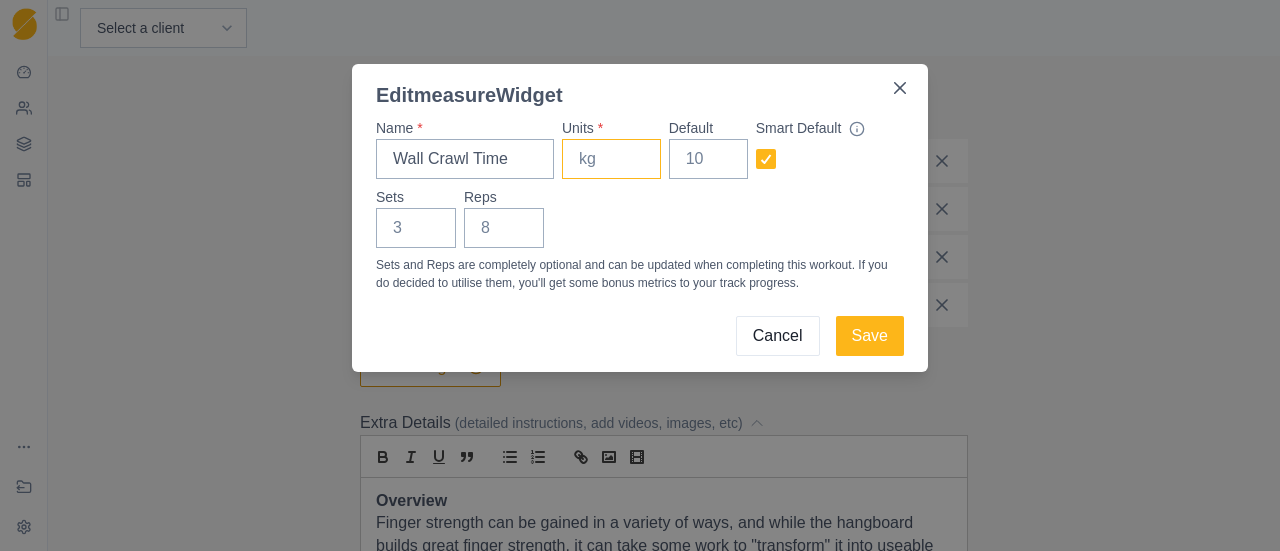 click on "Units *" at bounding box center [611, 159] 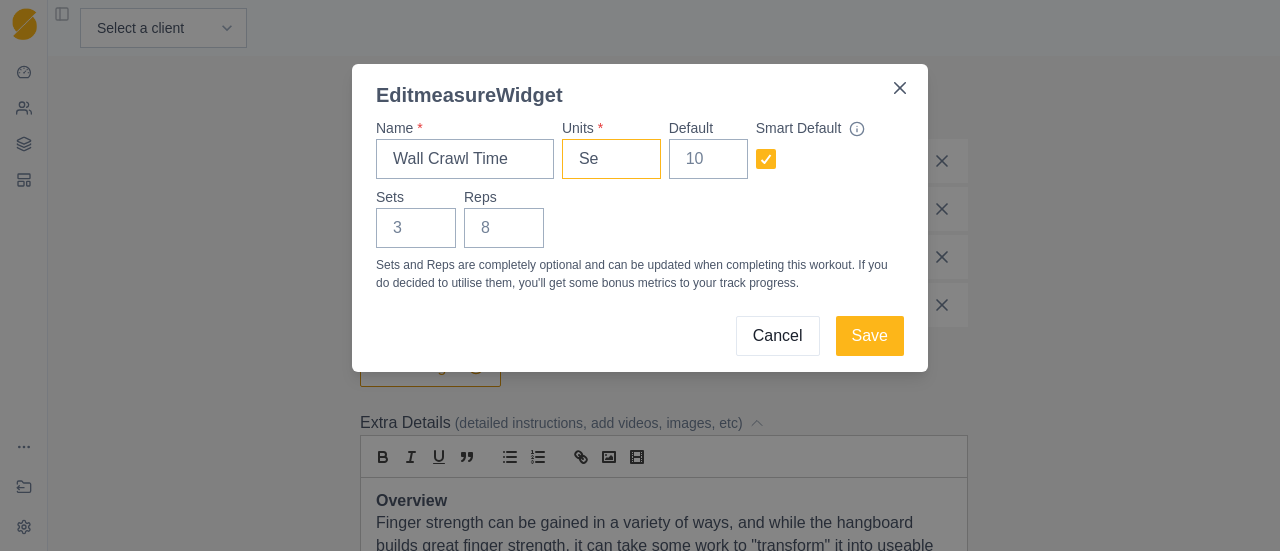 type on "S" 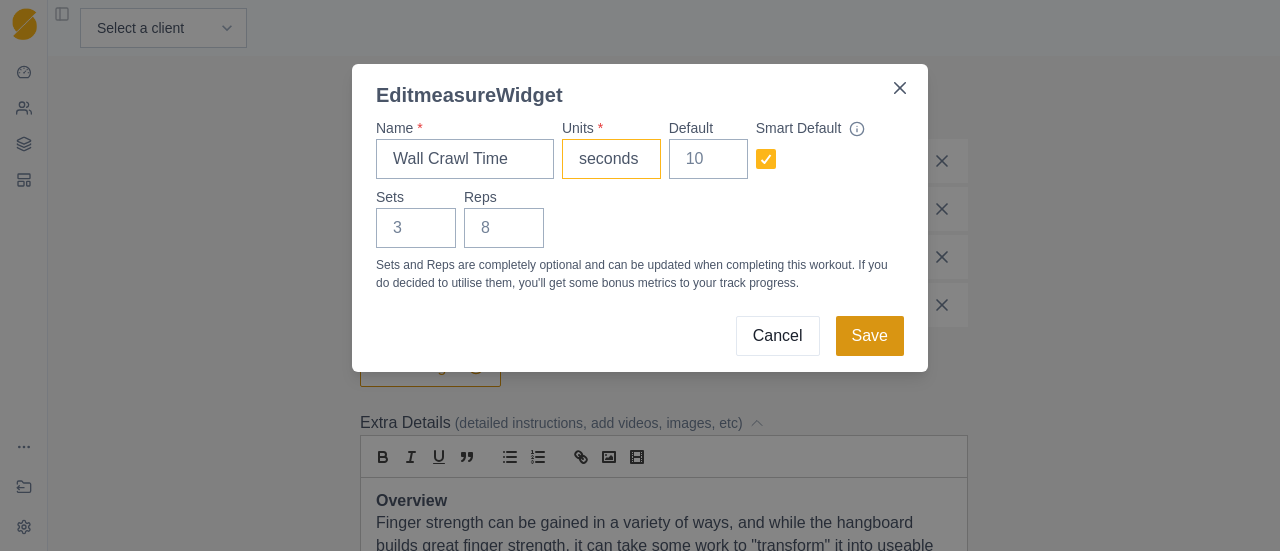 type on "seconds" 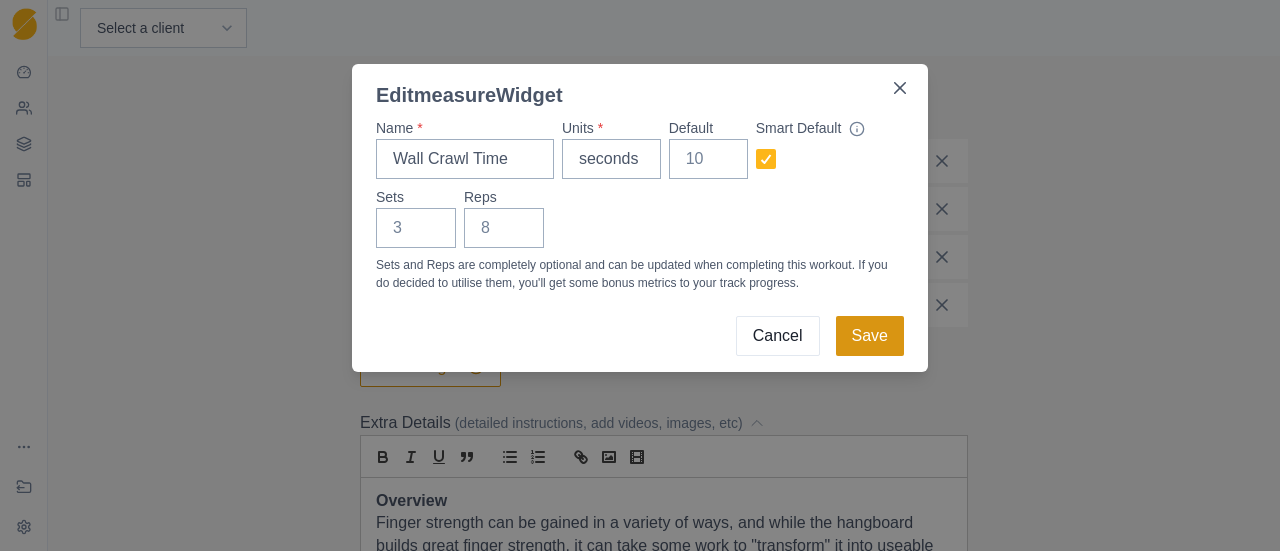 click on "Save" at bounding box center (870, 336) 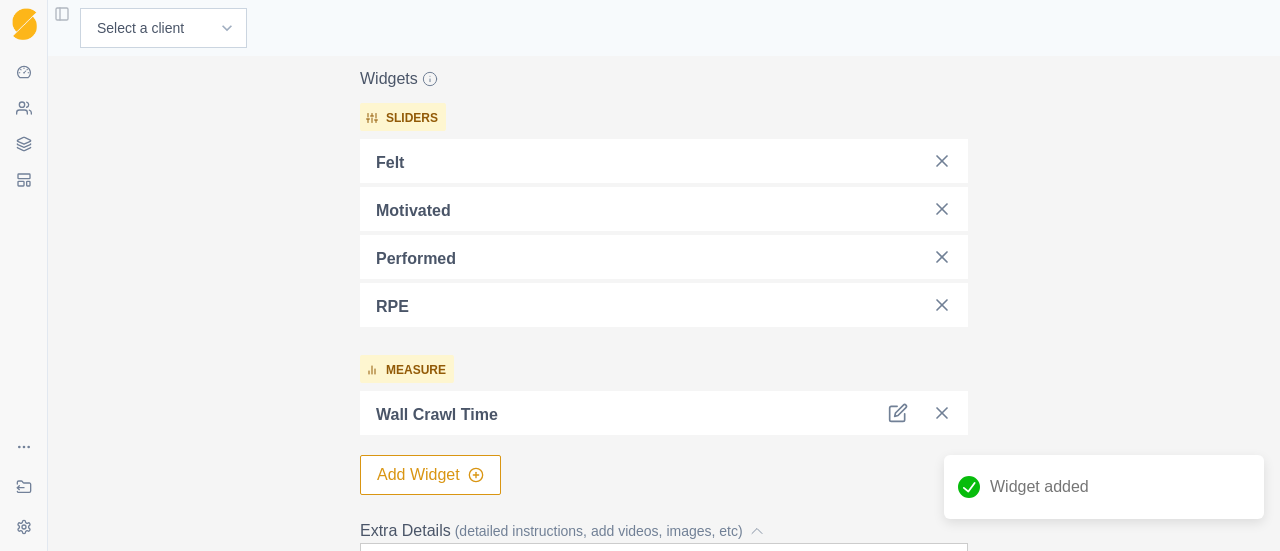 click at bounding box center [693, 413] 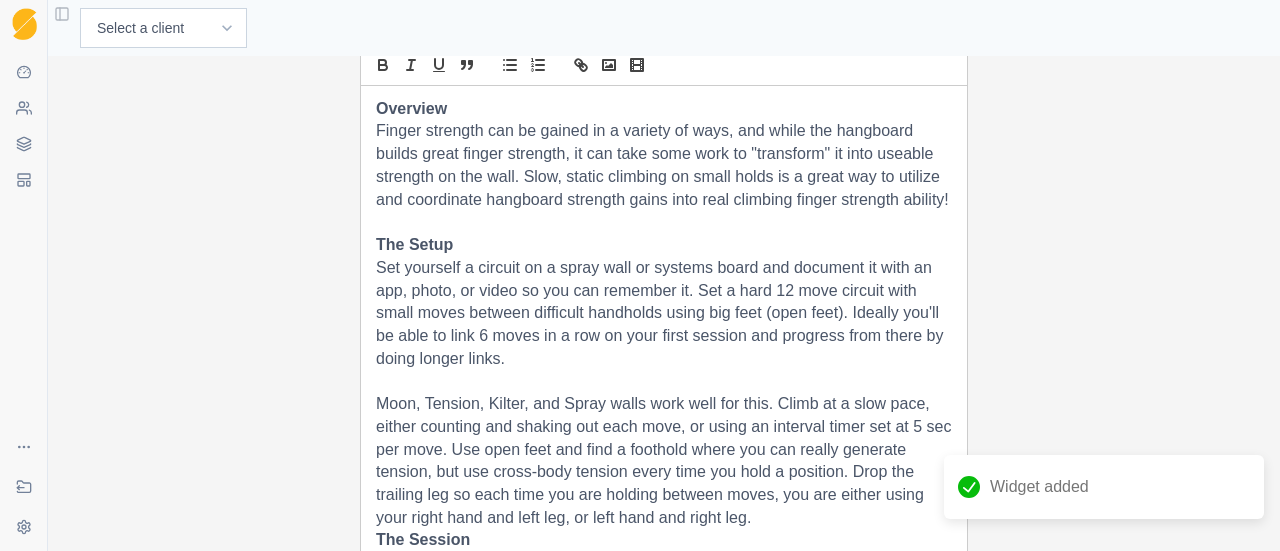 scroll, scrollTop: 1438, scrollLeft: 0, axis: vertical 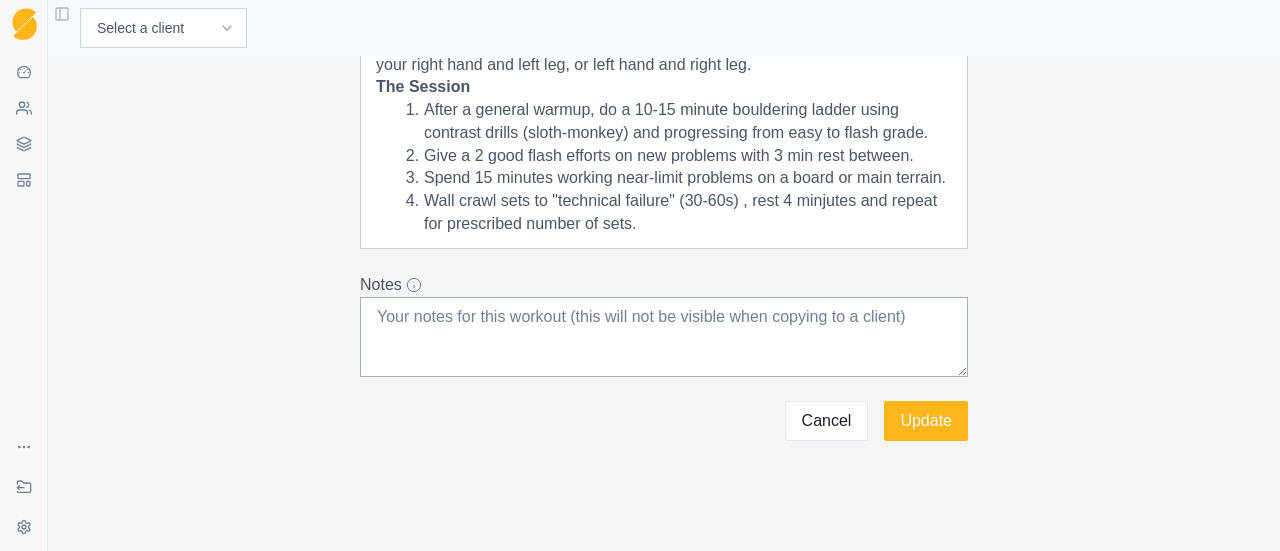 click on "Overview Finger strength can be gained in a variety of ways, and while the hangboard builds great finger strength, it can take some work to "transform" it into useable strength on the wall. Slow, static climbing on small holds is a great way to utilize and coordinate hangboard strength gains into real climbing finger strength ability! The Setup Set yourself a circuit on a spray wall or systems board and document it with an app, photo, or video so you can remember it. Set a hard 12 move circuit with small moves between difficult handholds using big feet (open feet). Ideally you'll be able to link 6 moves in a row on your first session and progress from there by doing longer links. The Session After a general warmup, do a 10-15 minute bouldering ladder using contrast drills (sloth-monkey) and progressing from easy to flash grade. Give a 2 good flash efforts on new problems with 3 min rest between. Spend 15 minutes working near-limit problems on a board or main terrain." at bounding box center [664, -2] 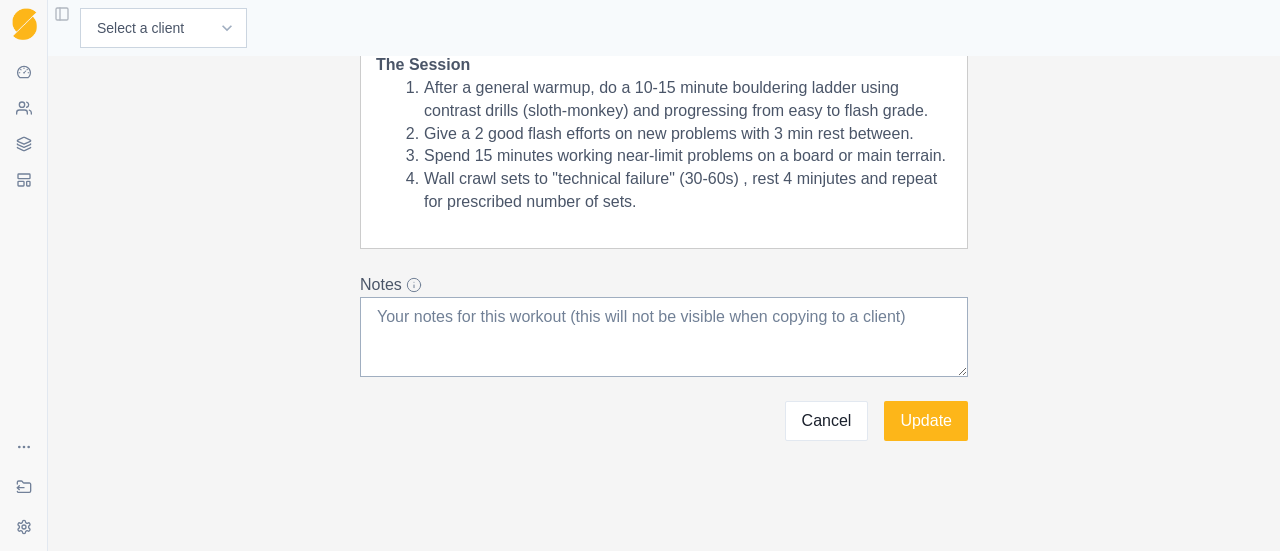scroll, scrollTop: 0, scrollLeft: 0, axis: both 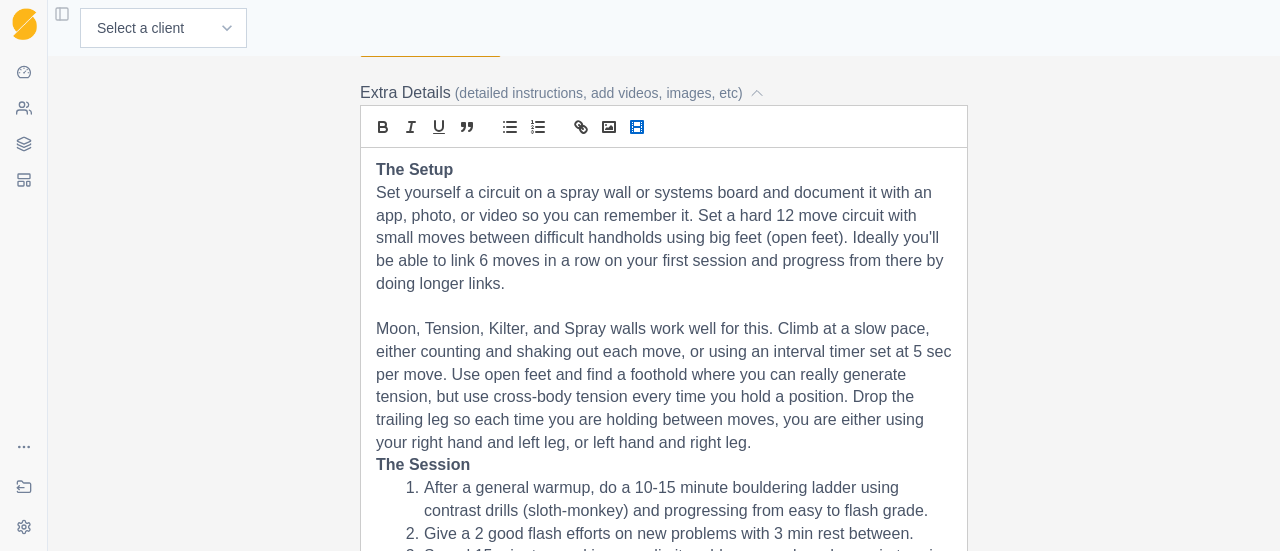 click 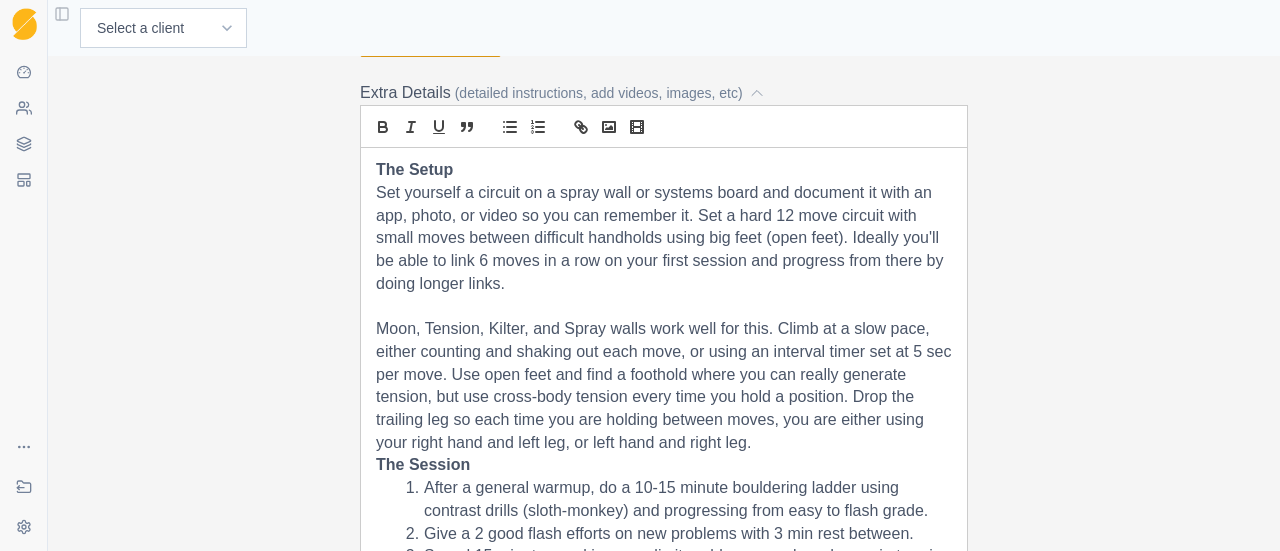 scroll, scrollTop: 1119, scrollLeft: 0, axis: vertical 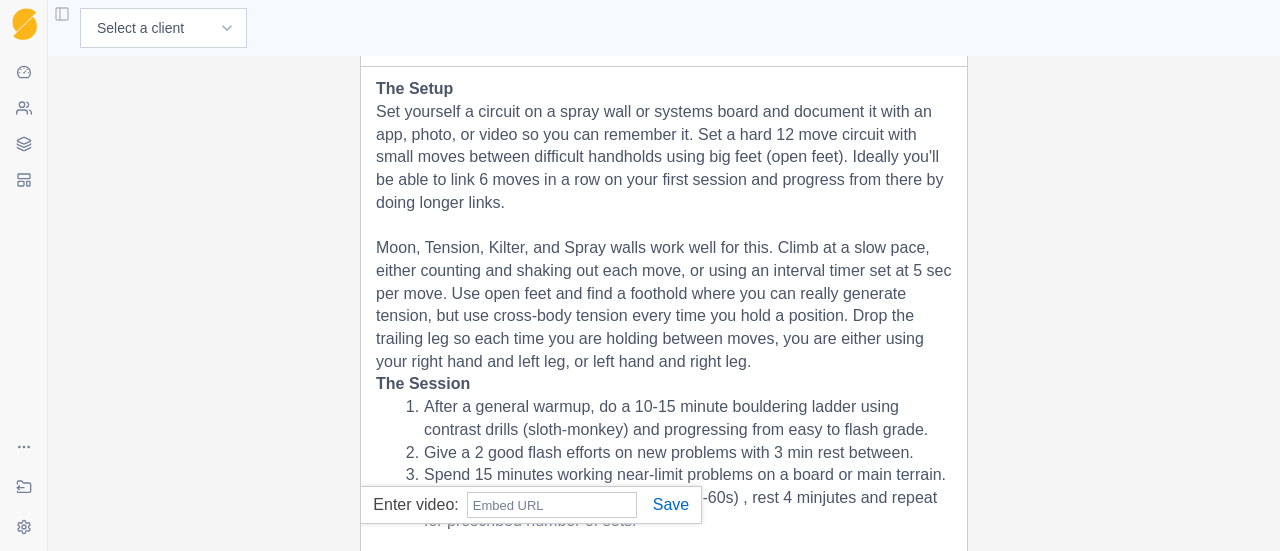 paste on "Use a wall with lots of holds and set a 6-12 move circuit with small moves between difficult handholds using big feet (open feet). Moon, Tension, Kilter, and Spray walls work well for this. Climb at a slow pace, either counting and shaking out each move, or using an interval timer set at 5 sec per move. Use open feet and find a foothold where you can really generate tension, but use cross-body tension every time you hold a position. Drop the trailing leg so each time you are holding between moves, you are either using your right hand and left leg, or left hand and right leg." 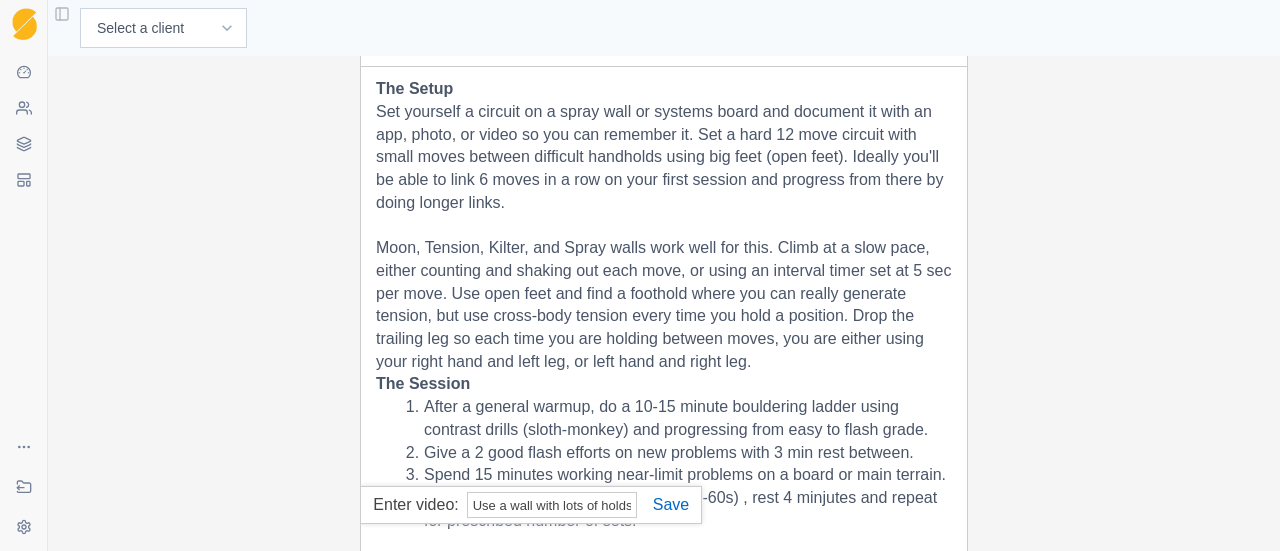 scroll, scrollTop: 0, scrollLeft: 3132, axis: horizontal 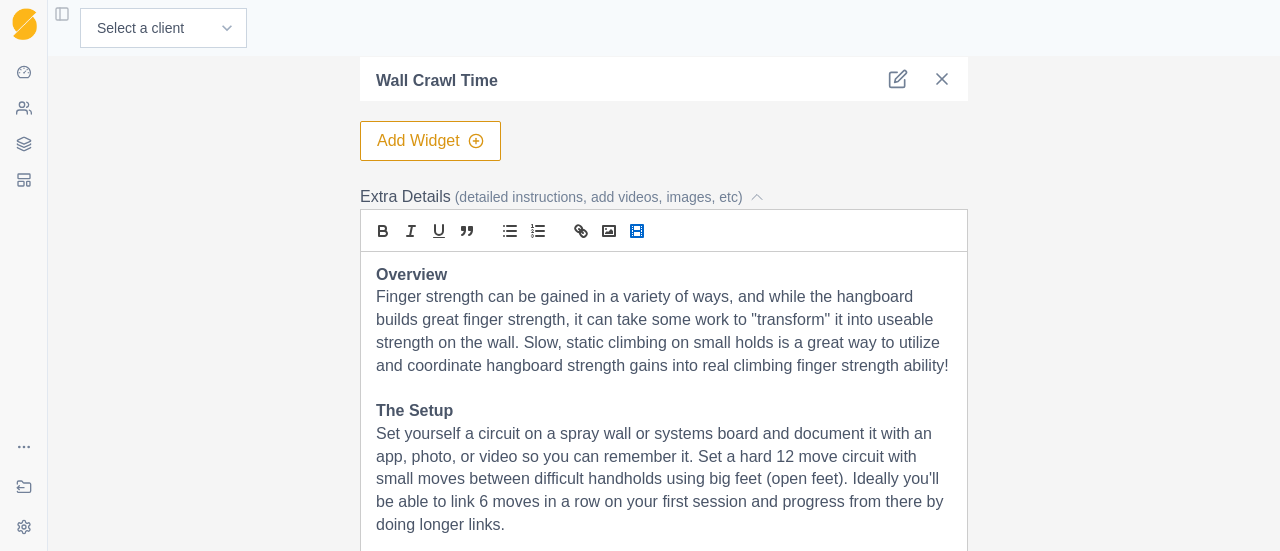 click 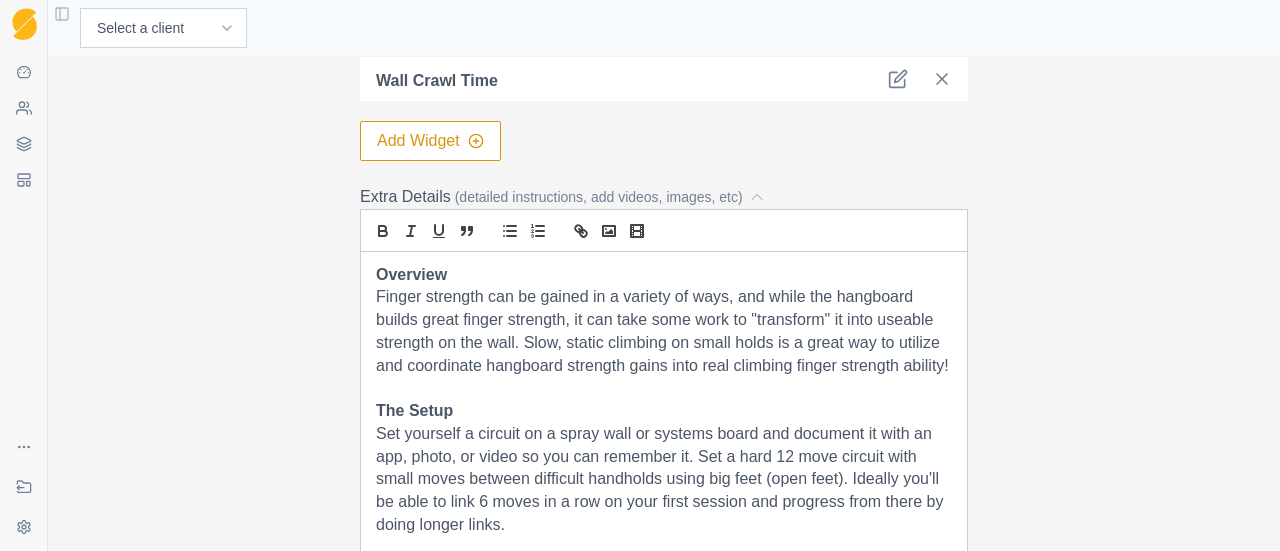 scroll, scrollTop: 168, scrollLeft: 0, axis: vertical 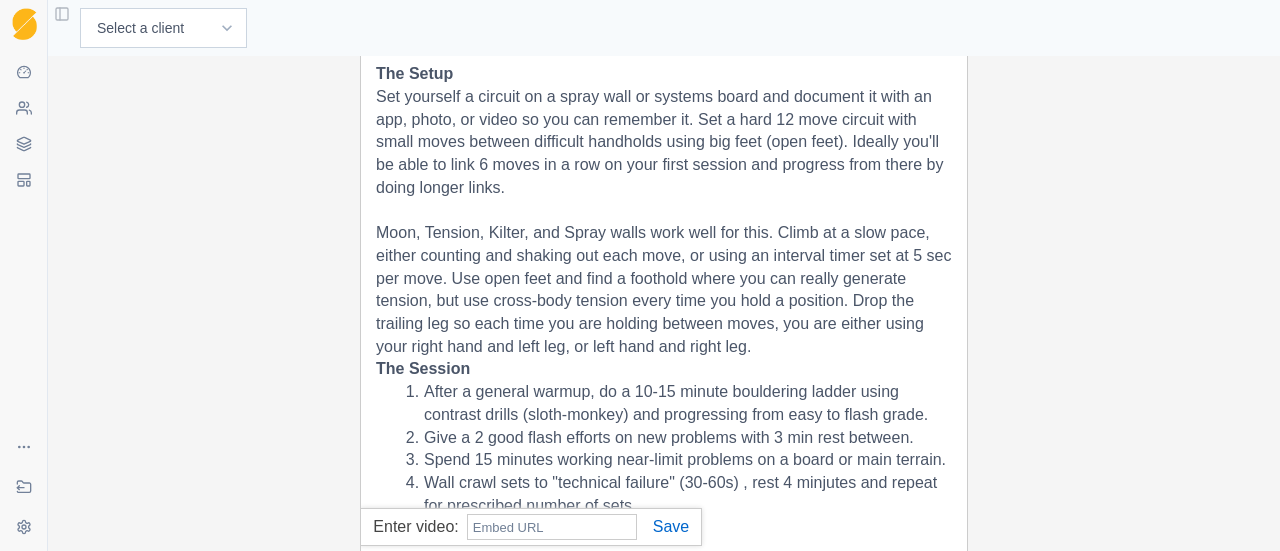 paste on "https://youtu.be/RC1inR4gMsQ" 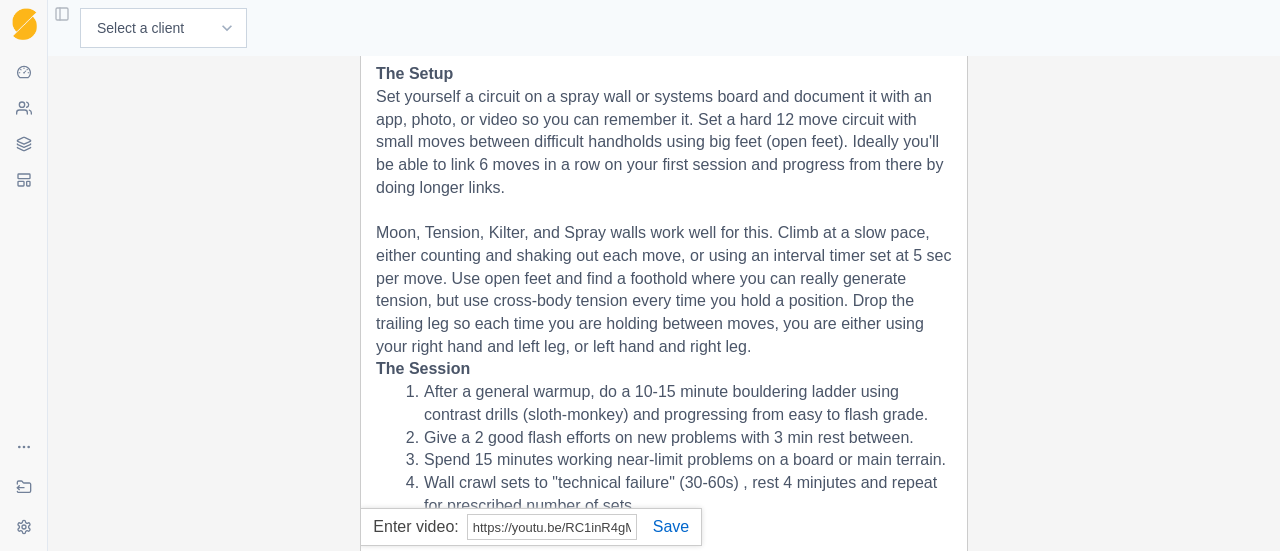 scroll, scrollTop: 0, scrollLeft: 21, axis: horizontal 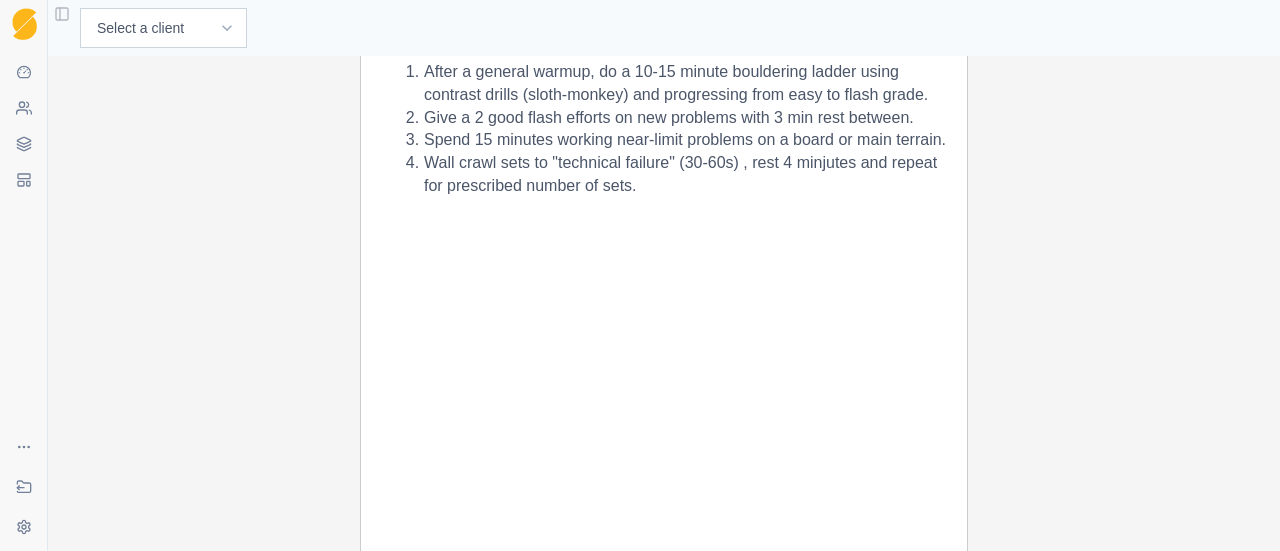 type 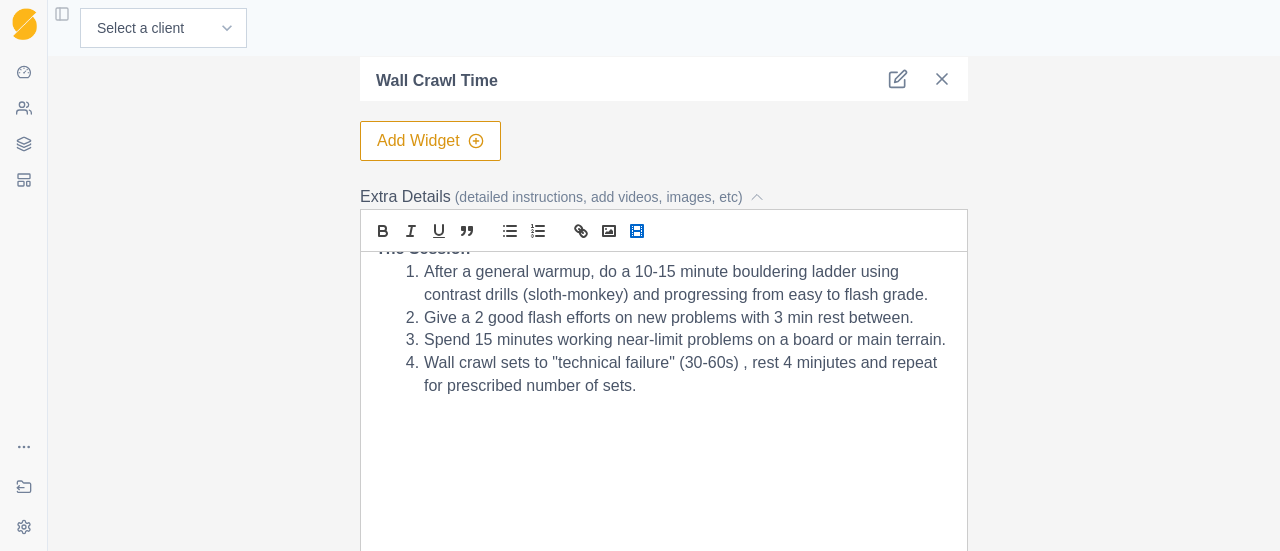 click at bounding box center [637, 231] 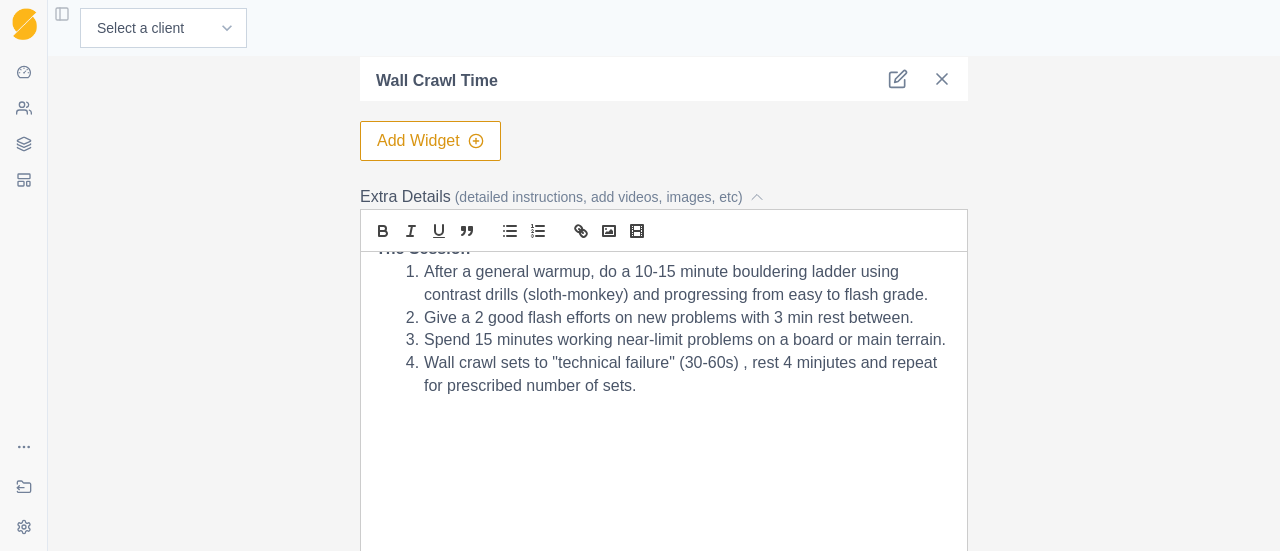 scroll, scrollTop: 1119, scrollLeft: 0, axis: vertical 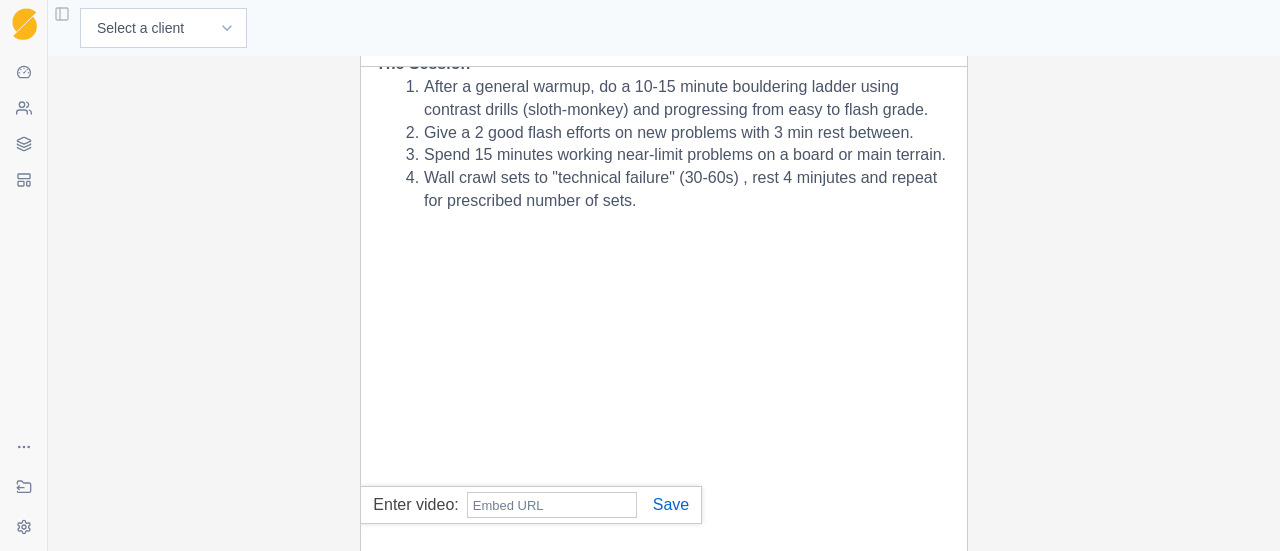 paste on "https://youtu.be/B-ZlfvGjyxs" 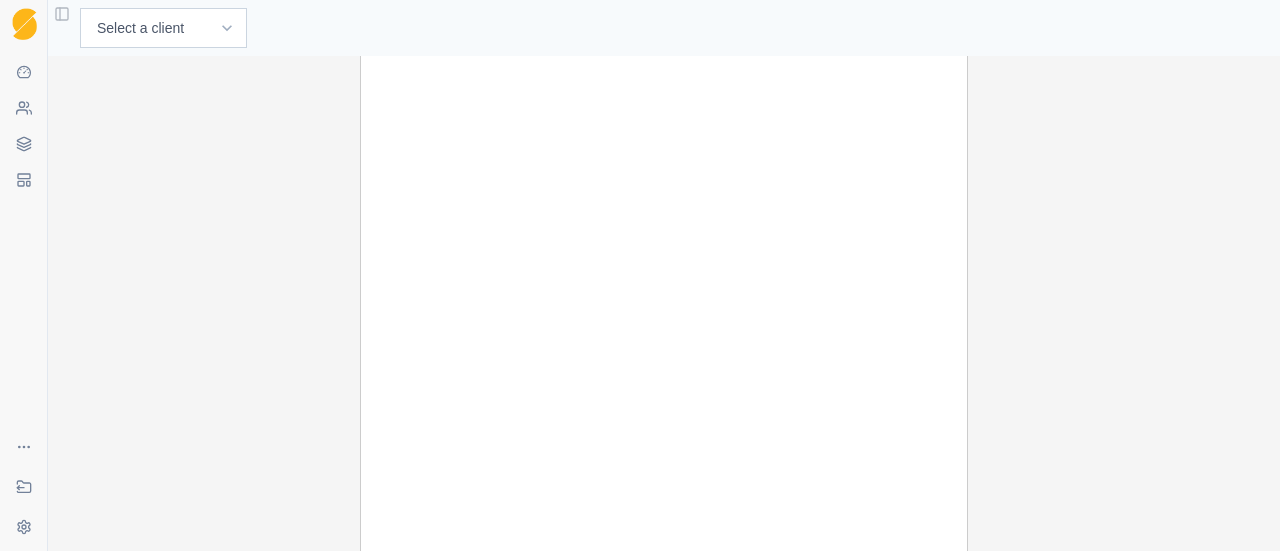 scroll, scrollTop: 830, scrollLeft: 0, axis: vertical 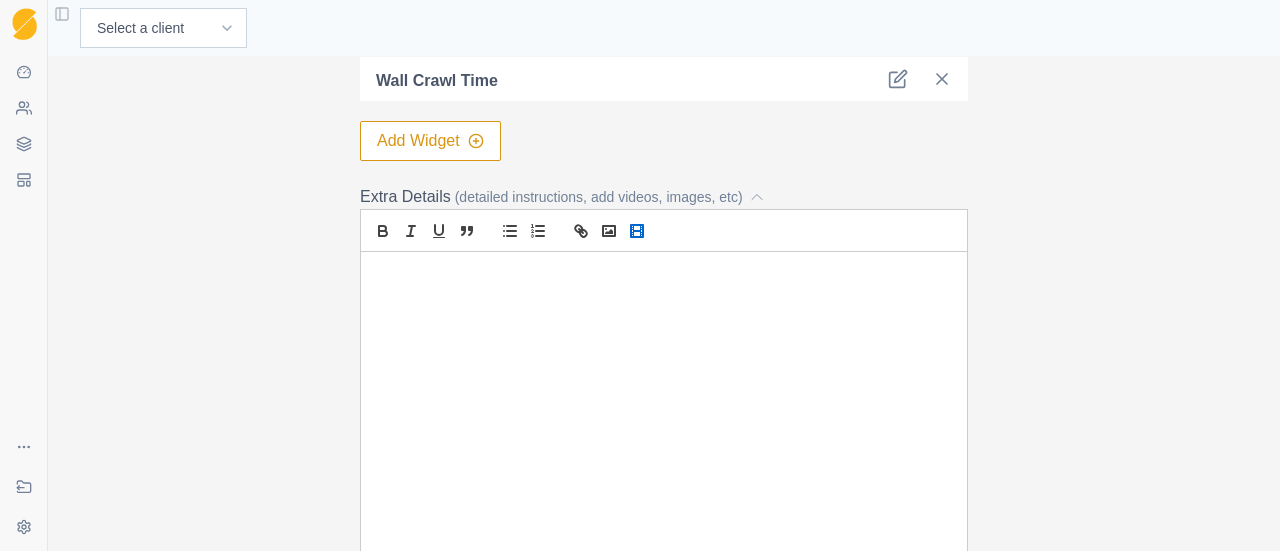 click 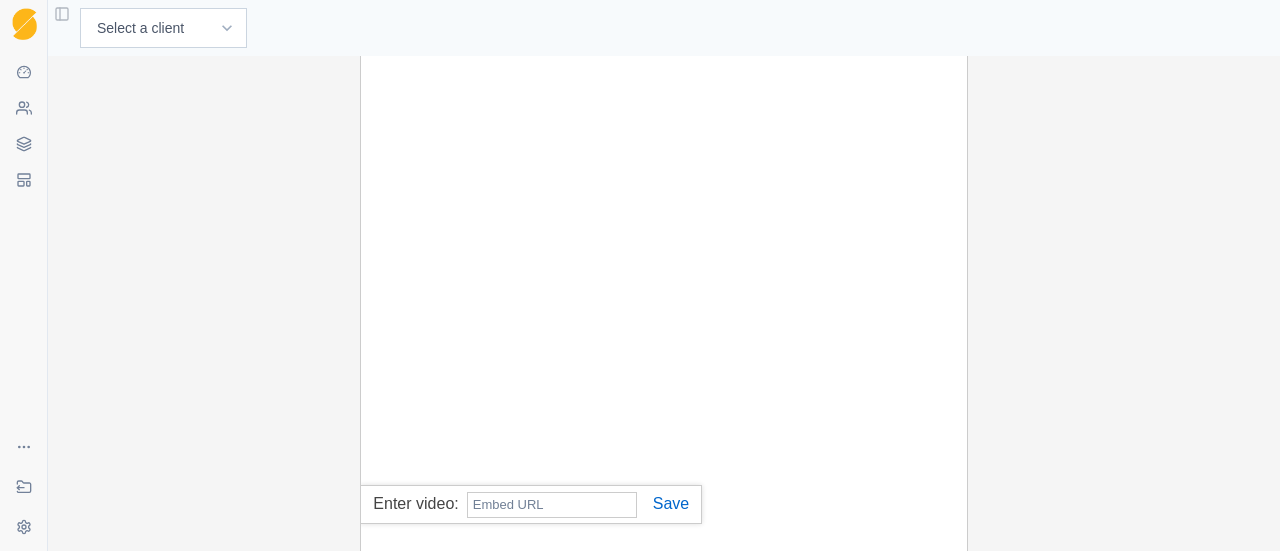 paste on "https://youtu.be/Pi_CI9k56Ns" 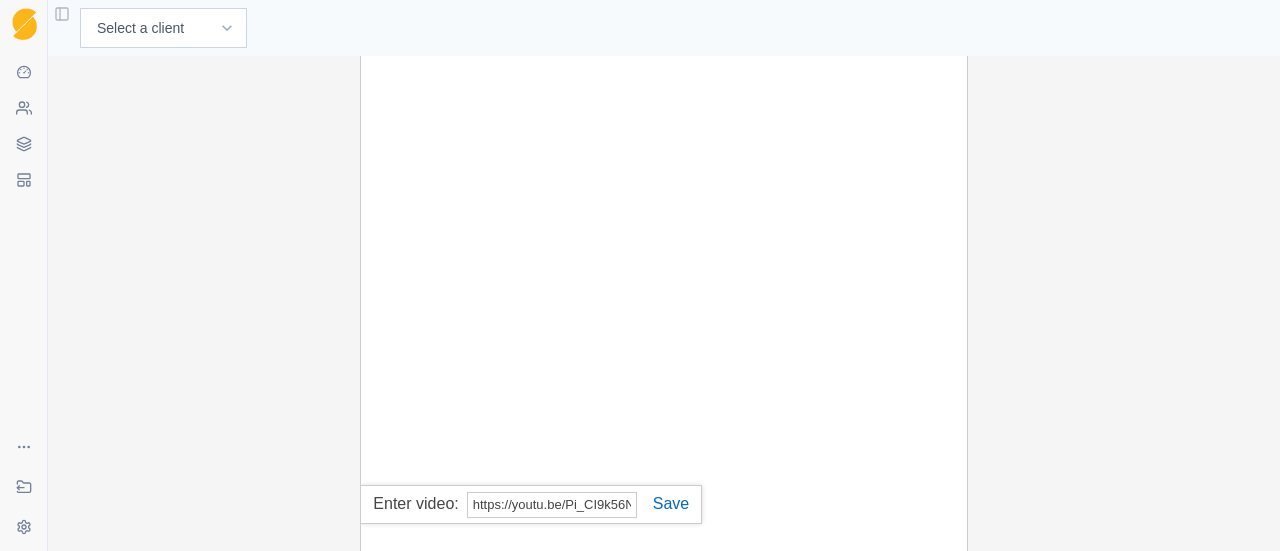 scroll, scrollTop: 0, scrollLeft: 10, axis: horizontal 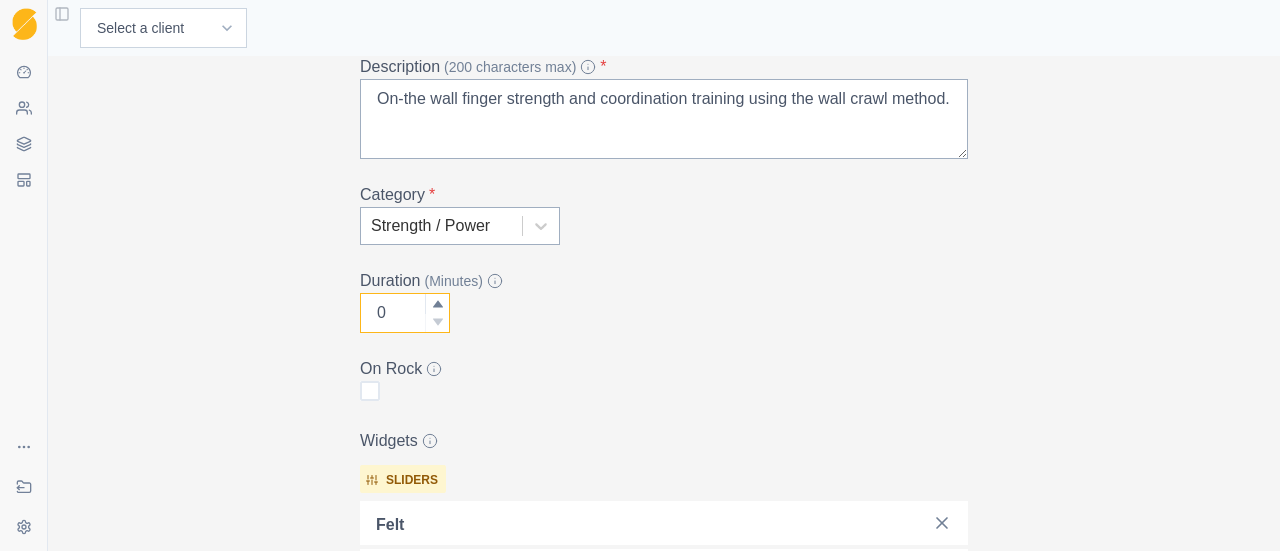 drag, startPoint x: 396, startPoint y: 331, endPoint x: 362, endPoint y: 327, distance: 34.234486 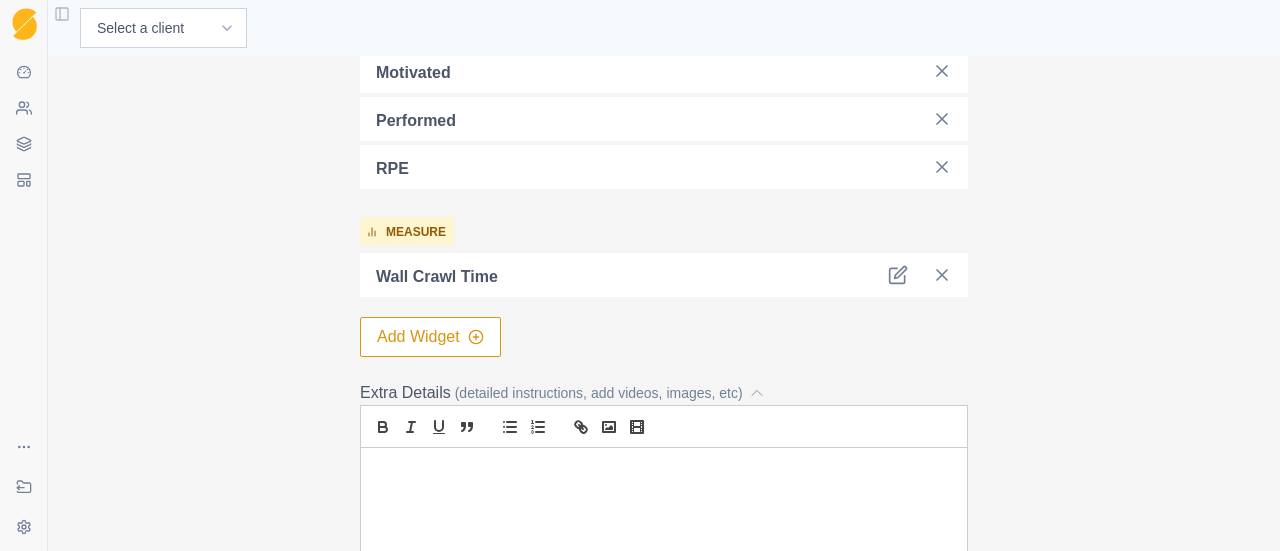 scroll, scrollTop: 1438, scrollLeft: 0, axis: vertical 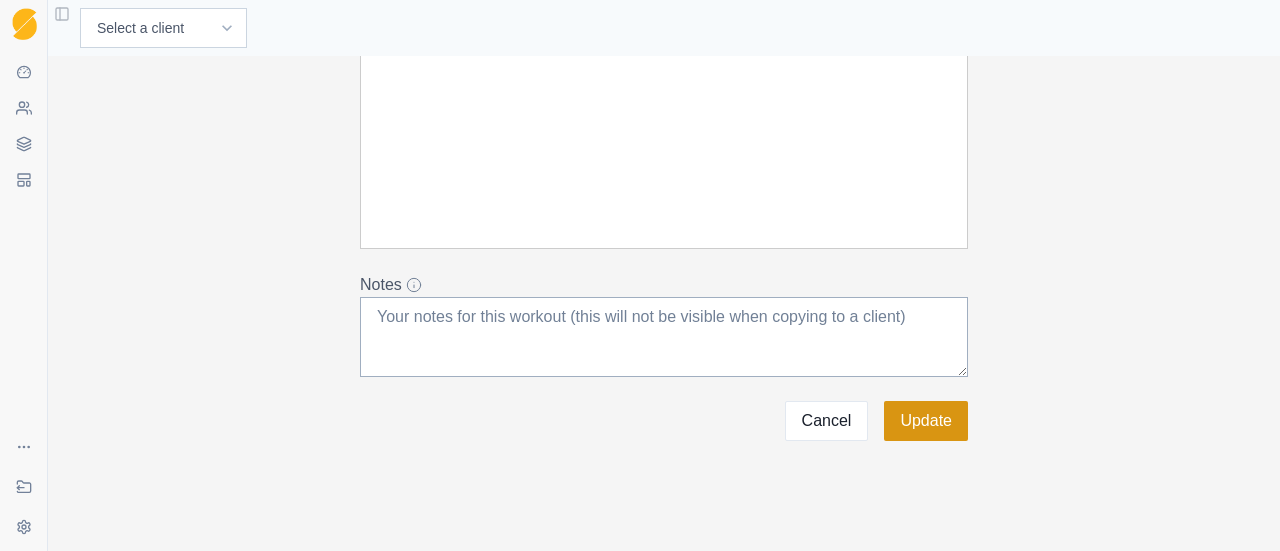 type on "60" 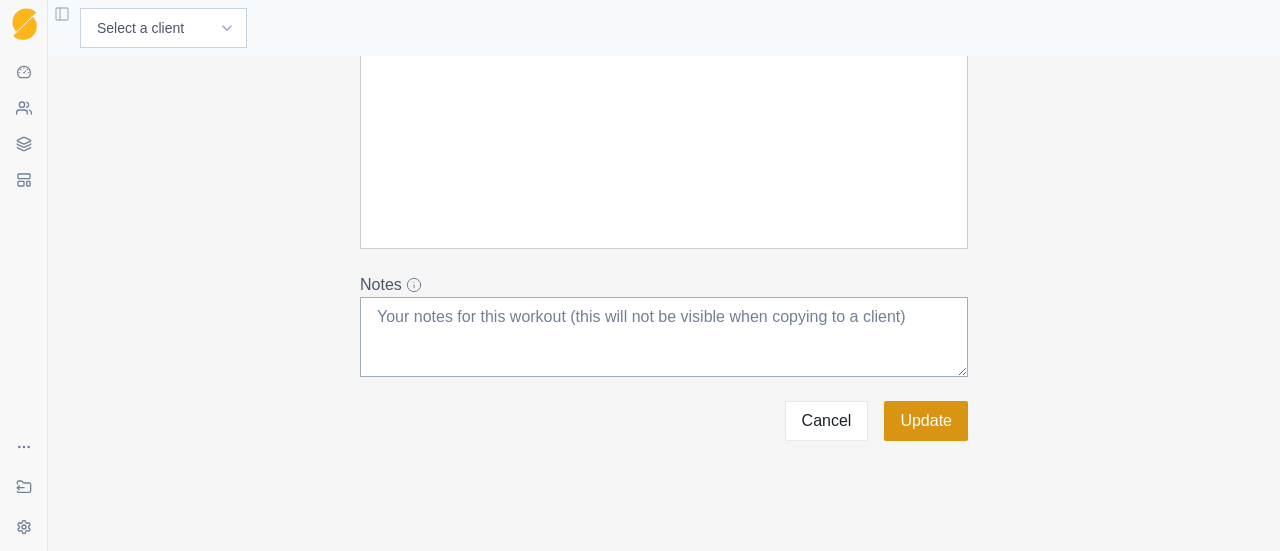 click on "Update" at bounding box center (926, 421) 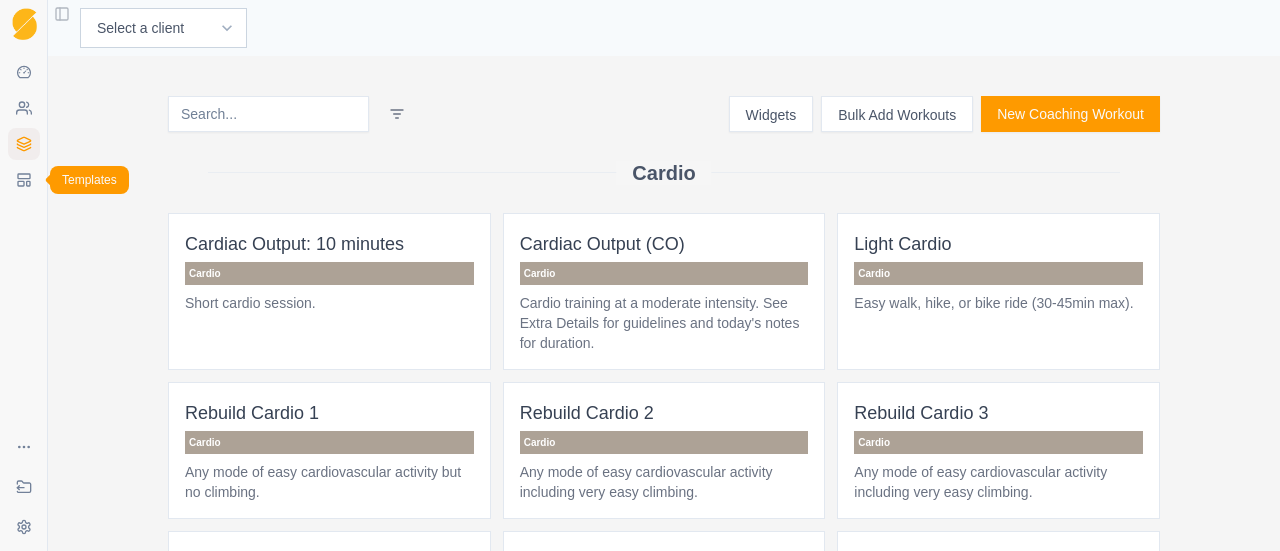 click 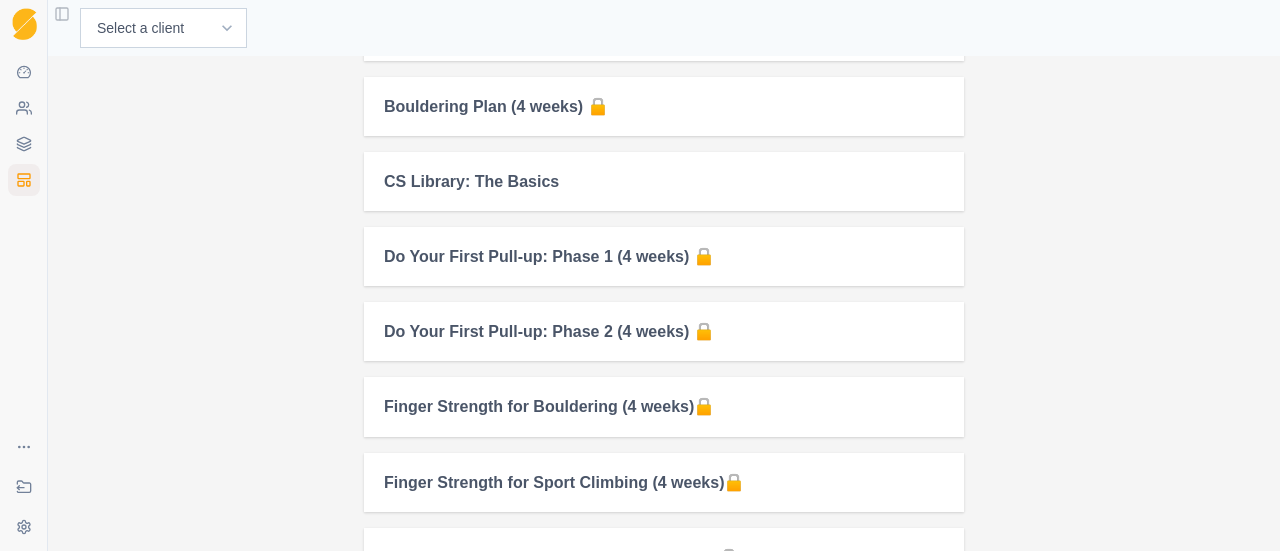scroll, scrollTop: 1300, scrollLeft: 0, axis: vertical 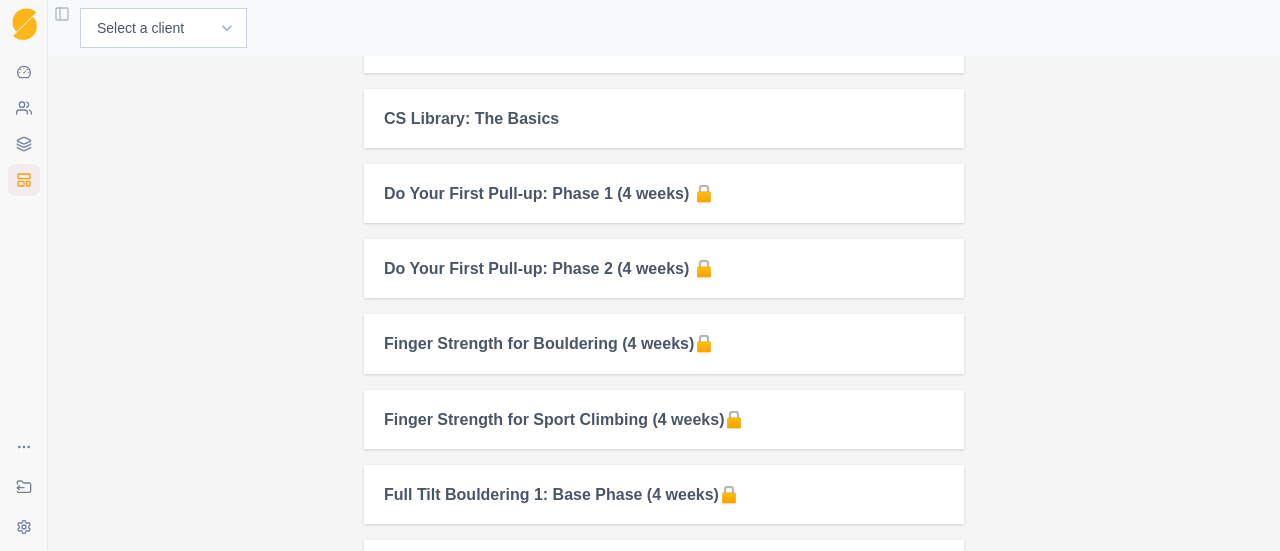click on "Finger Strength for Sport Climbing (4 weeks)🔒" at bounding box center (664, 419) 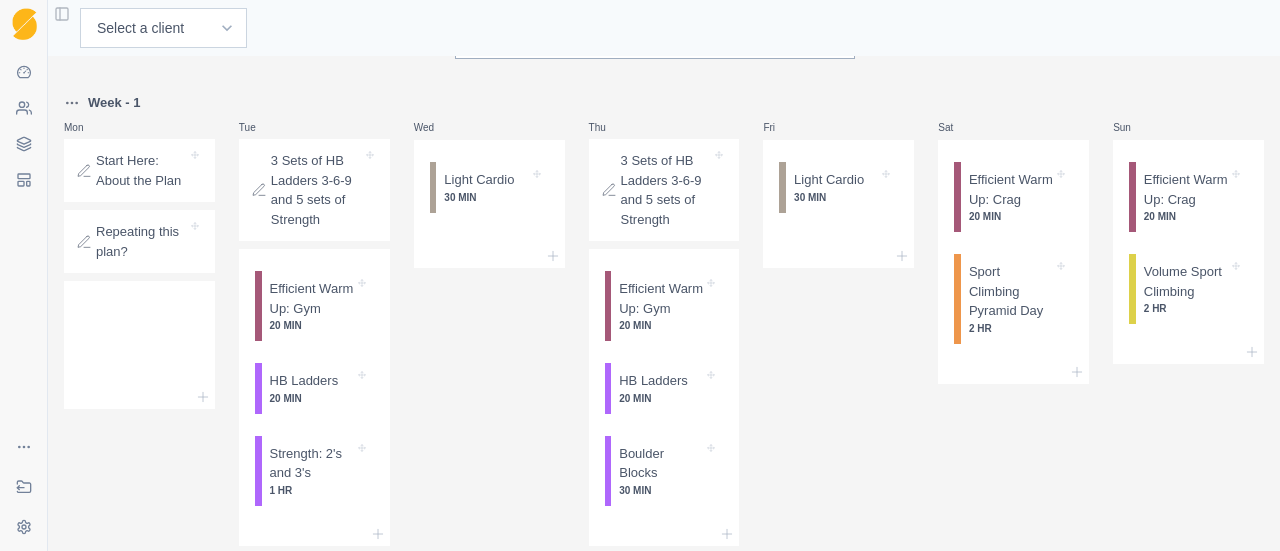 scroll, scrollTop: 100, scrollLeft: 0, axis: vertical 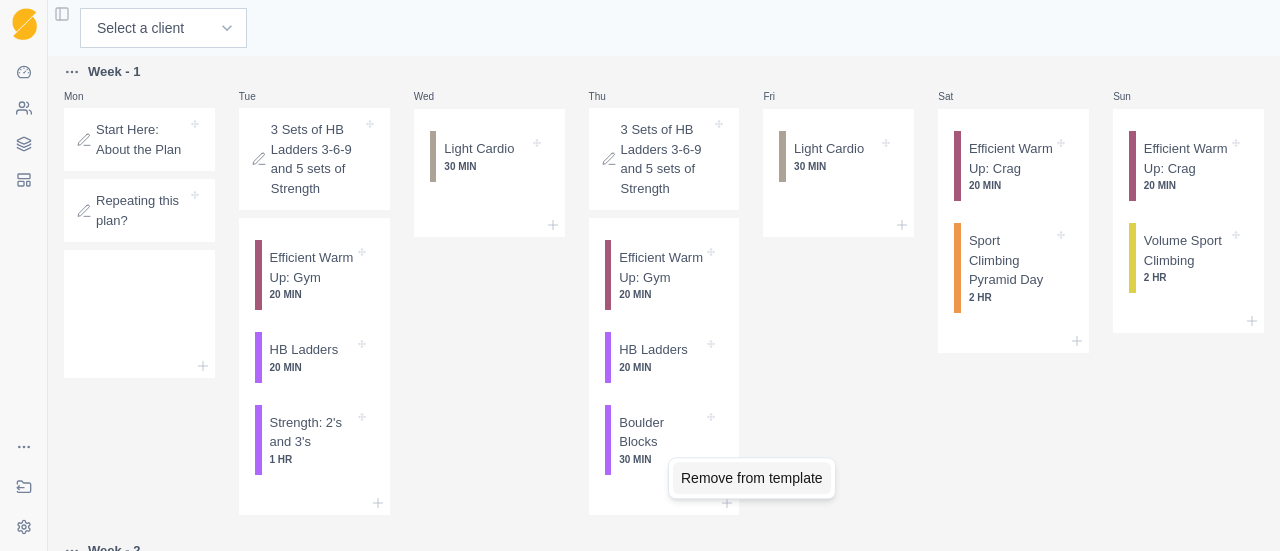 click on "Remove from template" at bounding box center (752, 478) 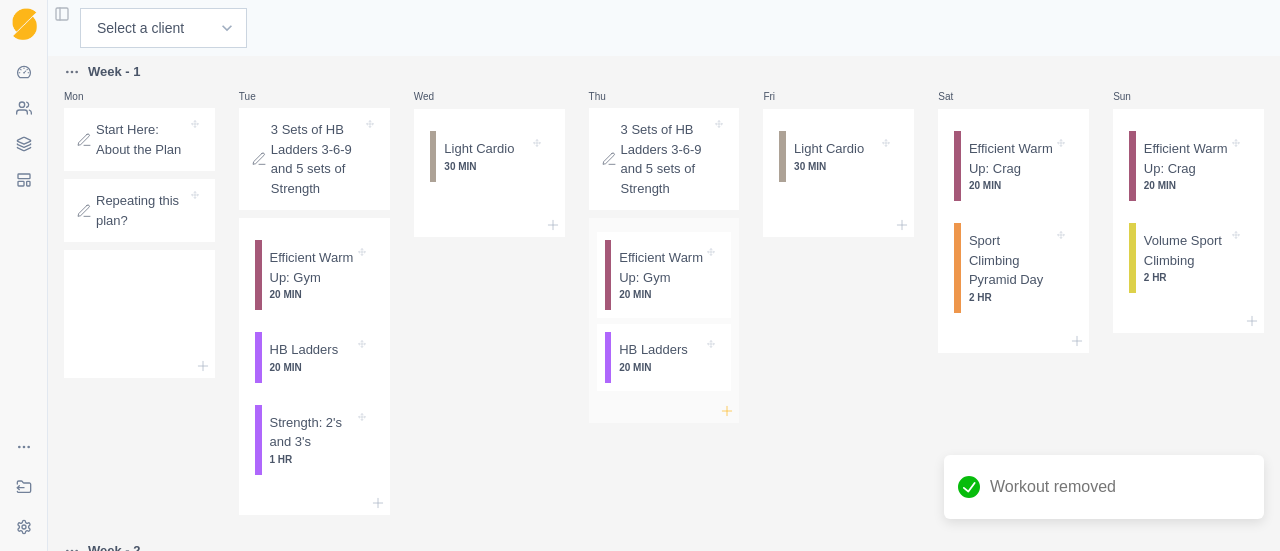 click 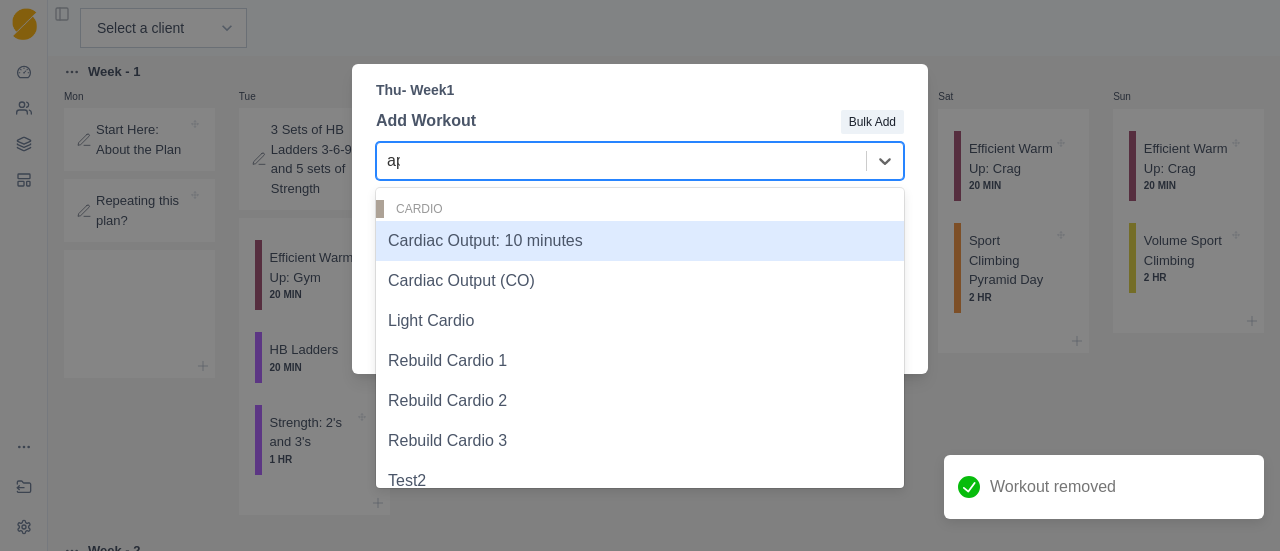 type on "app" 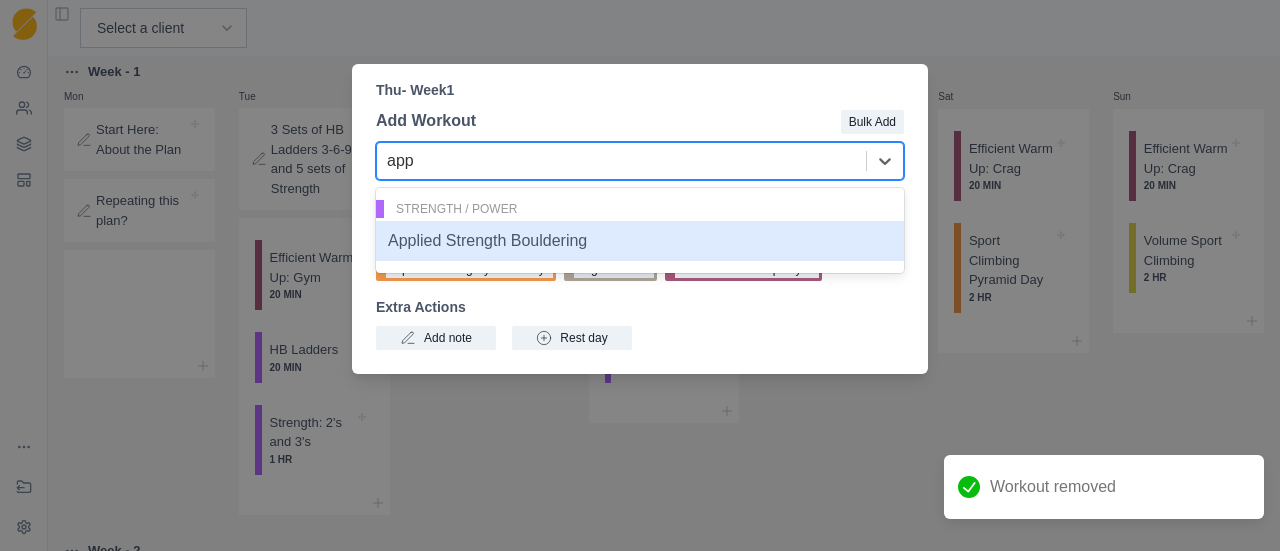 click on "Applied Strength Bouldering" at bounding box center [640, 241] 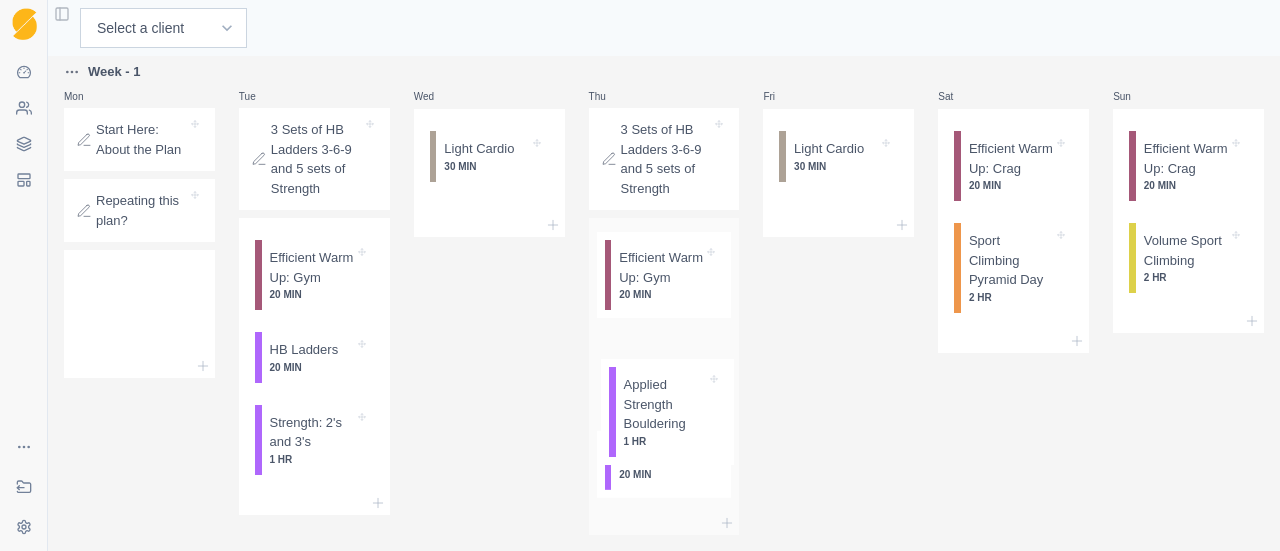 scroll, scrollTop: 102, scrollLeft: 0, axis: vertical 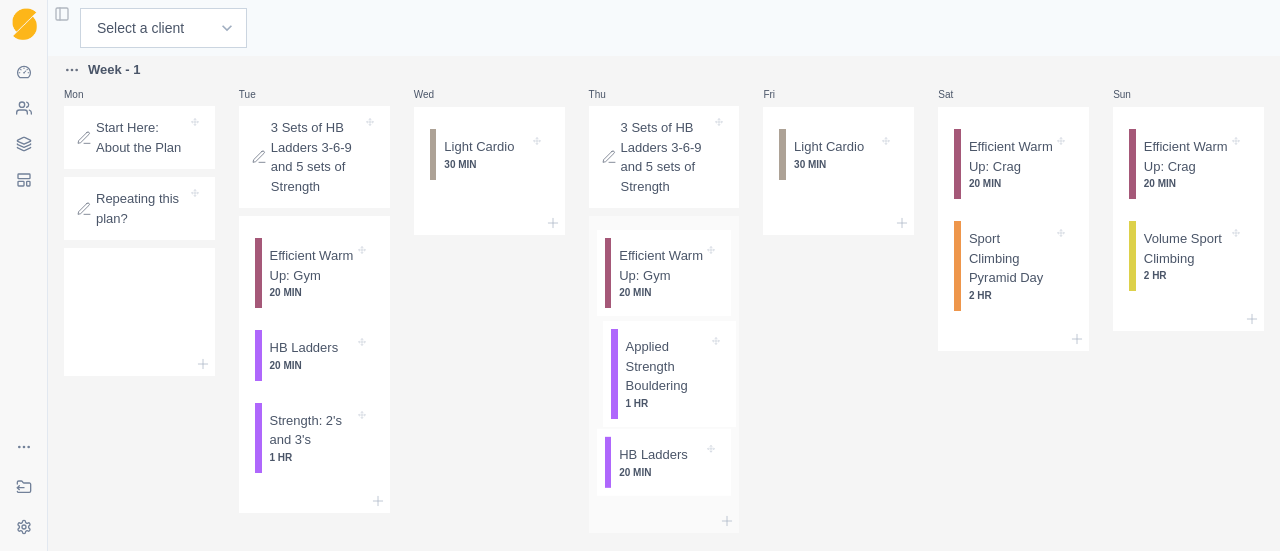 drag, startPoint x: 633, startPoint y: 485, endPoint x: 648, endPoint y: 374, distance: 112.00893 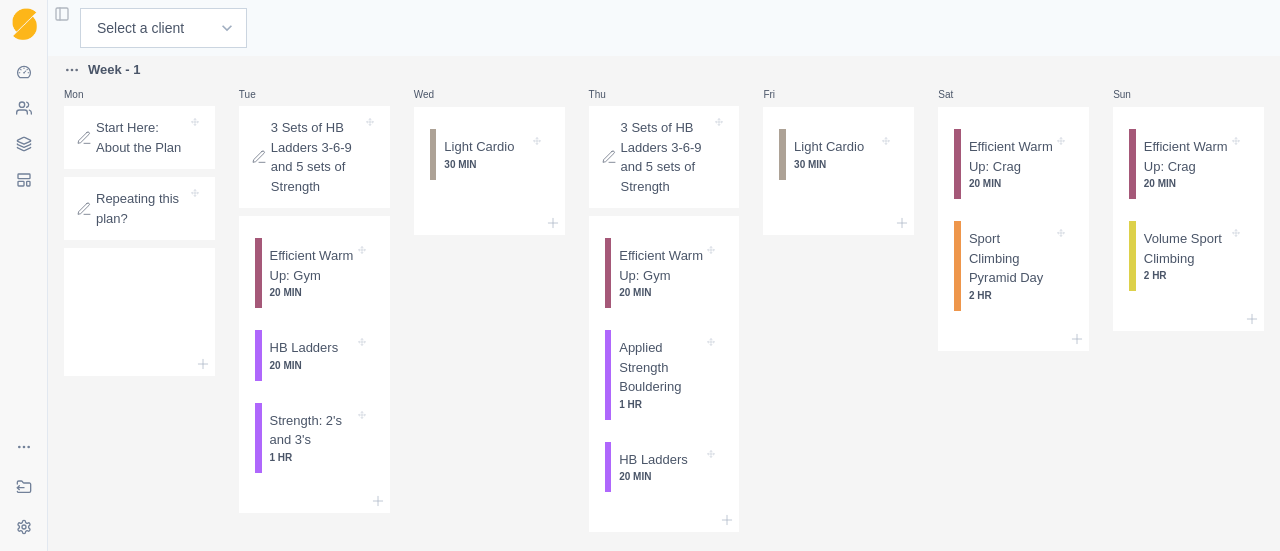 click on "3 Sets of HB Ladders 3-6-9 and 5 sets of Strength" at bounding box center [666, 157] 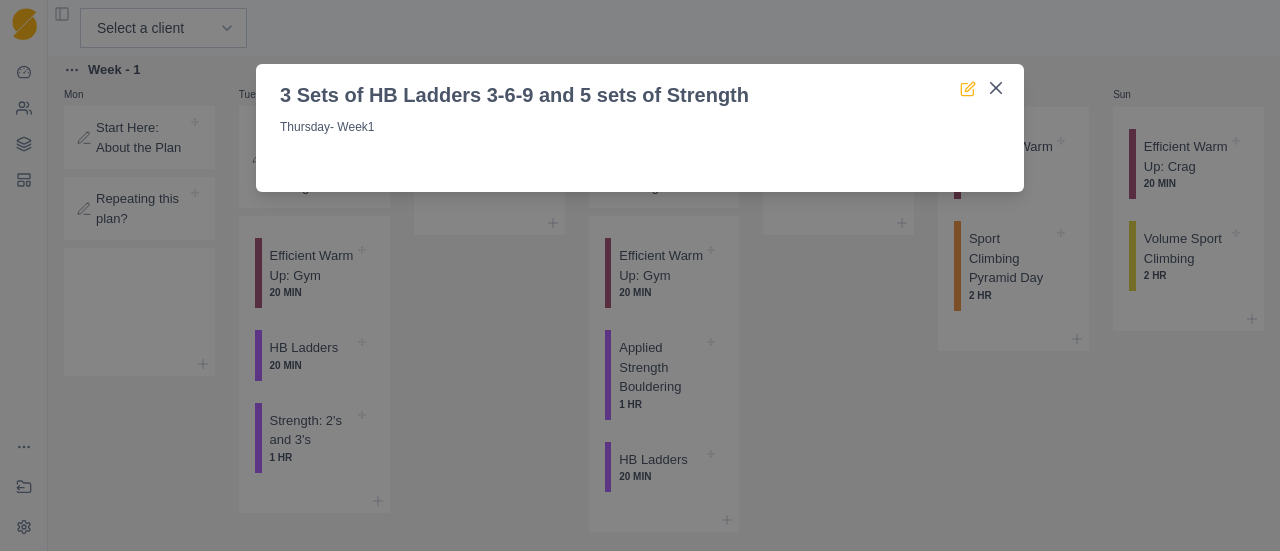 click 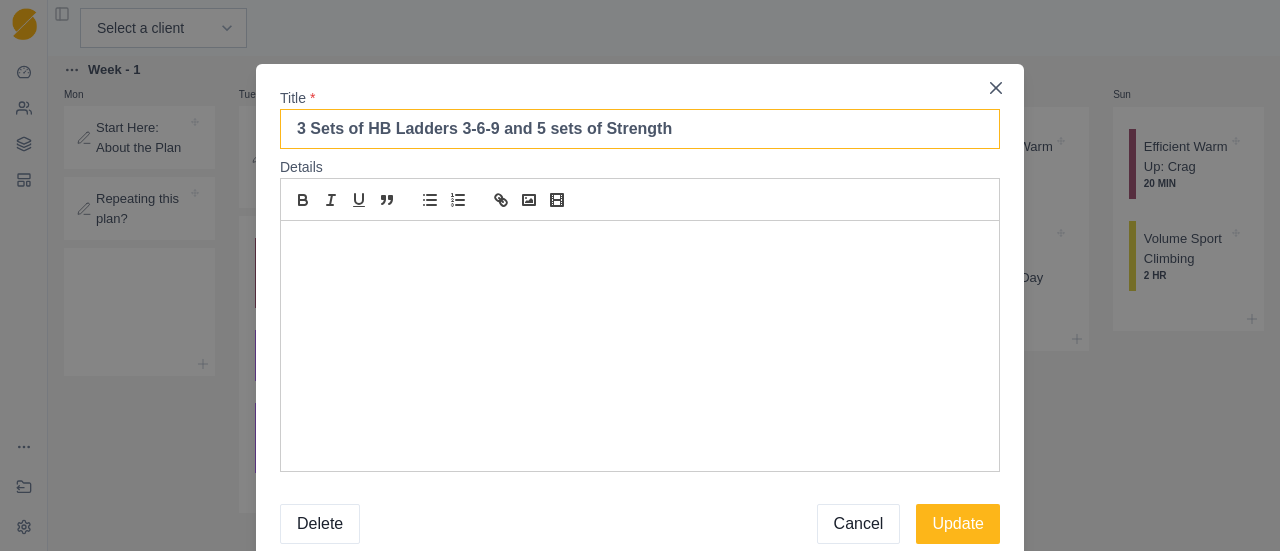 click on "3 Sets of HB Ladders 3-6-9 and 5 sets of Strength" at bounding box center [640, 129] 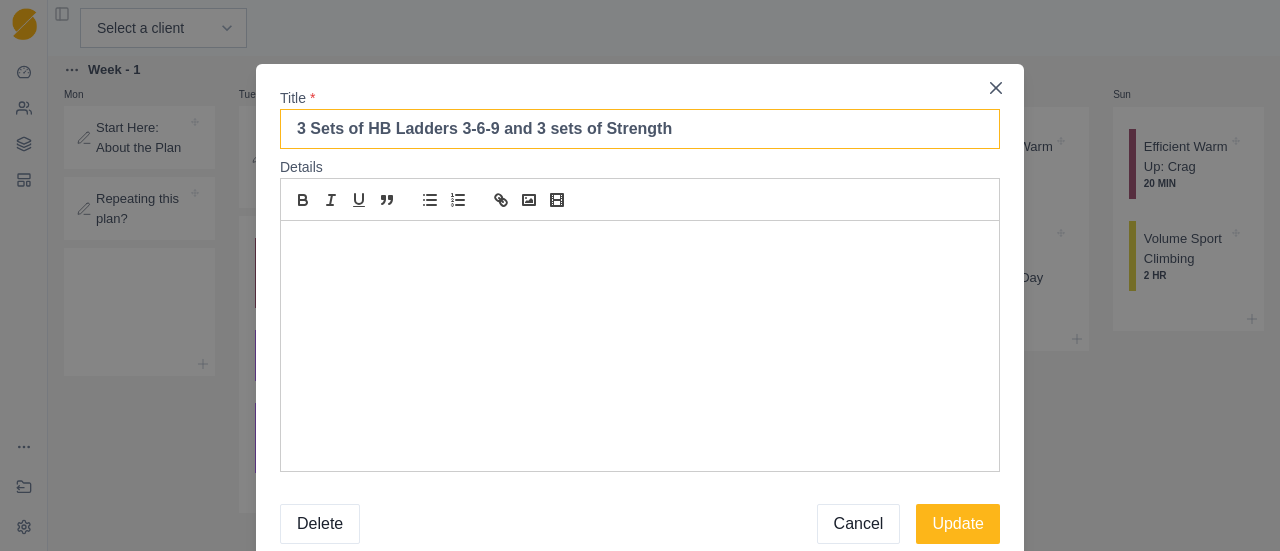 drag, startPoint x: 615, startPoint y: 138, endPoint x: 583, endPoint y: 147, distance: 33.24154 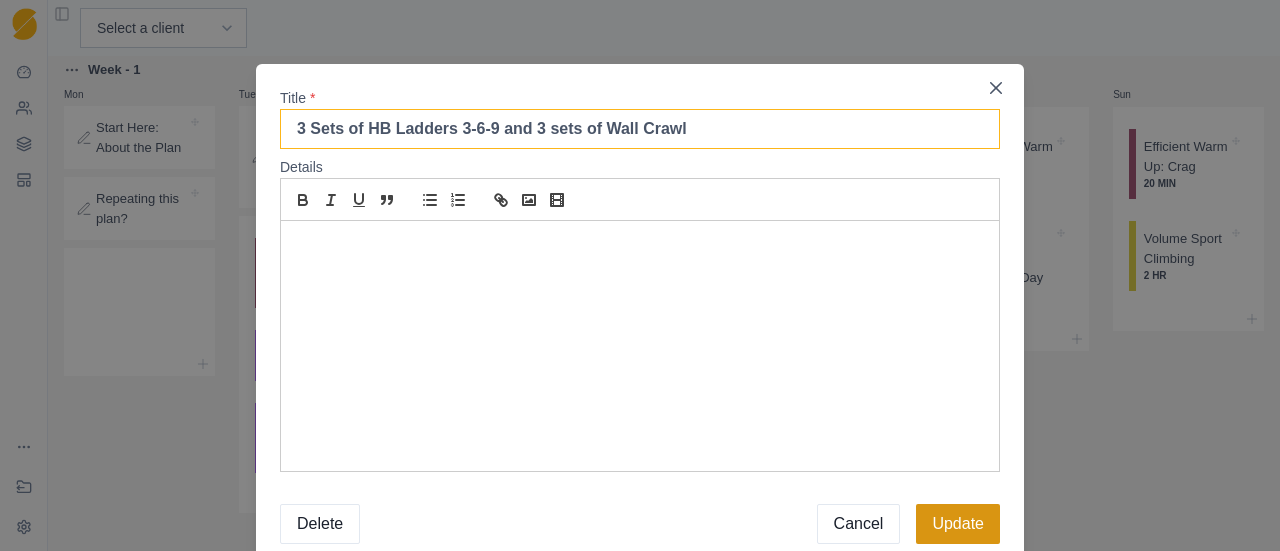type on "3 Sets of HB Ladders 3-6-9 and 3 sets of Wall Crawl" 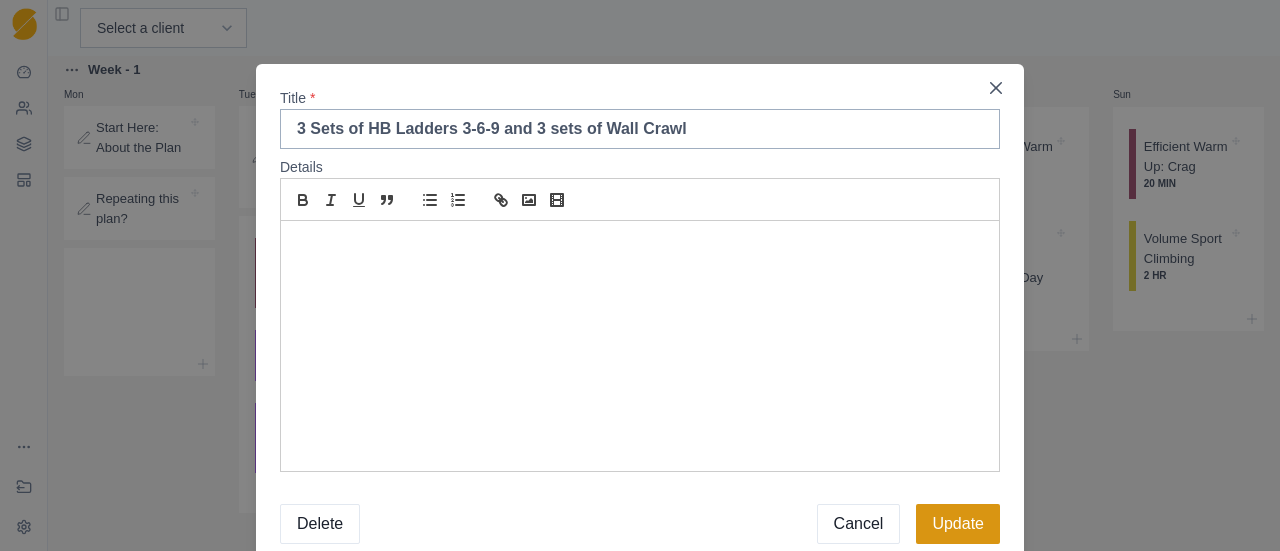 click on "Update" at bounding box center (958, 524) 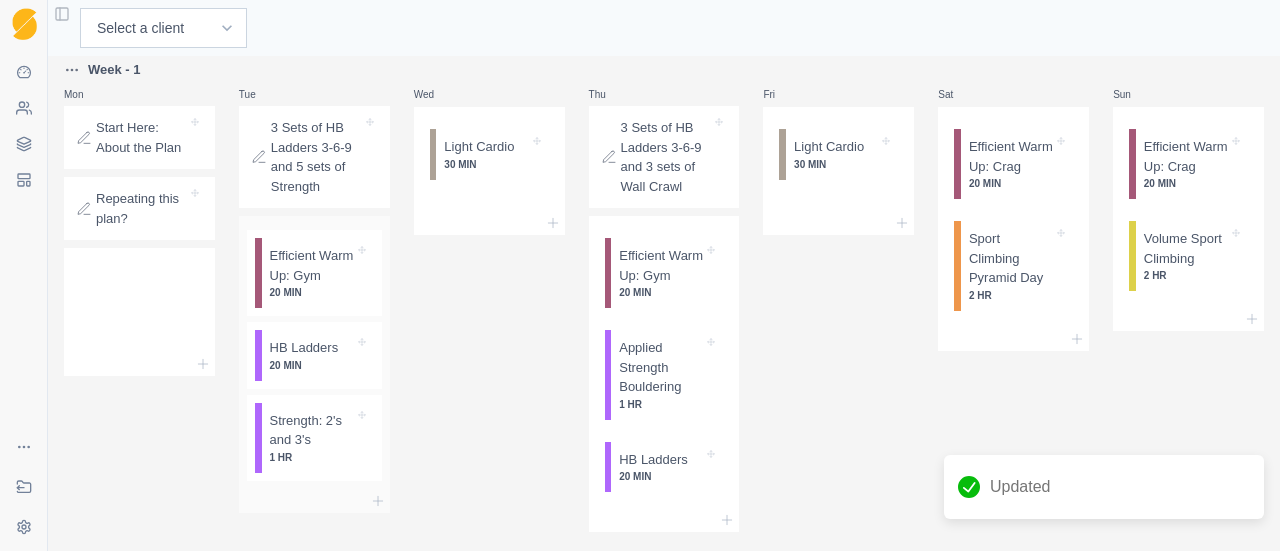 click on "Strength: 2's and 3's" at bounding box center [312, 430] 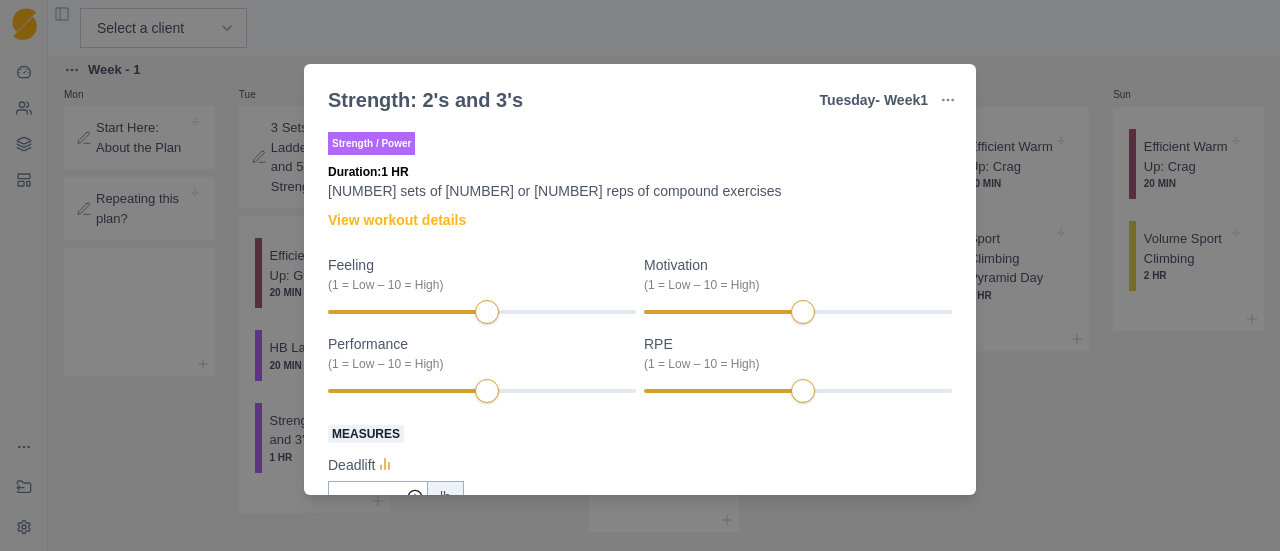click on "Strength: 2's and 3's Tuesday  - Week  1 Edit Original Workout Remove From Template Strength / Power Duration:  1 HR 4 sets of 2 or 3 reps  of compound exercises  View workout details Feeling (1 = Low – 10 = High) Motivation (1 = Low – 10 = High) Performance (1 = Low – 10 = High) RPE (1 = Low – 10 = High) Measures Deadlift lb Incline Sit-Up 0 Bodyweight Turkish Get-Up 20 lb Bench Press 0 lb Weighted Pullup 0 lb added Front Squat 45 lb Read only" at bounding box center [640, 275] 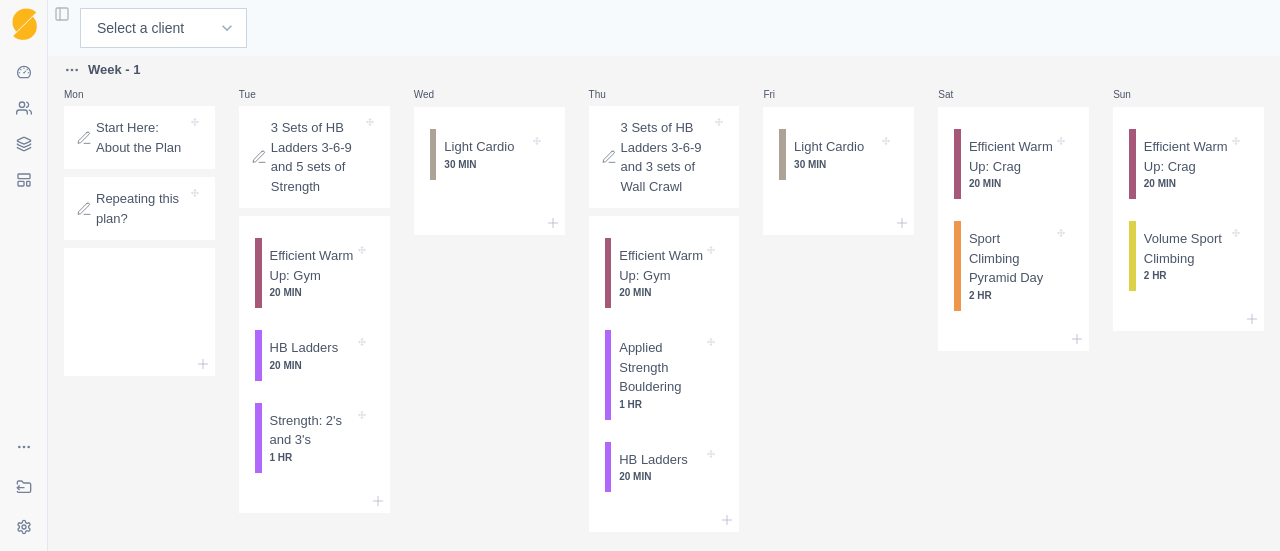 click on "3 Sets of HB Ladders 3-6-9 and 5 sets of Strength" at bounding box center [316, 157] 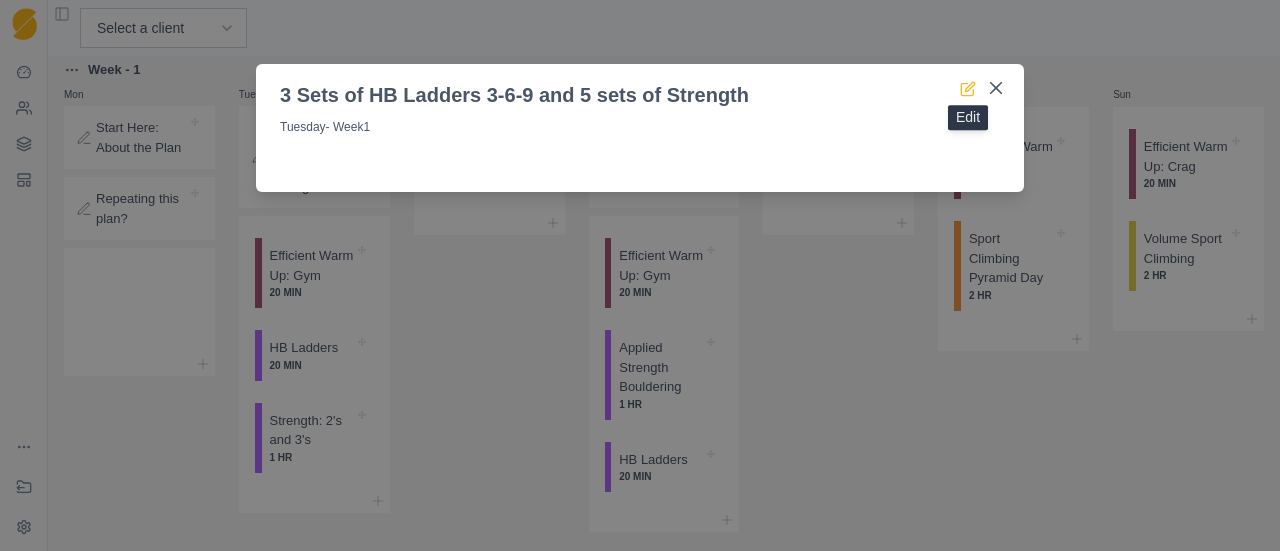 click 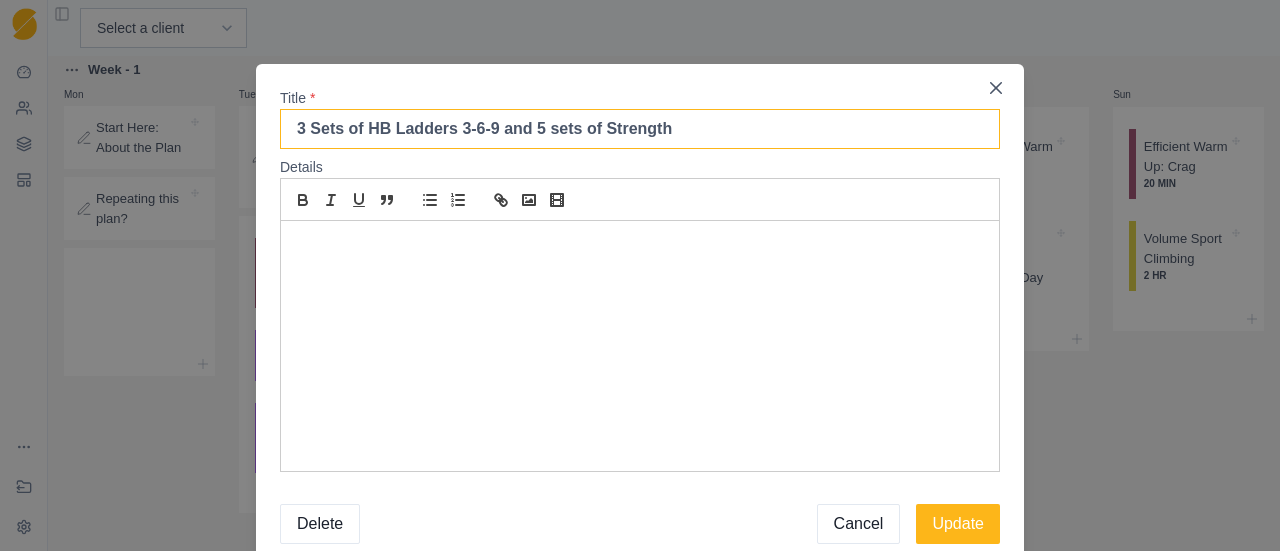 drag, startPoint x: 636, startPoint y: 138, endPoint x: 490, endPoint y: 155, distance: 146.98639 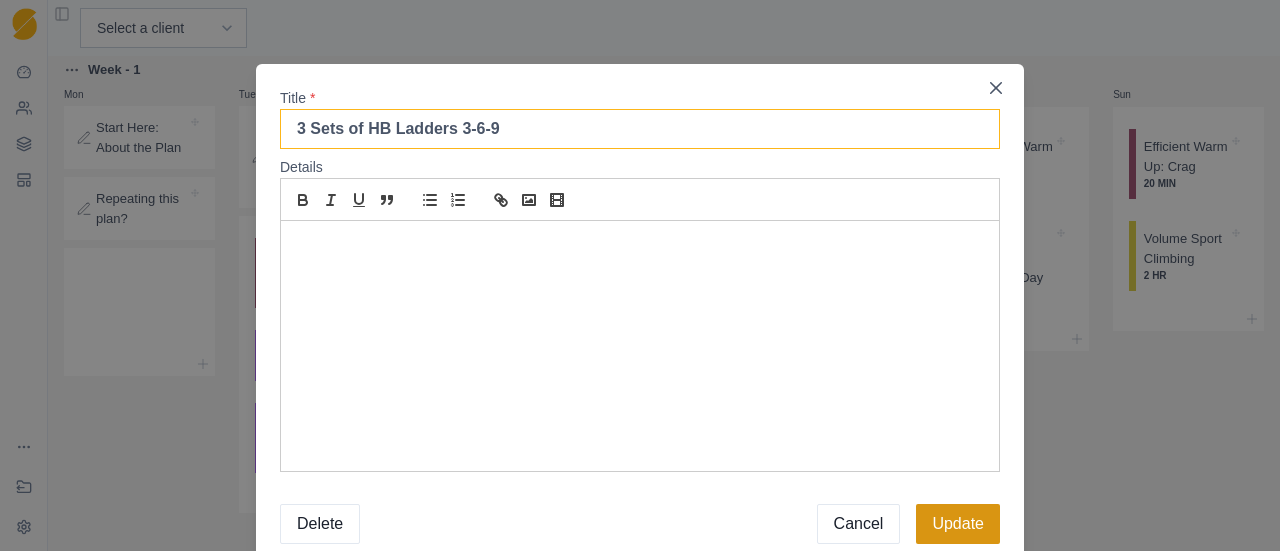 type on "3 Sets of HB Ladders 3-6-9" 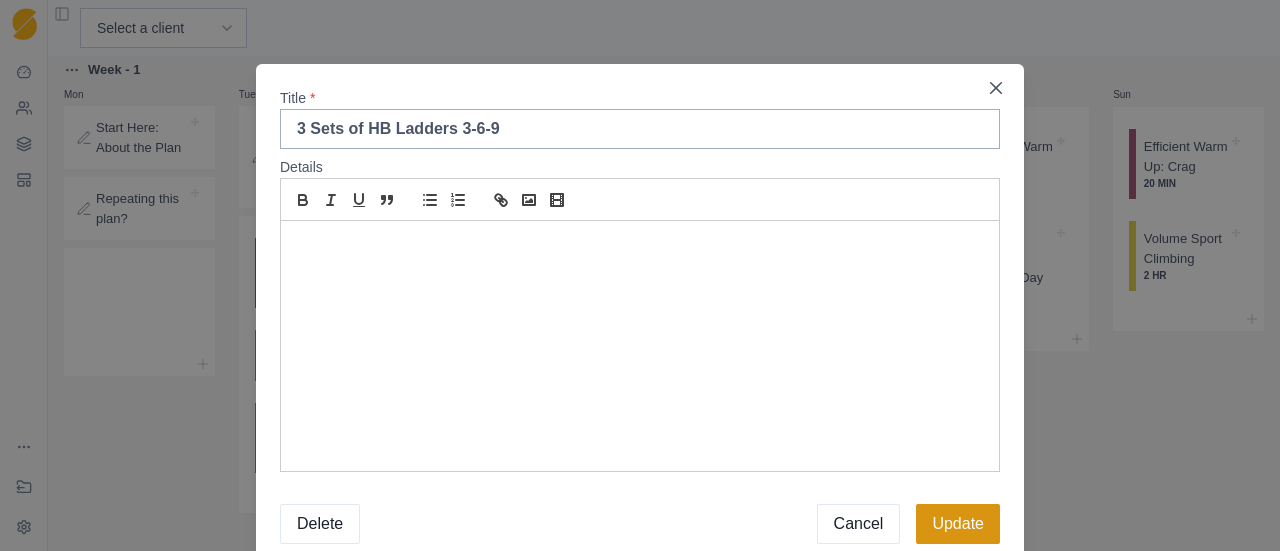 click on "Update" at bounding box center [958, 524] 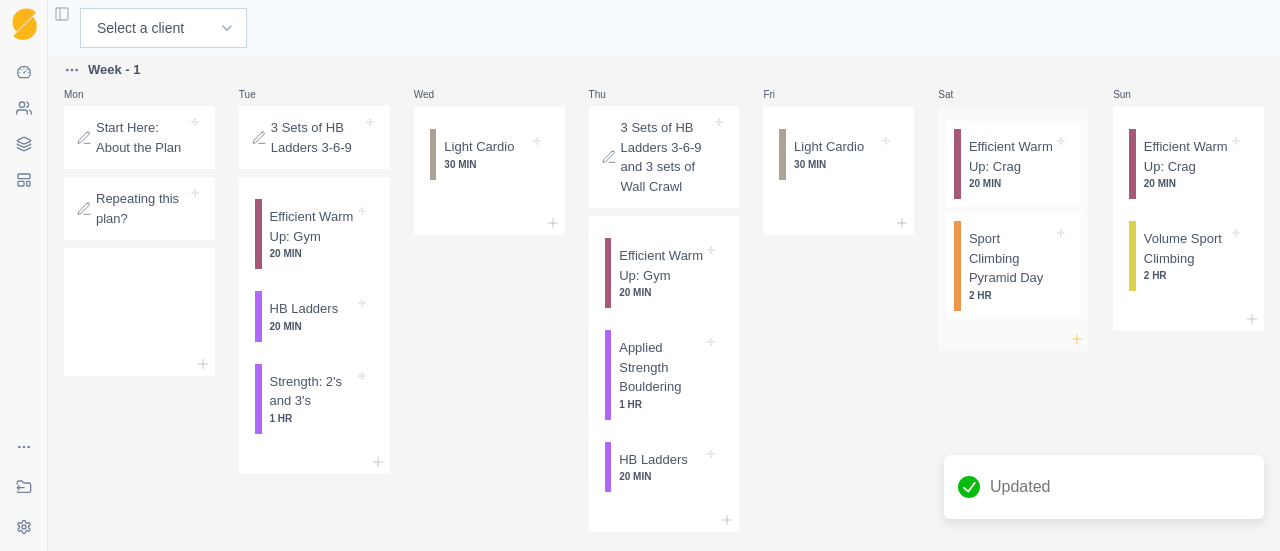 click 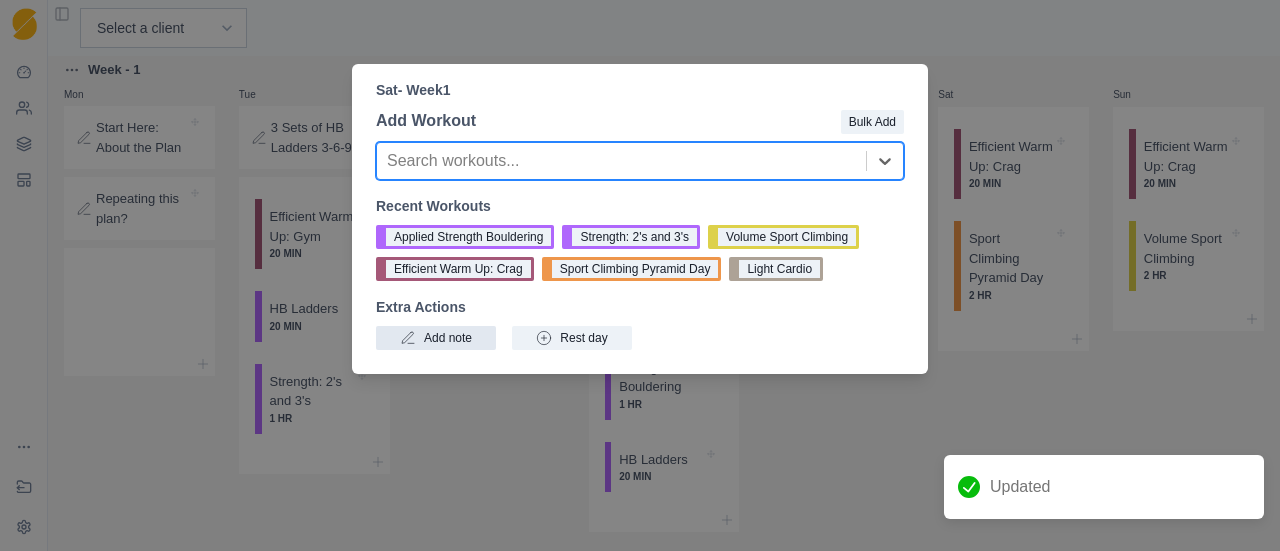 click on "Add note" at bounding box center (436, 338) 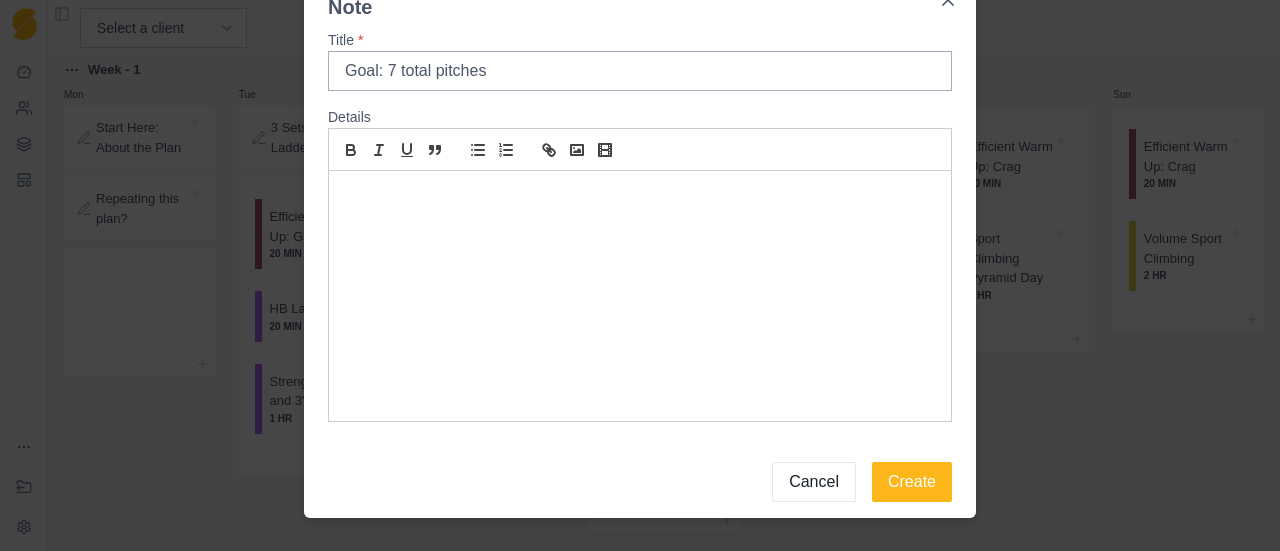 scroll, scrollTop: 118, scrollLeft: 0, axis: vertical 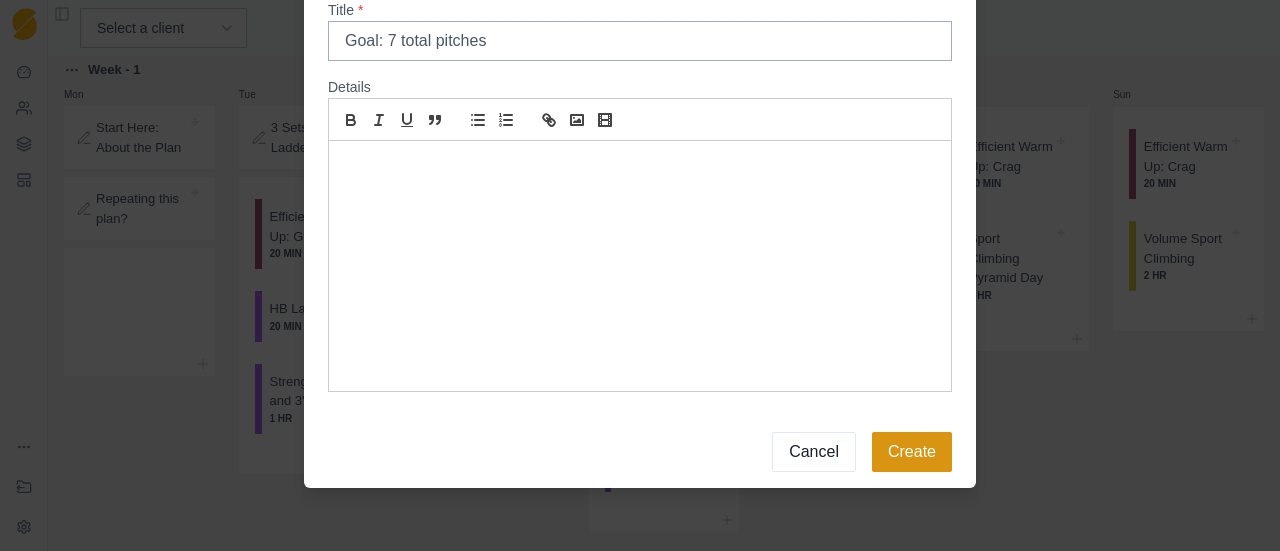 type on "Goal: 7 total pitches" 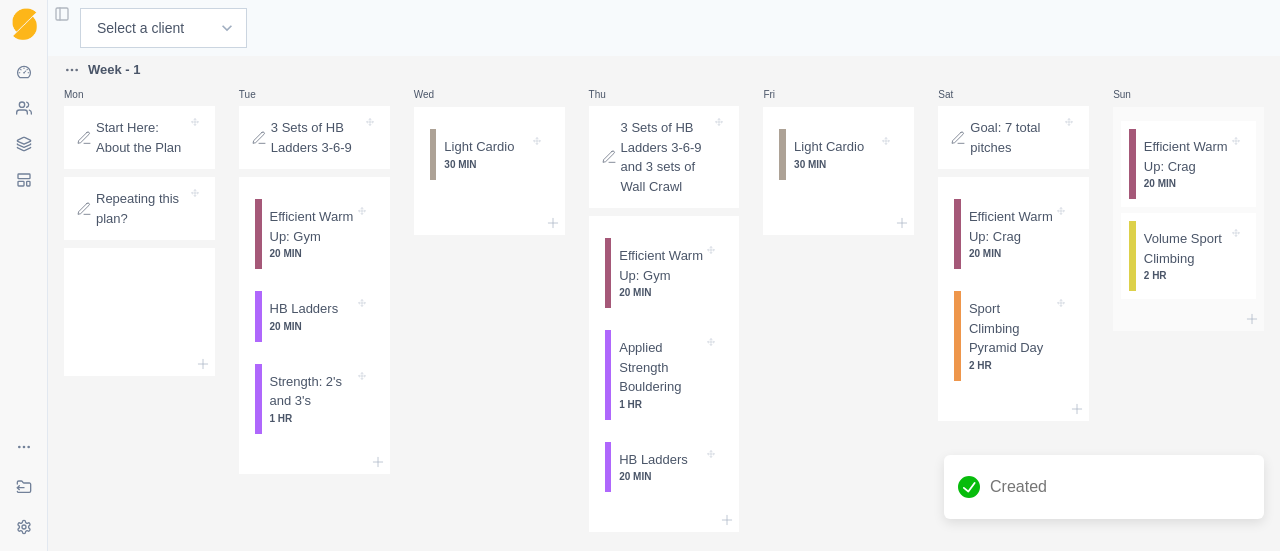 click at bounding box center [1188, 319] 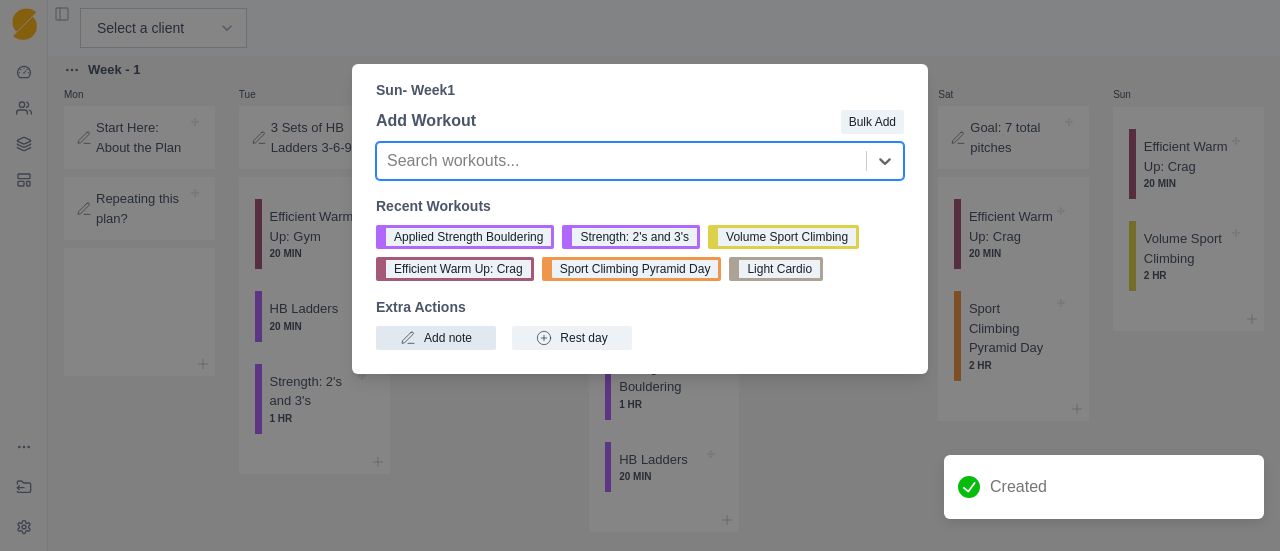 click on "Add note" at bounding box center [436, 338] 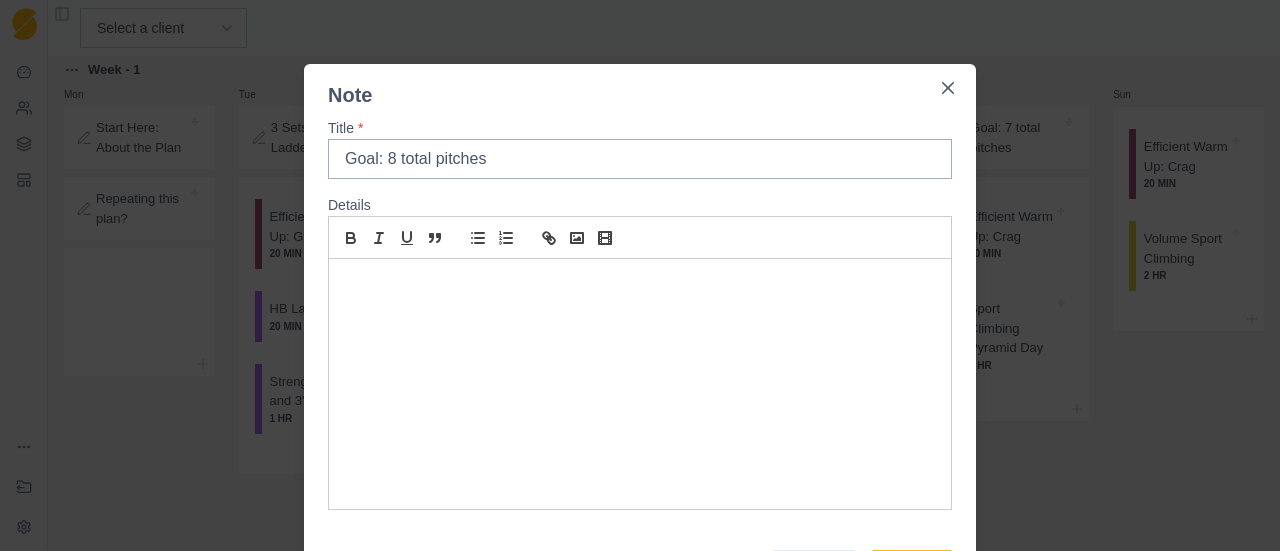 type on "Goal: 8 total pitches" 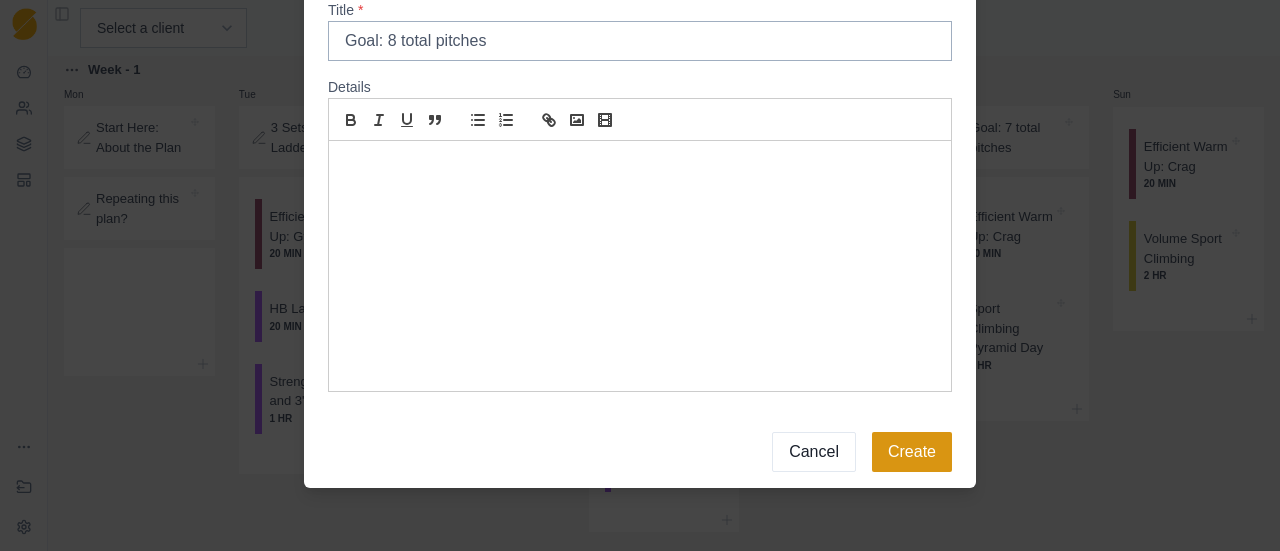 click on "Create" at bounding box center (912, 452) 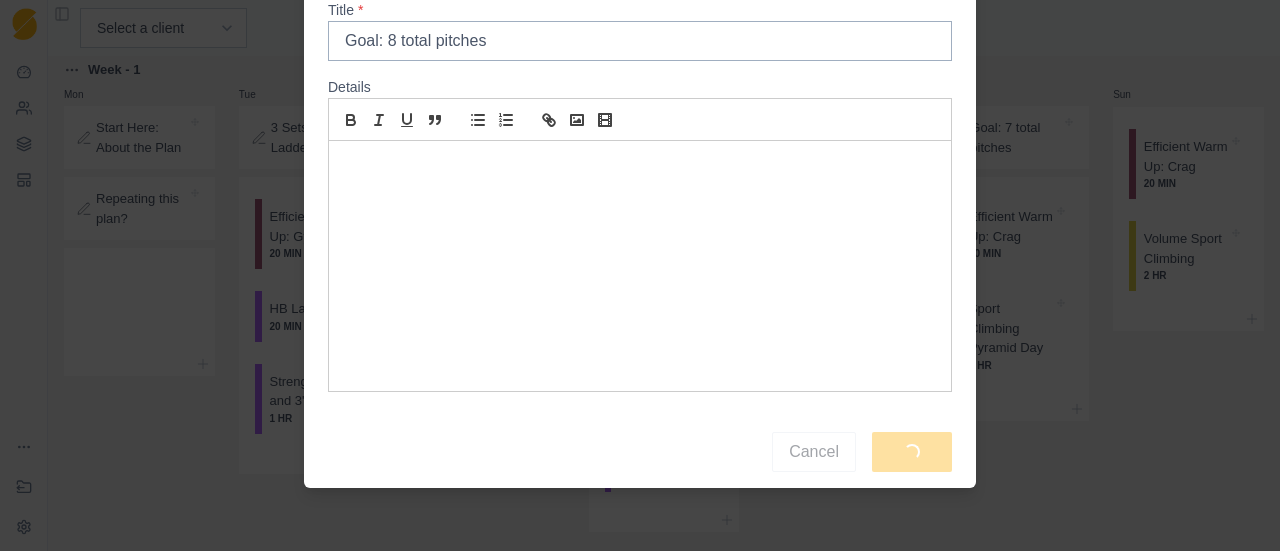scroll, scrollTop: 0, scrollLeft: 0, axis: both 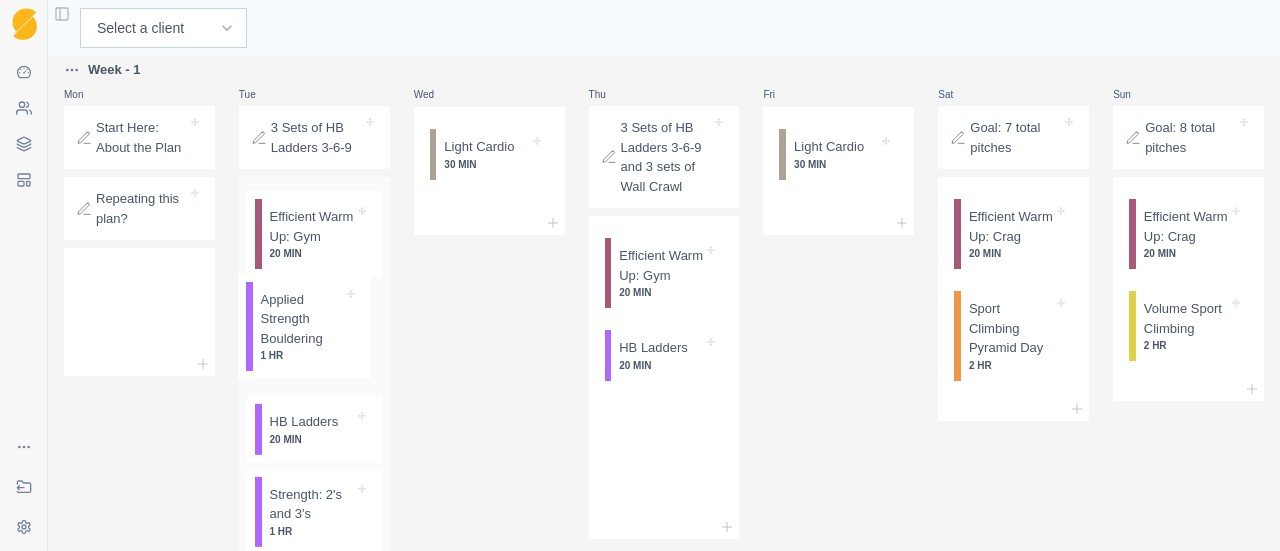 drag, startPoint x: 438, startPoint y: 345, endPoint x: 299, endPoint y: 338, distance: 139.17615 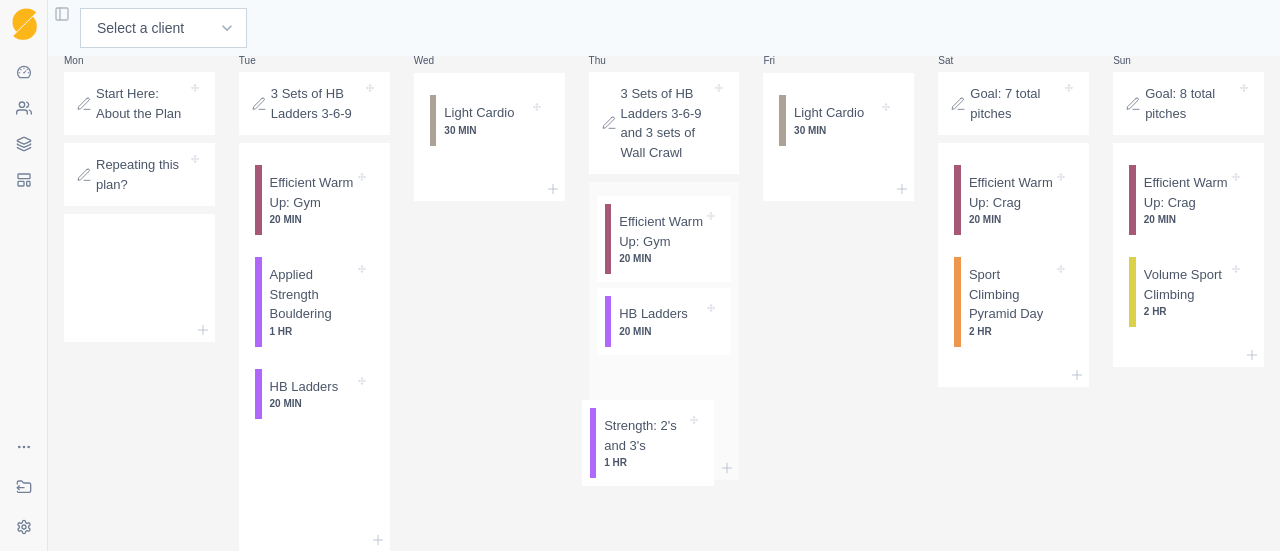 scroll, scrollTop: 140, scrollLeft: 0, axis: vertical 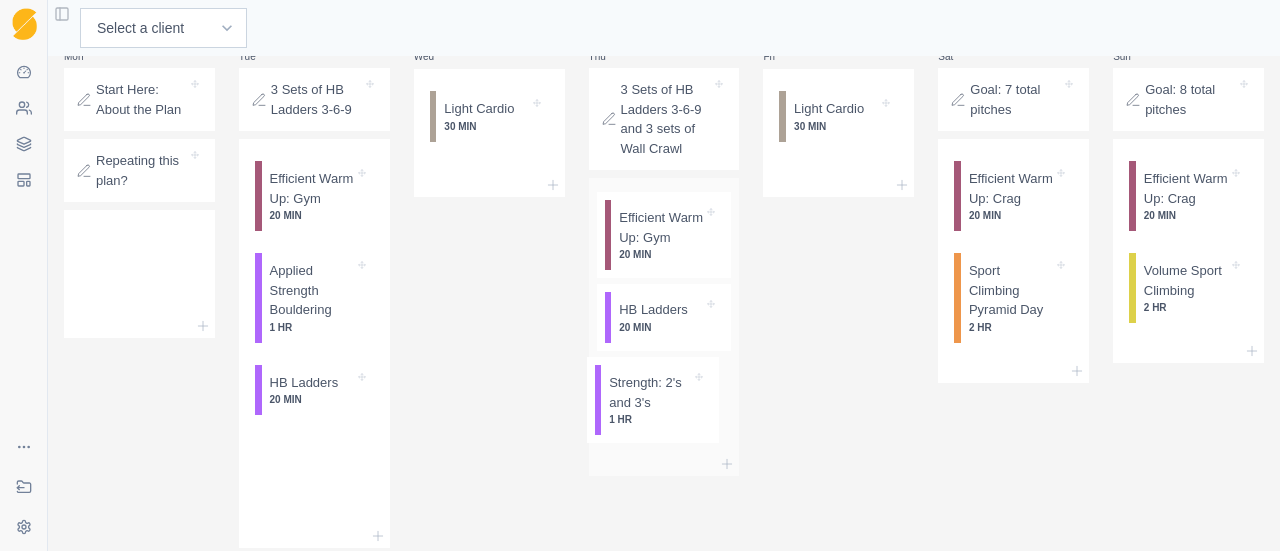 drag, startPoint x: 300, startPoint y: 533, endPoint x: 678, endPoint y: 386, distance: 405.57736 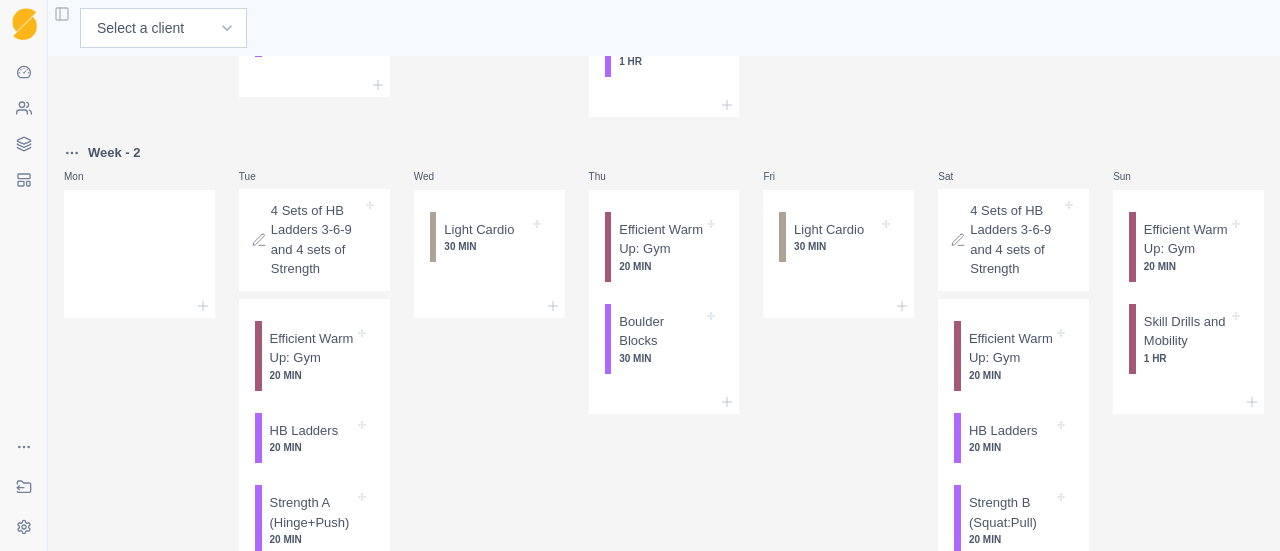 scroll, scrollTop: 500, scrollLeft: 0, axis: vertical 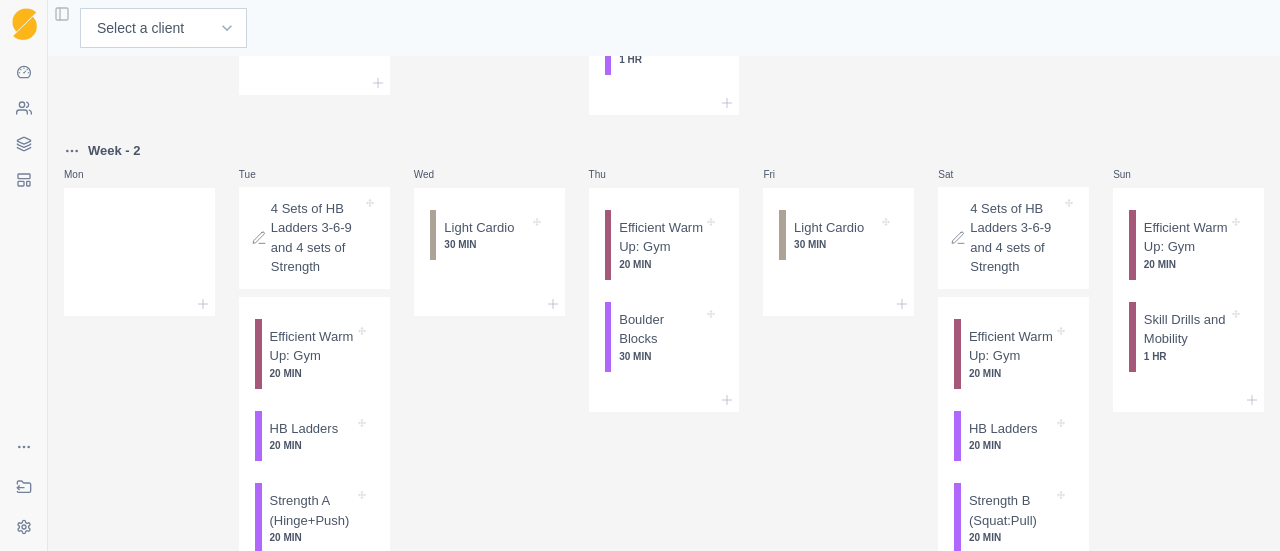 click on "Sequence Dashboard Clients Coaching Workouts Templates Exit Coaching Settings Toggle Sidebar Select a client [NAME] [LAST] [NAME] [LAST] [NAME] [LAST] [NAME] [LAST] Finger Strength for Sport Climbing (4 weeks)🔒 Week - 1 Mon Start Here: About the Plan Repeating this plan? Tue 3 Sets of HB Ladders 3-6-9 Efficient Warm Up: Gym 20 MIN Applied Strength Bouldering 1 HR HB Ladders 20 MIN Wed Light Cardio 30 MIN Thu 3 Sets of HB Ladders 3-6-9 and 3 sets of Wall Crawl Efficient Warm Up: Gym 20 MIN HB Ladders 20 MIN Strength: 2's and 3's 1 HR Fri Light Cardio 30 MIN Sat Goal: 7 total pitches Efficient Warm Up: Crag 20 MIN Sport Climbing Pyramid Day 2 HR Sun Goal: 8 total pitches Efficient Warm Up: Crag 20 MIN Volume Sport Climbing 2 HR Week - 2 Mon Tue 4 Sets of HB Ladders 3-6-9 and 4 sets of Strength Efficient Warm Up: Gym 20 MIN HB Ladders 20 MIN Strength A (Hinge+Push) 20 MIN Wed Light Cardio 30 MIN Thu Efficient Warm Up: Gym 20 MIN Boulder Blocks 30 MIN Fri Light Cardio Sat" at bounding box center (640, 275) 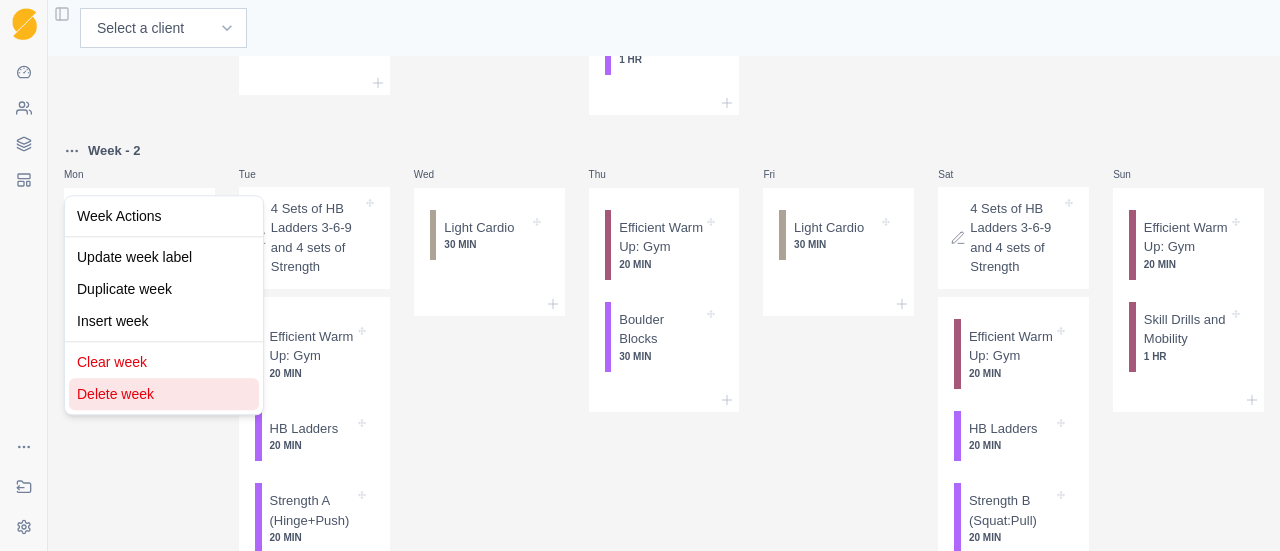 click on "Delete week" at bounding box center (164, 394) 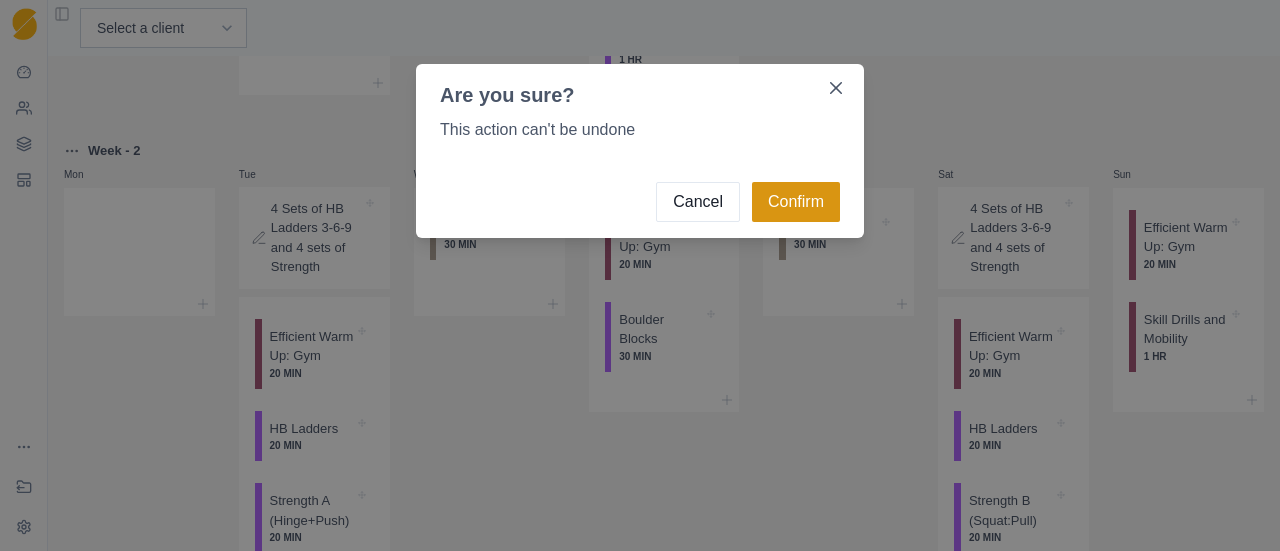 click on "Confirm" at bounding box center (796, 202) 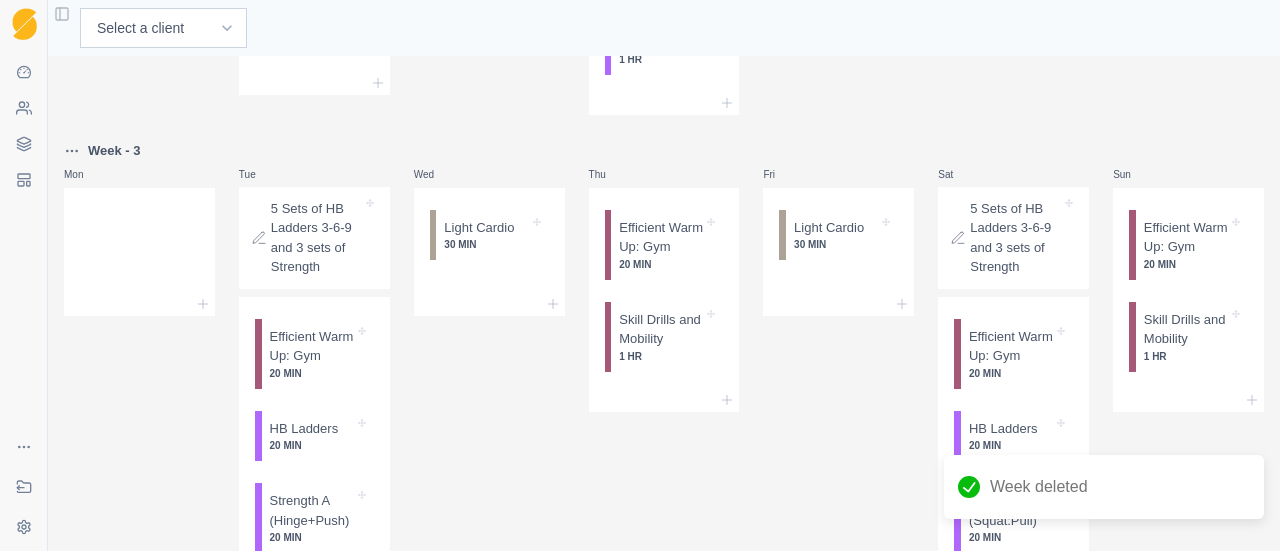 click on "Sequence Dashboard Clients Coaching Workouts Templates Exit Coaching Settings Toggle Sidebar Select a client [FIRST] [LAST] [FIRST] [LAST] [FIRST] [LAST] [FIRST] [LAST] Finger Strength for Sport Climbing (4 weeks)🔒 Week - 1 Mon Start Here: About the Plan Repeating this plan? Tue 3 Sets of HB Ladders 3-6-9 Efficient Warm Up: Gym 20 MIN Applied Strength Bouldering 1 HR HB Ladders 20 MIN Wed Light Cardio 30 MIN Thu 3 Sets of HB Ladders 3-6-9 and 3 sets of Wall Crawl Efficient Warm Up: Gym 20 MIN HB Ladders 20 MIN Strength: 2's and 3's 1 HR Fri Light Cardio 30 MIN Sat Goal: 7 total pitches Efficient Warm Up: Crag 20 MIN Sport Climbing Pyramid Day 2 HR Sun Goal: 8 total pitches Efficient Warm Up: Crag 20 MIN Volume Sport Climbing 2 HR Week - 3 Mon Tue 5 Sets of HB Ladders 3-6-9 and 3 sets of Strength Efficient Warm Up: Gym 20 MIN HB Ladders 20 MIN Strength A (Hinge+Push) 20 MIN Wed Light Cardio 30 MIN Thu Efficient Warm Up: Gym 20 MIN Skill Drills and Mobility 1 HR Fri 30 MIN" at bounding box center [640, 275] 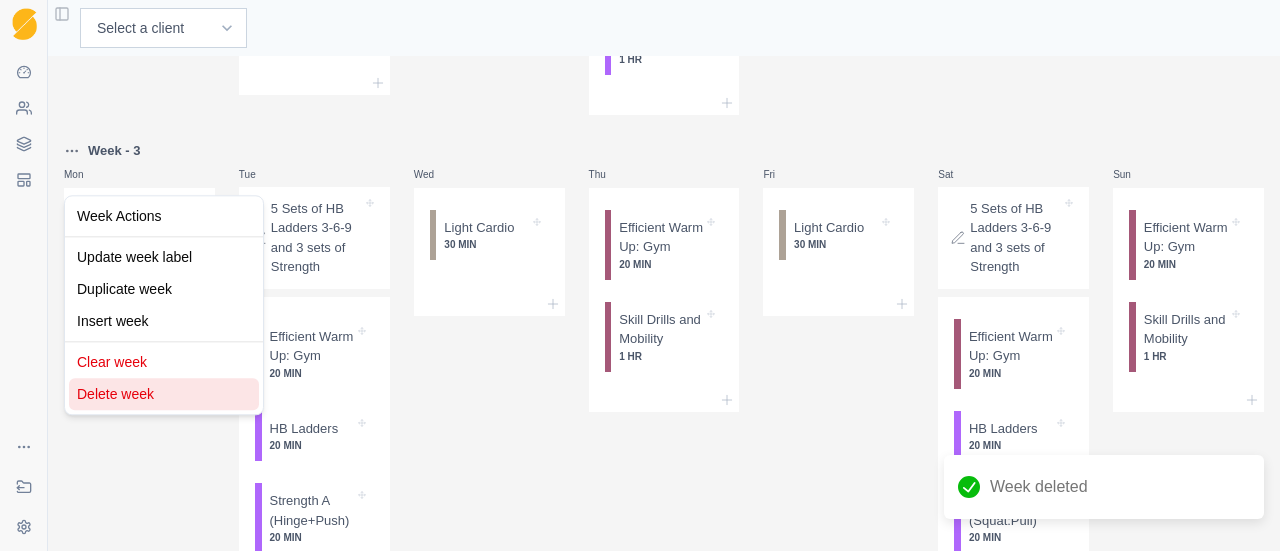 click on "Delete week" at bounding box center [164, 394] 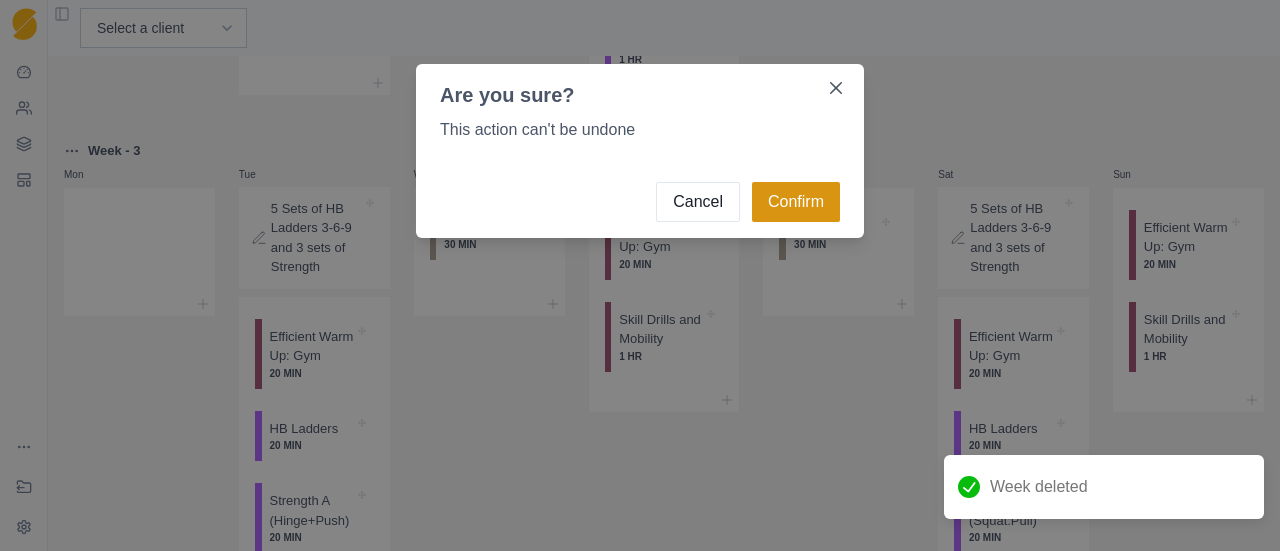 click on "Confirm" at bounding box center [796, 202] 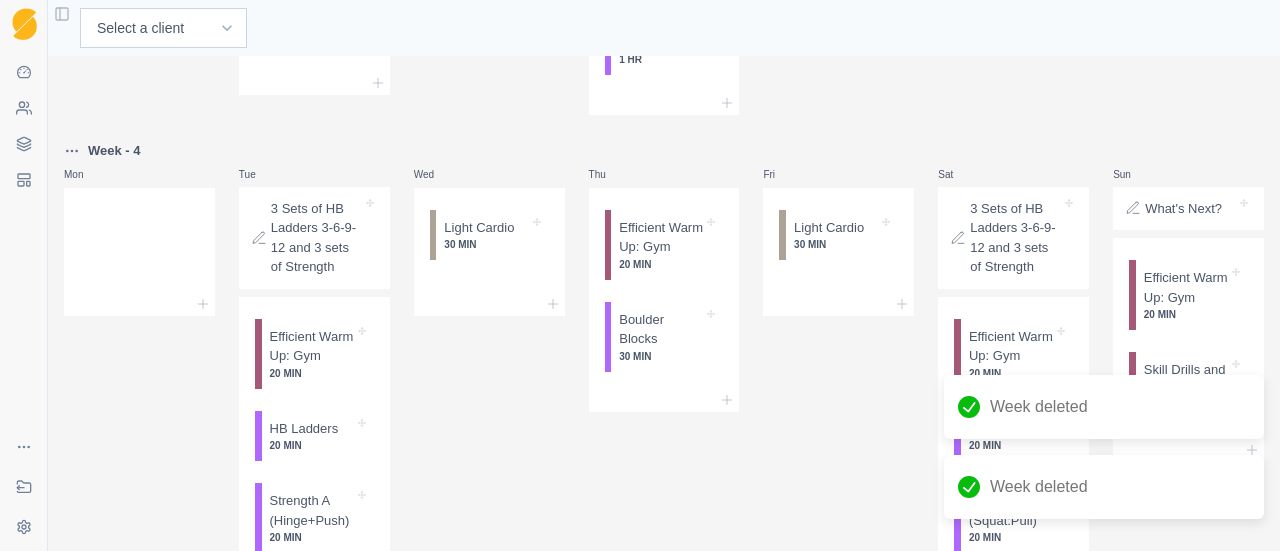 click on "Sequence Dashboard Clients Coaching Workouts Templates Exit Coaching Settings Toggle Sidebar Select a client Andre Oktaviandra Joel U Tester Mark Schaefer Nathan Singhapok Reggie Chapman Finger Strength for Sport Climbing ([NUMBER] weeks)🔒 Week - [NUMBER] Mon Start Here: About the Plan Repeating this plan? Tue [NUMBER] Sets of HB Ladders [NUMBER]-[NUMBER]-[NUMBER] Efficient Warm Up: Gym [NUMBER] MIN Applied Strength Bouldering [NUMBER] HR HB Ladders [NUMBER] MIN Wed Light Cardio [NUMBER] MIN Thu [NUMBER] Sets of HB Ladders [NUMBER]-[NUMBER]-[NUMBER]-[NUMBER] and [NUMBER] sets of Wall Crawl Efficient Warm Up: Gym [NUMBER] MIN HB Ladders [NUMBER] MIN Strength: [NUMBER]'s and [NUMBER]'s [NUMBER] HR Fri Light Cardio [NUMBER] MIN Sat Goal: [NUMBER] total pitches Efficient Warm Up: Crag [NUMBER] MIN Sport Climbing Pyramid Day [NUMBER] HR Sun Goal: [NUMBER] total pitches Efficient Warm Up: Crag [NUMBER] MIN Volume Sport Climbing [NUMBER] HR Week - [NUMBER] Mon Tue [NUMBER] Sets of HB Ladders [NUMBER]-[NUMBER]-[NUMBER]-[NUMBER] and [NUMBER] sets of Strength Efficient Warm Up: Gym [NUMBER] MIN HB Ladders [NUMBER] MIN Strength A (Hinge+Push) [NUMBER] MIN Wed Light Cardio [NUMBER] MIN Thu Efficient Warm Up: Gym [NUMBER] MIN Boulder Blocks [NUMBER] MIN Fri Light Cardio" at bounding box center [640, 275] 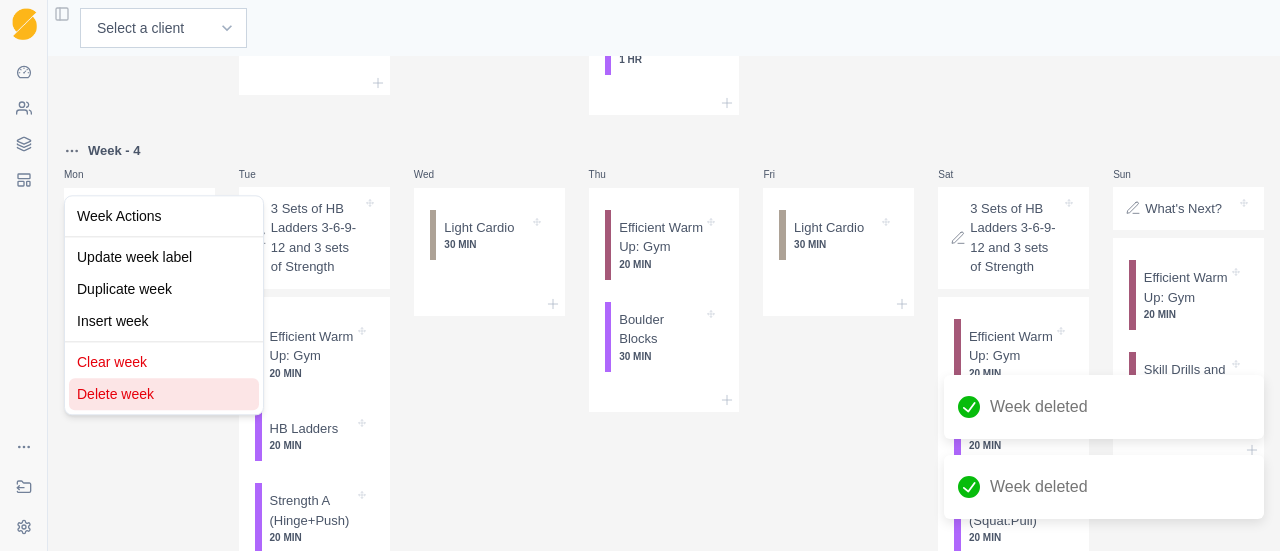 click on "Delete week" at bounding box center (164, 394) 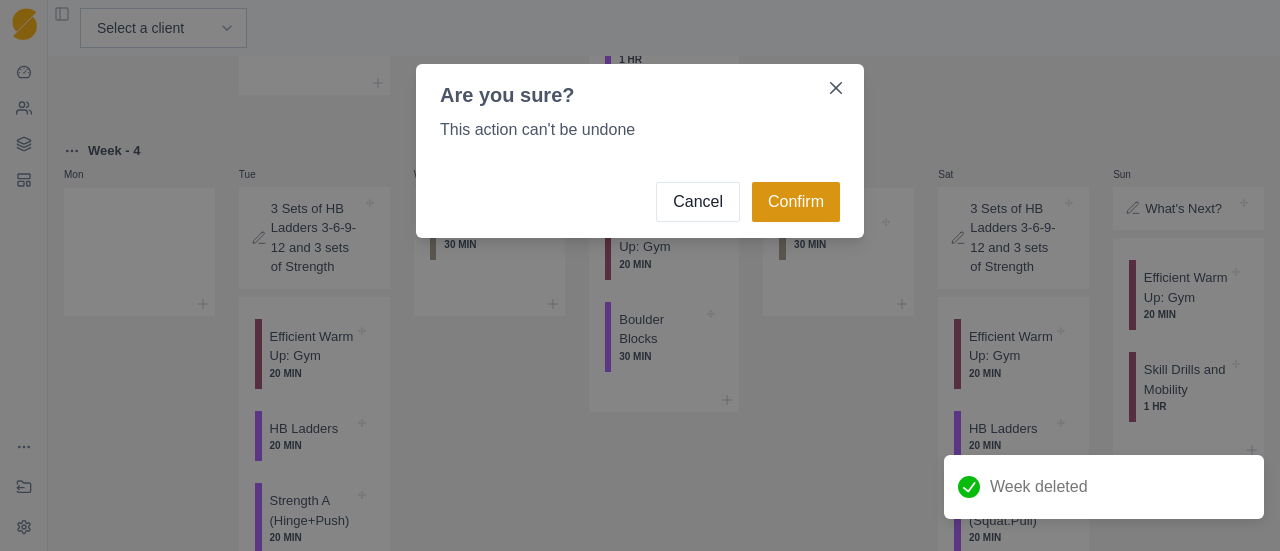 click on "Cancel Confirm" at bounding box center [640, 202] 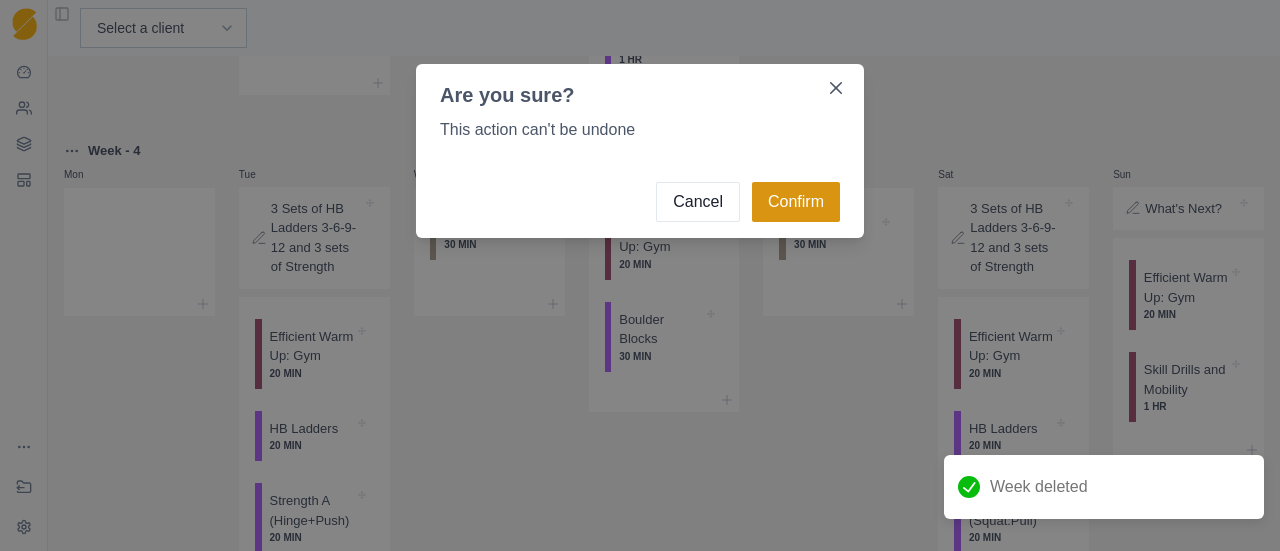 click on "Confirm" at bounding box center [796, 202] 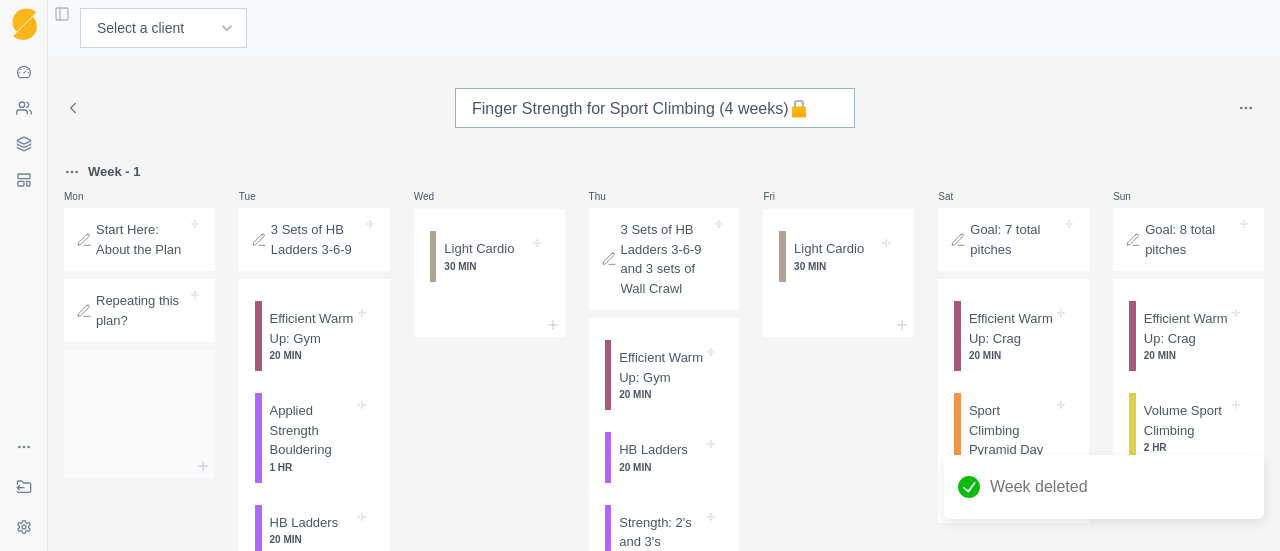 scroll, scrollTop: 0, scrollLeft: 0, axis: both 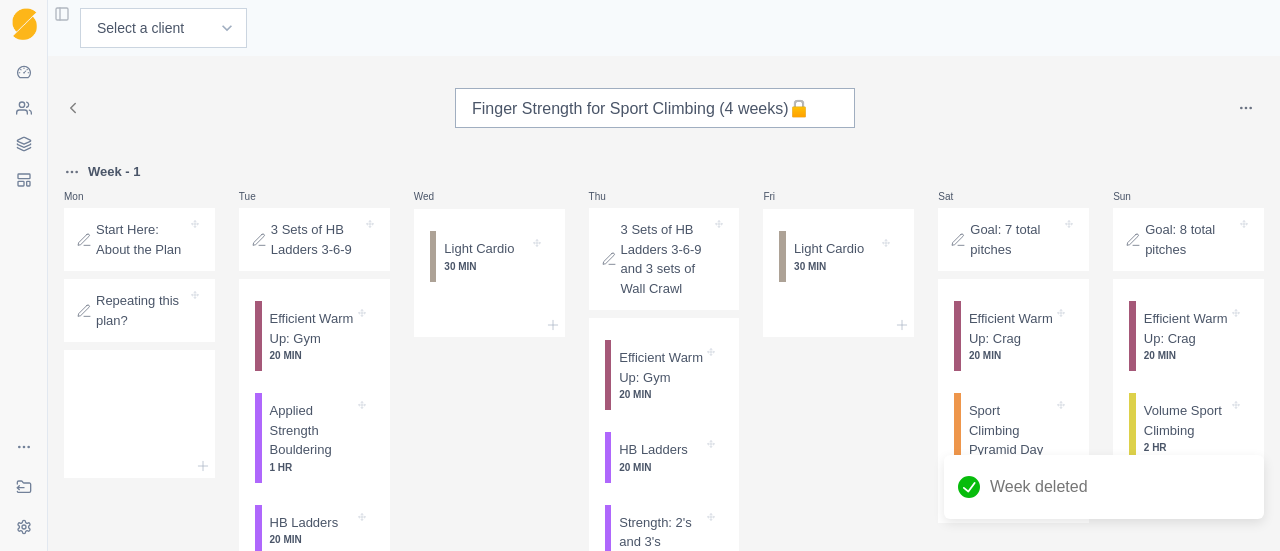 click on "Start Here: About the Plan" at bounding box center (141, 239) 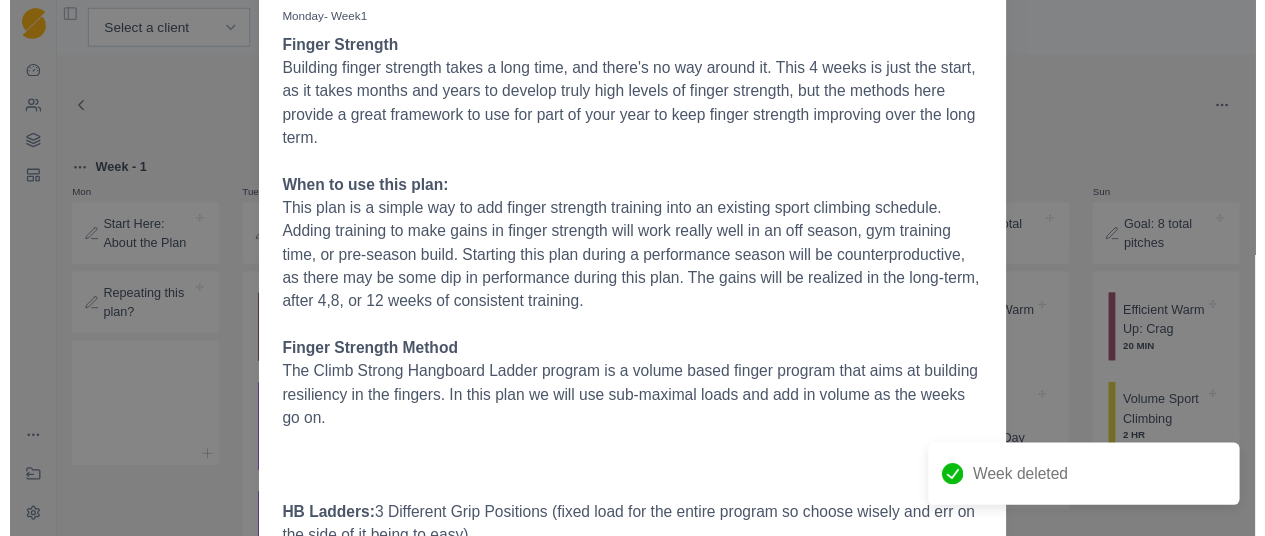 scroll, scrollTop: 0, scrollLeft: 0, axis: both 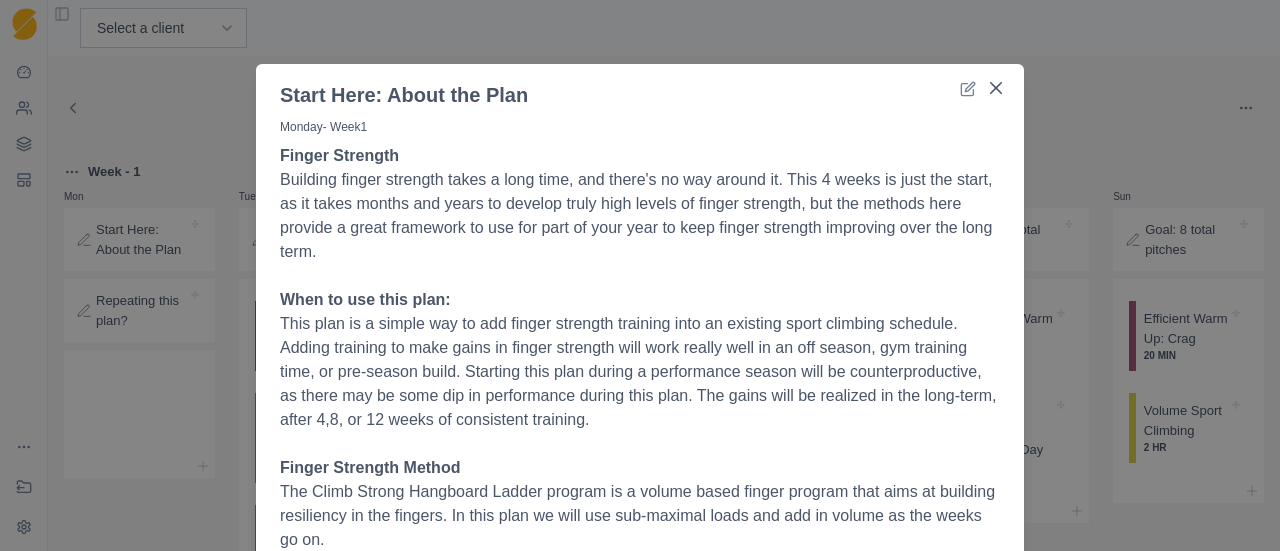 click 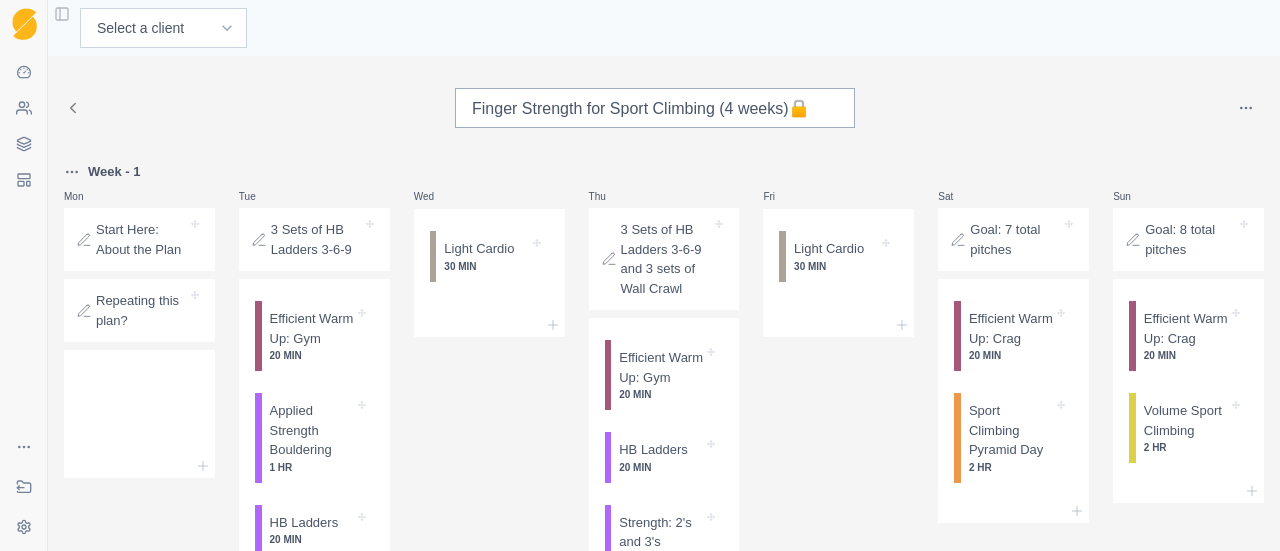 click at bounding box center [47, 275] 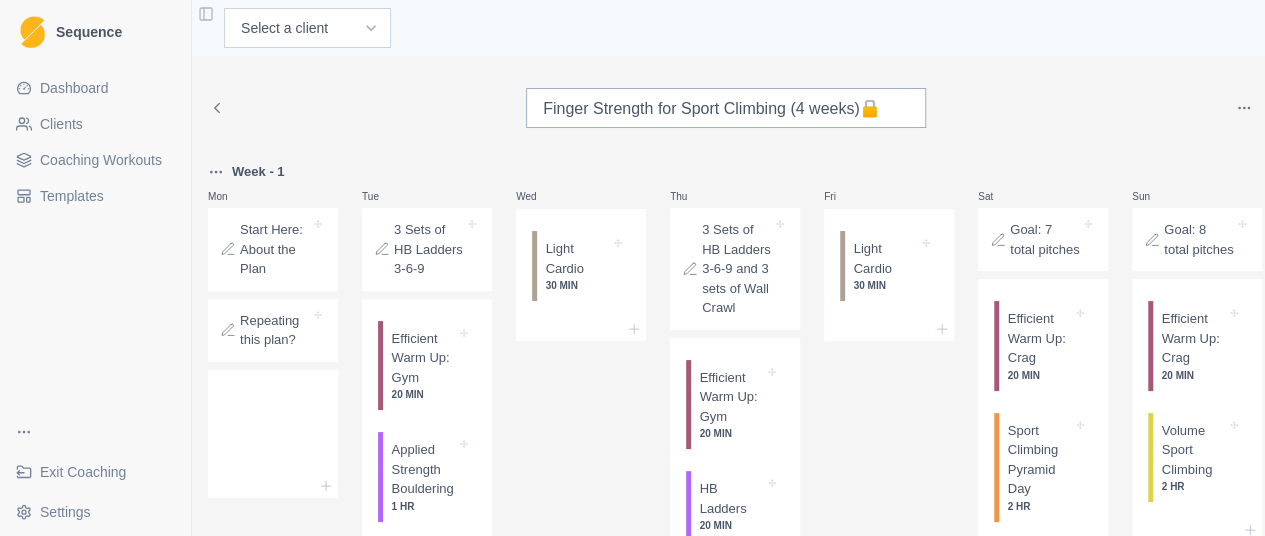 click on "Select a client [NAME] Finger Strength for Sport Climbing (4 weeks)🔒 Week - 1 Mon Start Here: About the Plan Repeating this plan? Tue 3 Sets of HB Ladders 3-6-9 Efficient Warm Up: Gym 20 MIN Applied Strength Bouldering 1 HR HB Ladders 20 MIN Wed Light Cardio 30 MIN Thu 3 Sets of HB Ladders 3-6-9 and 3 sets of Wall Crawl Efficient Warm Up: Gym 20 MIN HB Ladders 20 MIN Strength: 2's and 3's 1 HR Fri Light Cardio 30 MIN Sat Goal: 7 total pitches Efficient Warm Up: Crag 20 MIN Sport Climbing Pyramid Day 2 HR Sun Goal: 8 total pitches Efficient Warm Up: Crag 20 MIN Volume Sport Climbing 2 HR Add Week
You have dropped the item.
You have moved the item from position 4
in list 1
to list 3
in position 3" at bounding box center [632, 268] 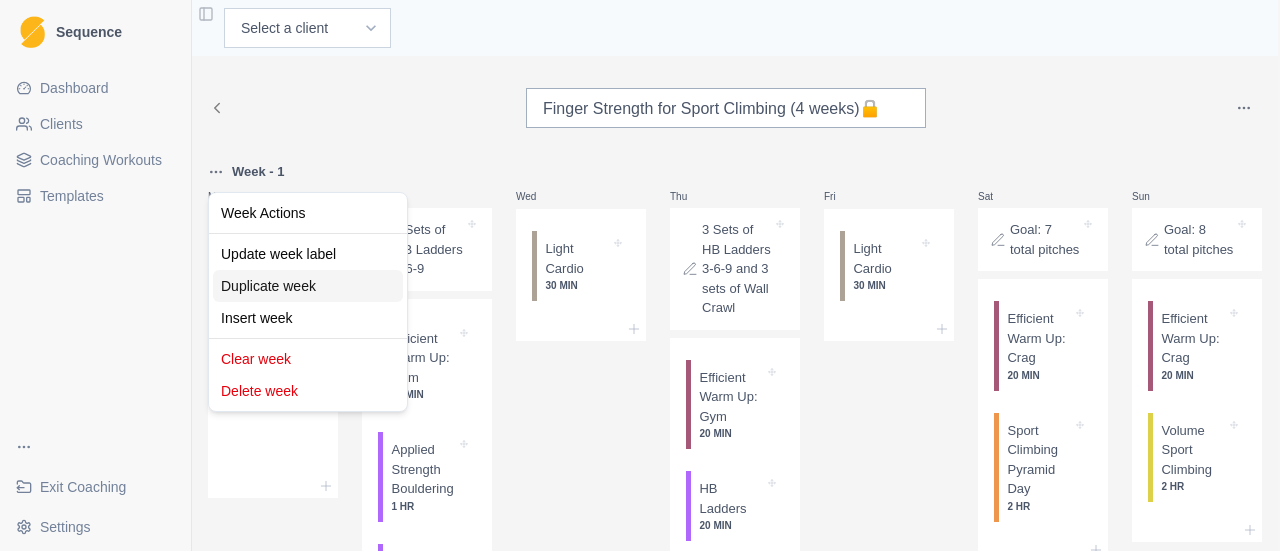 click on "Duplicate week" at bounding box center [308, 286] 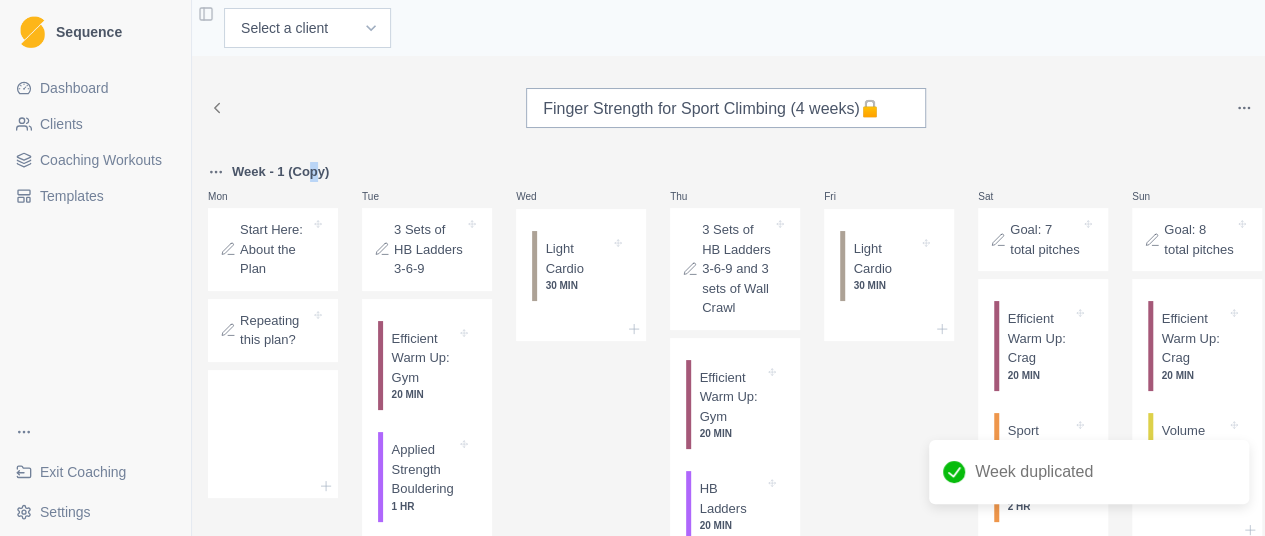 click on "Week - 1 (Copy)" at bounding box center (273, 172) 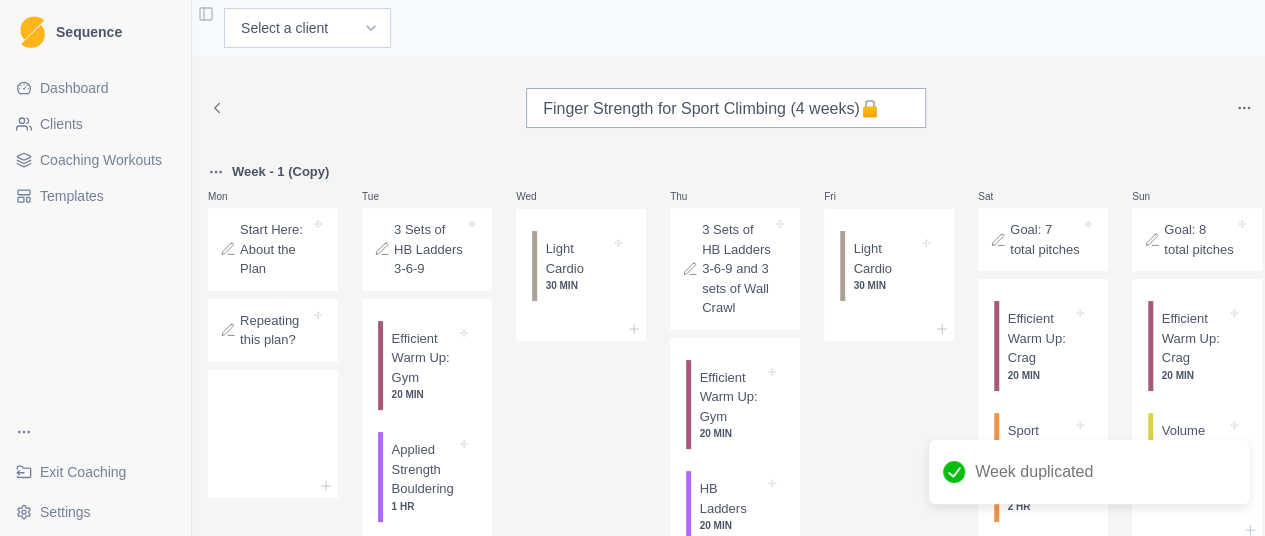 click on "Week - 1 (Copy)" at bounding box center [280, 172] 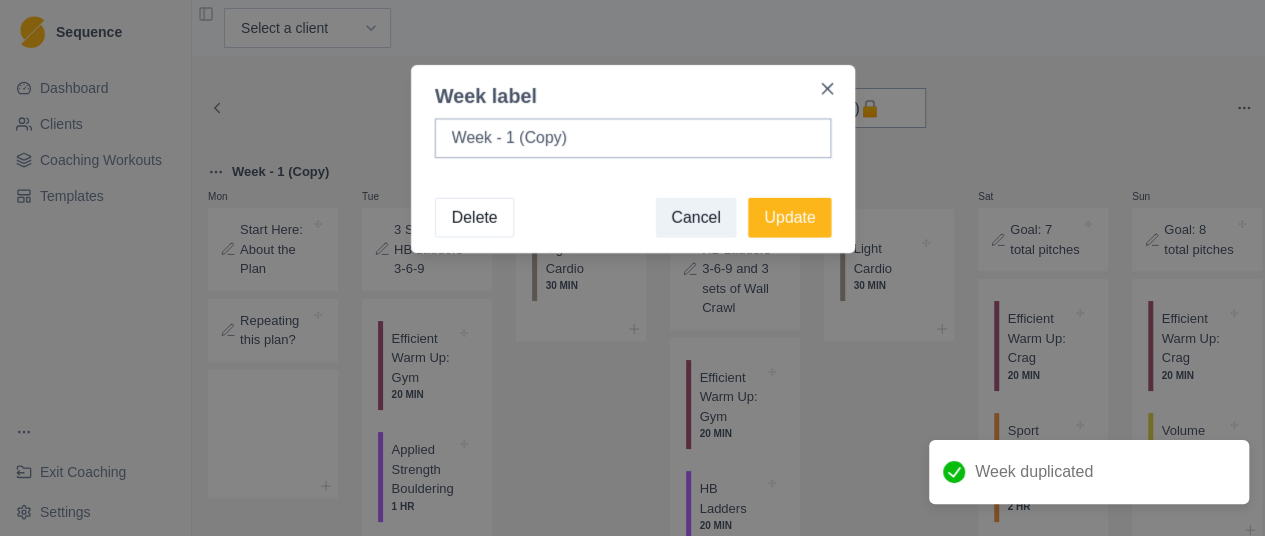 click on "Week label Week - 1 (Copy) Delete Cancel Update" at bounding box center (632, 268) 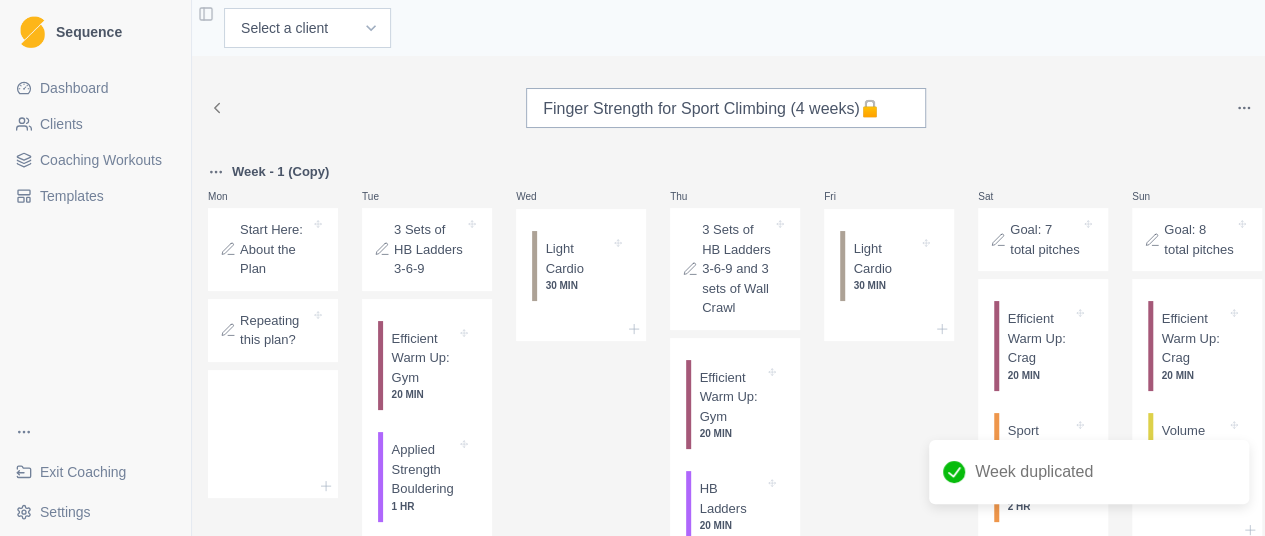 click on "Week - 1 (Copy)" at bounding box center [273, 172] 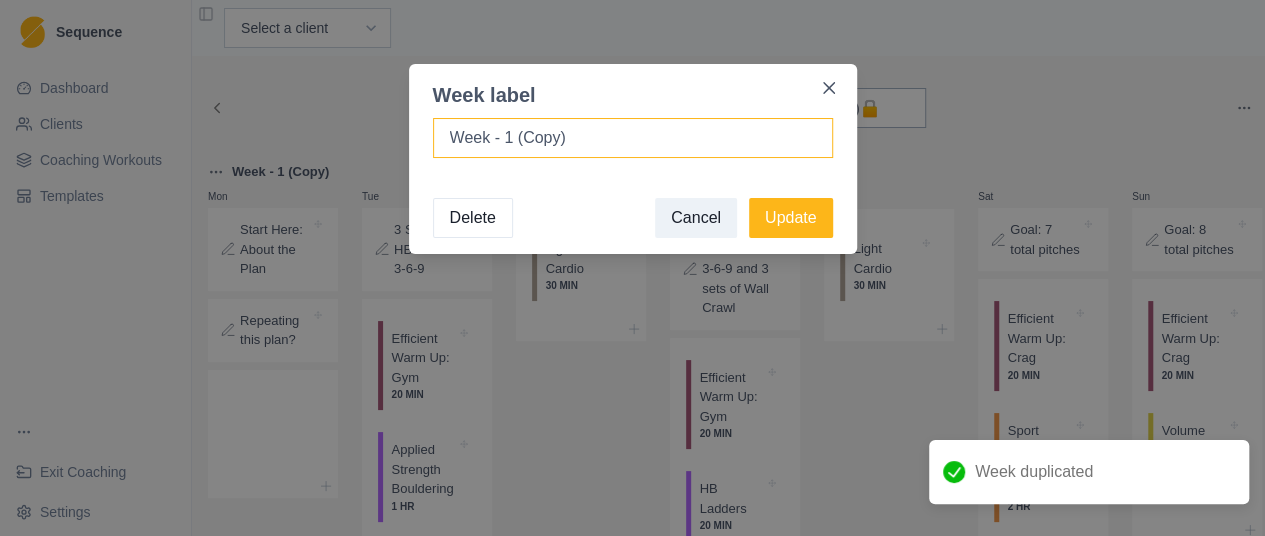 drag, startPoint x: 606, startPoint y: 133, endPoint x: 518, endPoint y: 153, distance: 90.24411 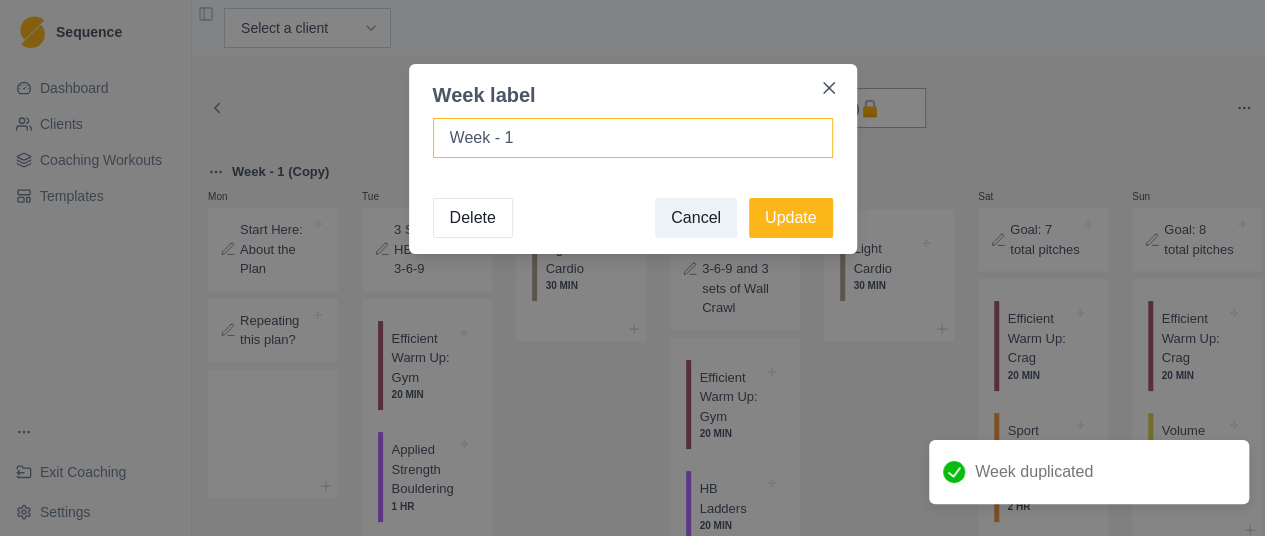 type on "Week - 1" 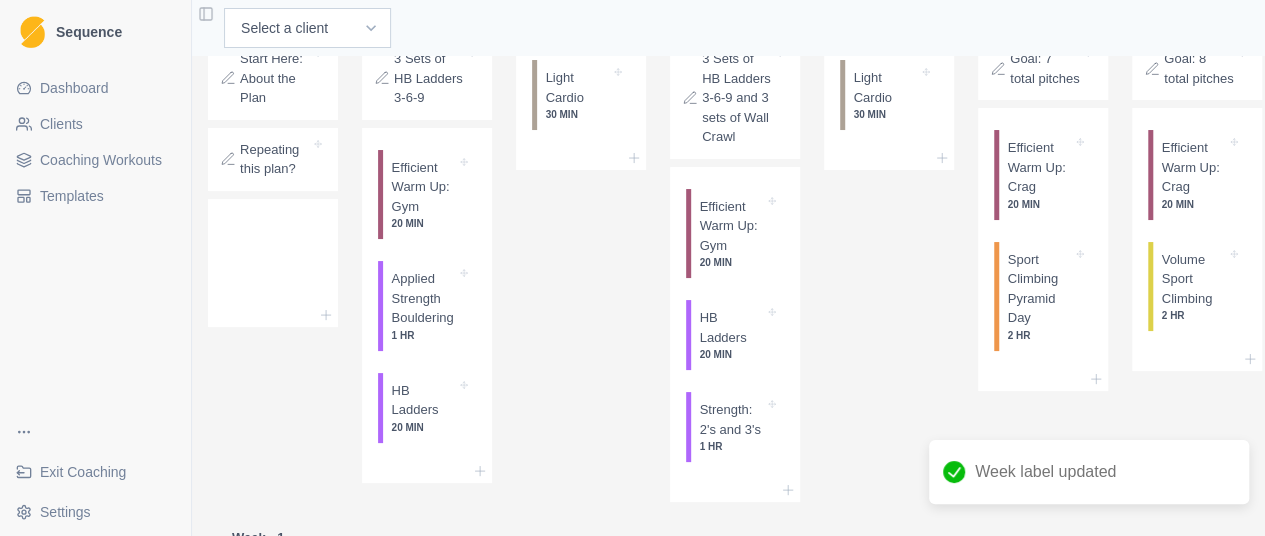 scroll, scrollTop: 400, scrollLeft: 0, axis: vertical 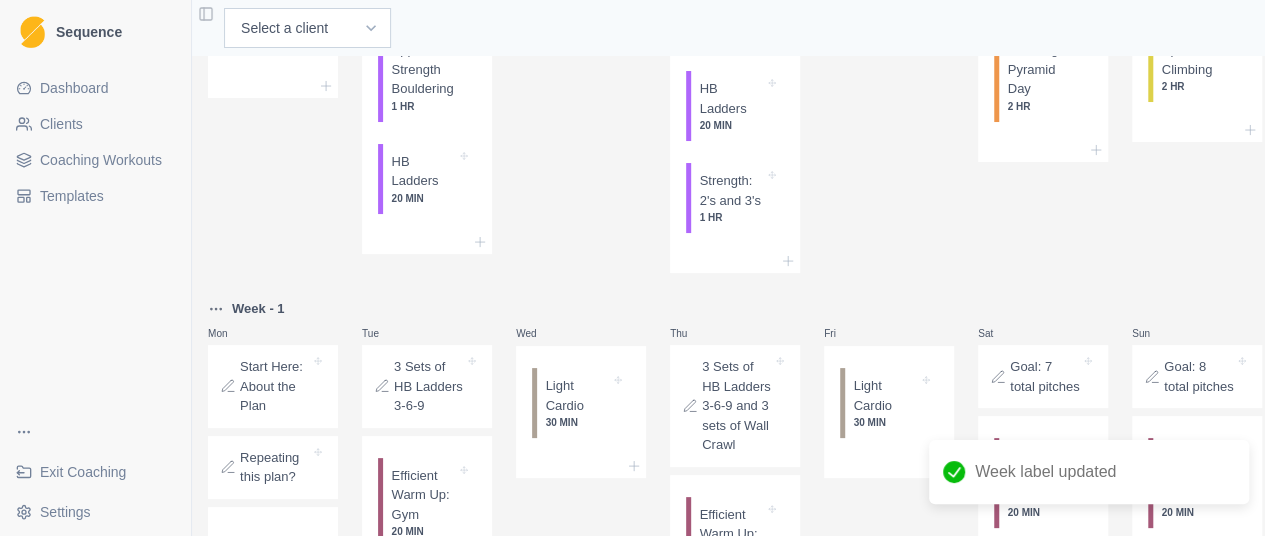click on "Week - 1" at bounding box center (258, 309) 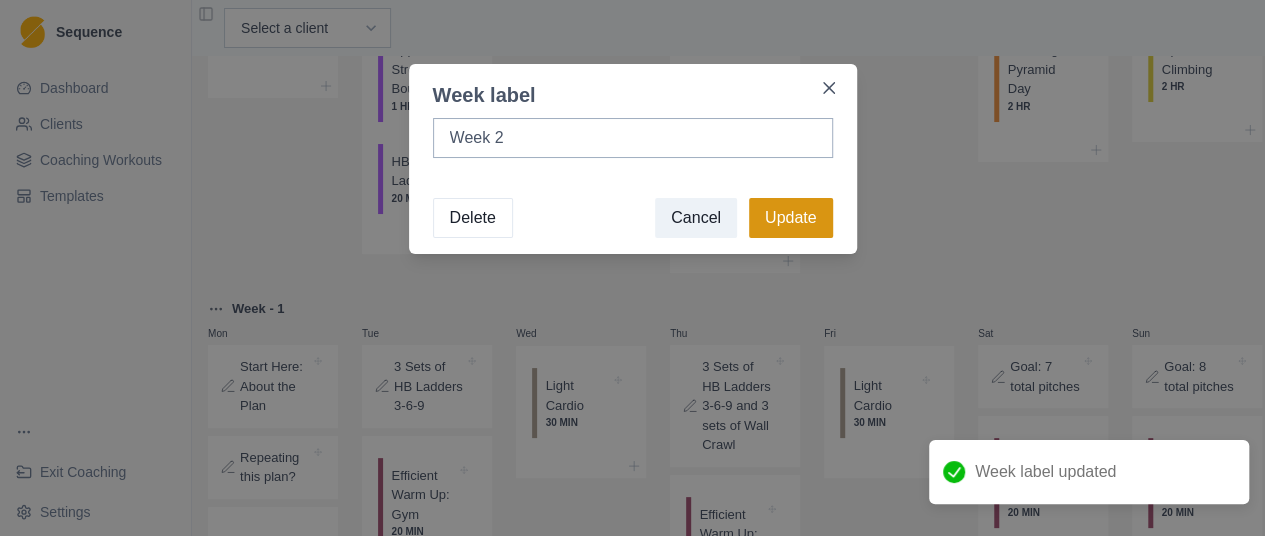 type on "Week 2" 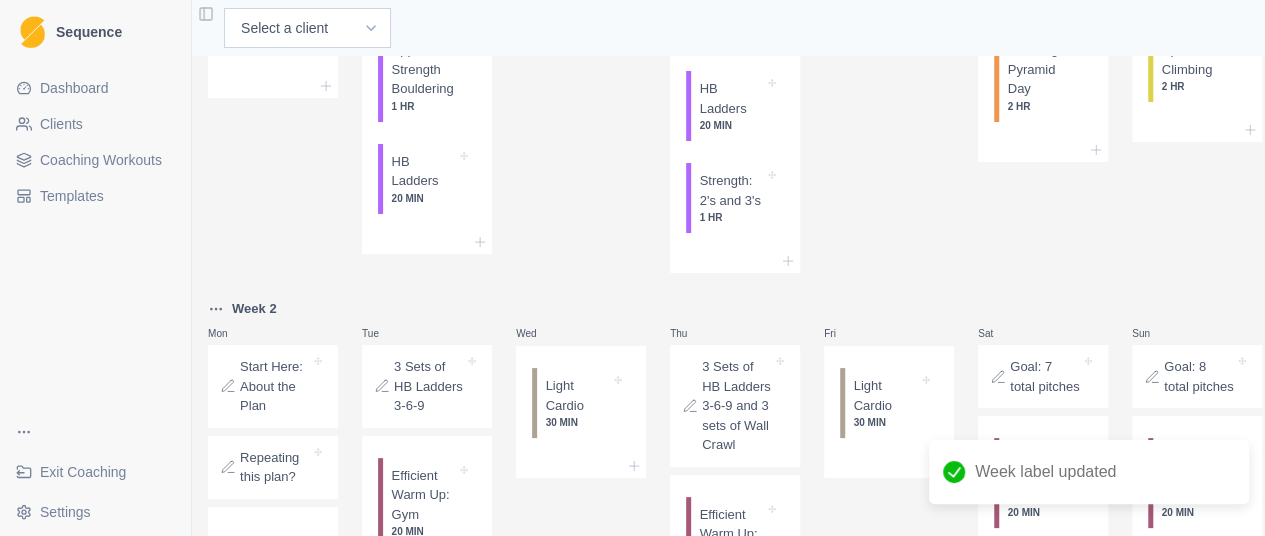 scroll, scrollTop: 100, scrollLeft: 0, axis: vertical 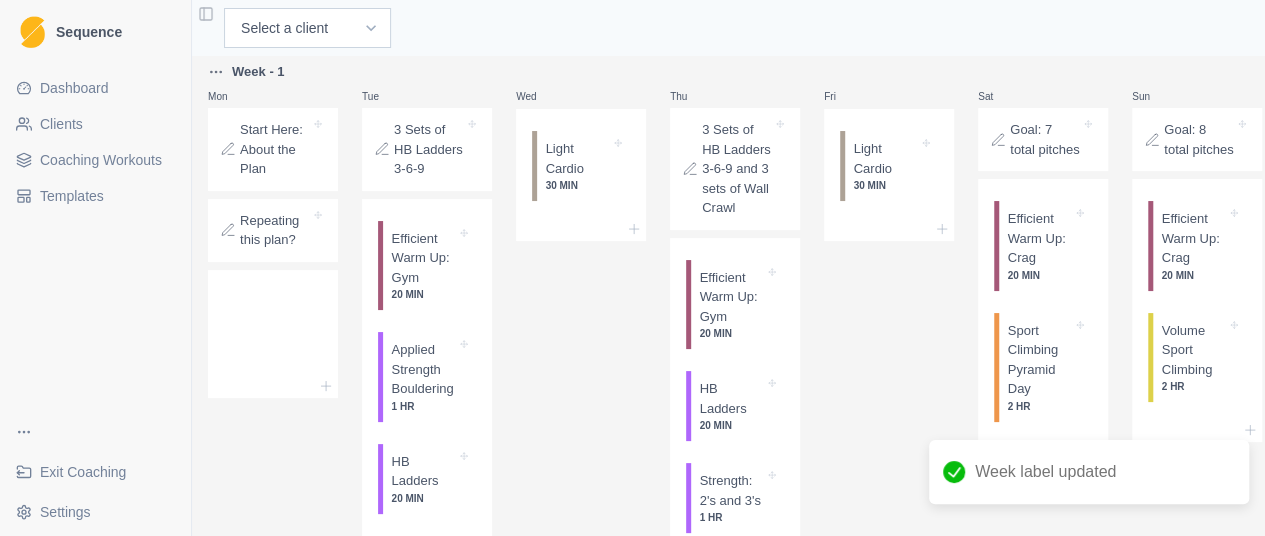 click on "Week - 1" at bounding box center (273, 72) 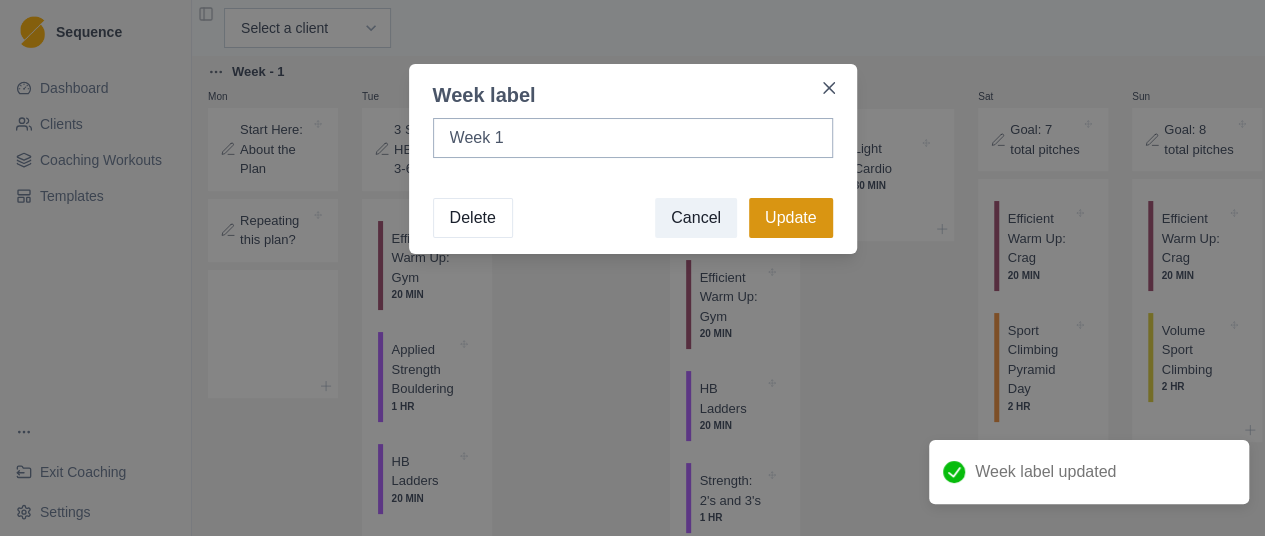 type on "Week 1" 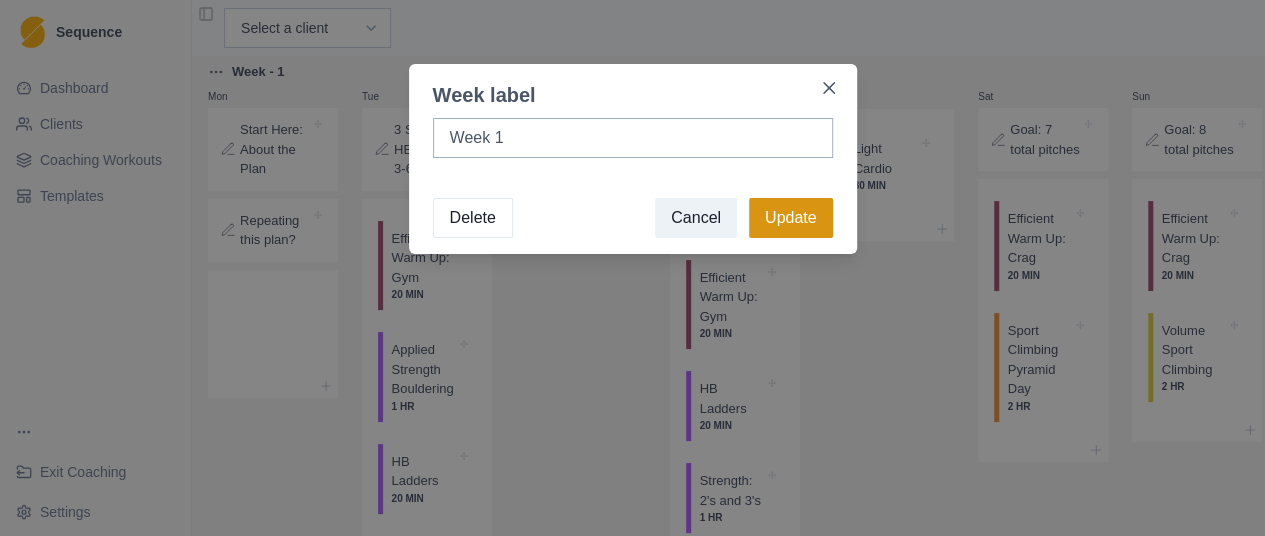 click on "Update" at bounding box center [791, 218] 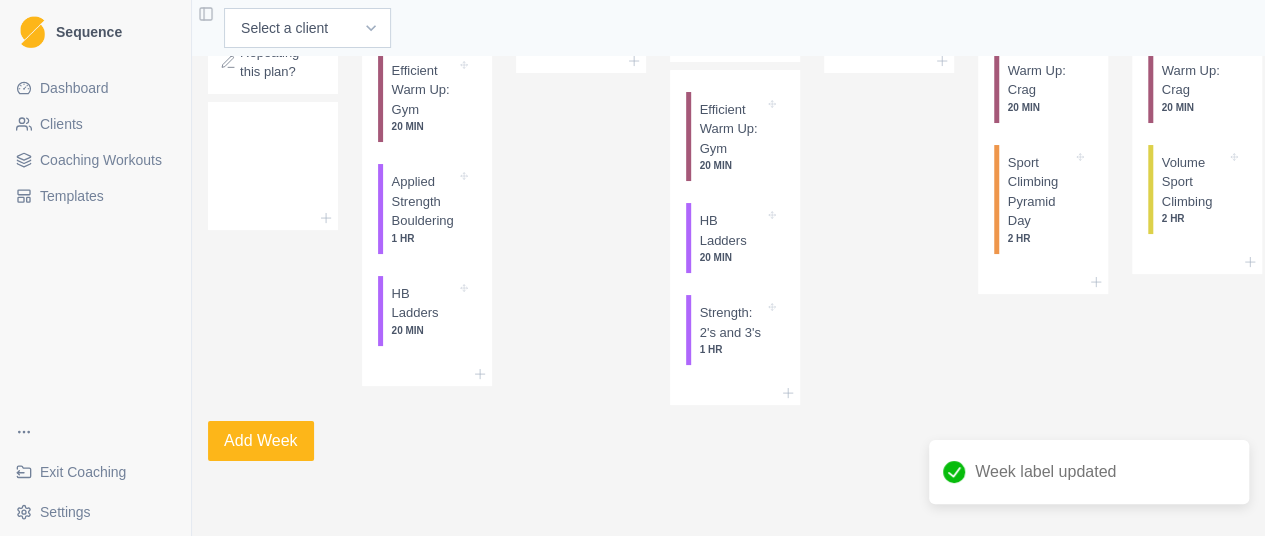 scroll, scrollTop: 405, scrollLeft: 0, axis: vertical 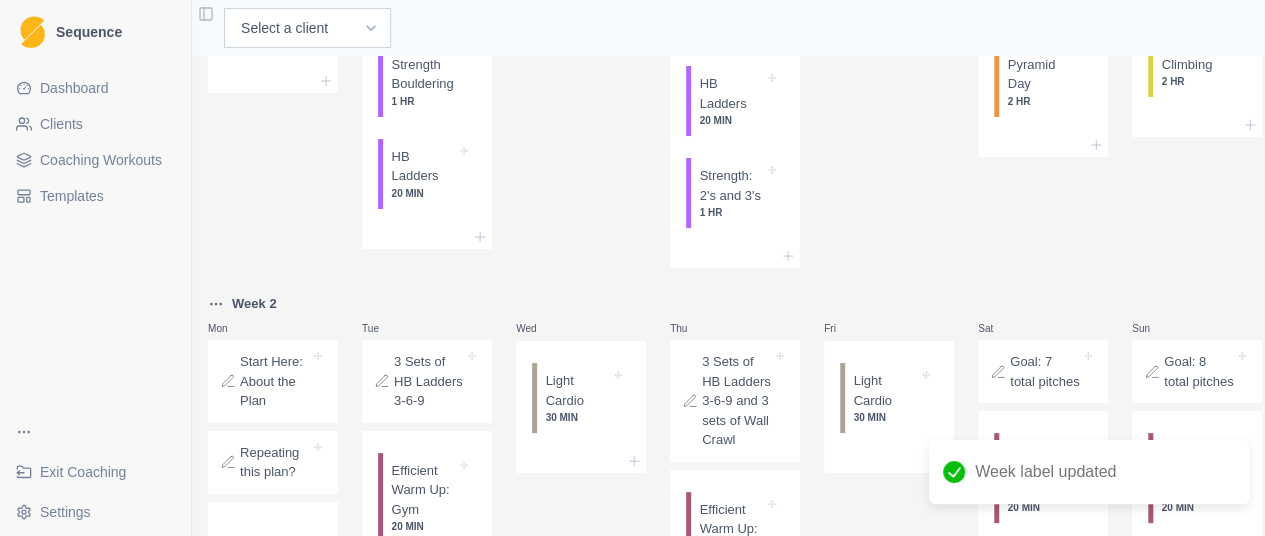 click on "Sequence Dashboard Clients Coaching Workouts Templates Exit Coaching Settings Toggle Sidebar Select a client [NAME] [NAME] [NAME] [NAME] Finger Strength for Sport Climbing (4 weeks)🔒 Week 1 Mon Start Here: About the Plan Repeating this plan? Tue 3 Sets of HB Ladders 3-6-9 Efficient Warm Up: Gym 20 MIN Applied Strength Bouldering 1 HR HB Ladders 20 MIN Wed Light Cardio 30 MIN Thu 3 Sets of HB Ladders 3-6-9 and 3 sets of Wall Crawl Efficient Warm Up: Gym 20 MIN HB Ladders 20 MIN Strength: 2's and 3's 1 HR Fri Light Cardio 30 MIN Sat Goal: 7 total pitches Efficient Warm Up: Crag 20 MIN Sport Climbing Pyramid Day 2 HR Sun Goal: 8 total pitches Efficient Warm Up: Crag 20 MIN Volume Sport Climbing 2 HR Week 2 Mon Start Here: About the Plan Repeating this plan? Tue 3 Sets of HB Ladders 3-6-9 Efficient Warm Up: Gym 20 MIN Applied Strength Bouldering 1 HR HB Ladders 20 MIN Wed Light Cardio 30 MIN Thu Efficient Warm Up: Gym 20 MIN HB Ladders 20 MIN" at bounding box center [632, 268] 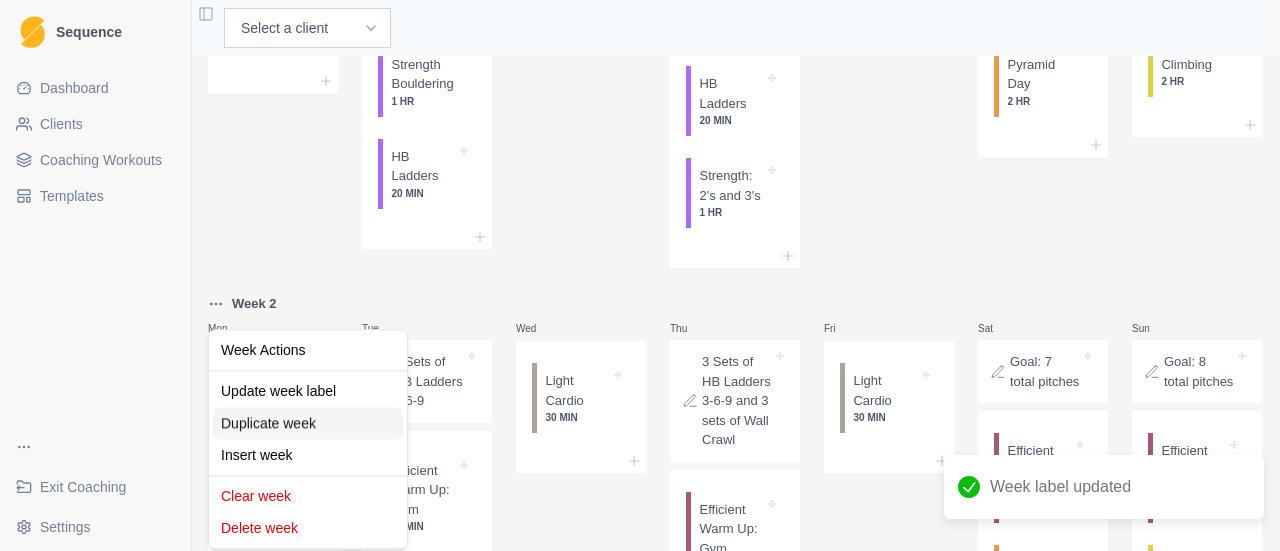 click on "Duplicate week" at bounding box center (308, 423) 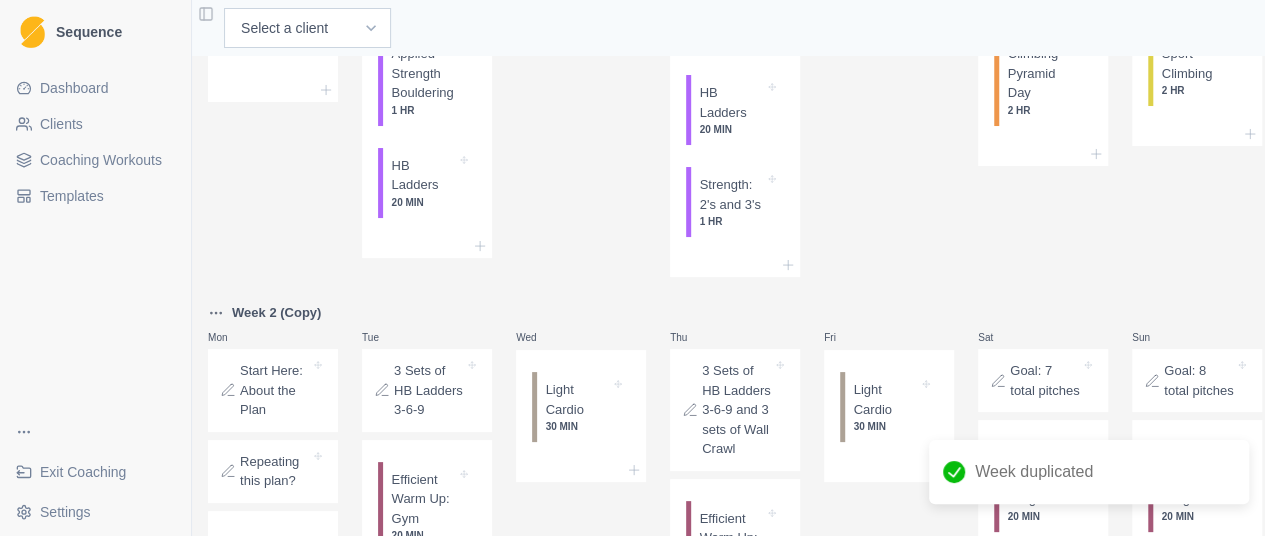scroll, scrollTop: 400, scrollLeft: 0, axis: vertical 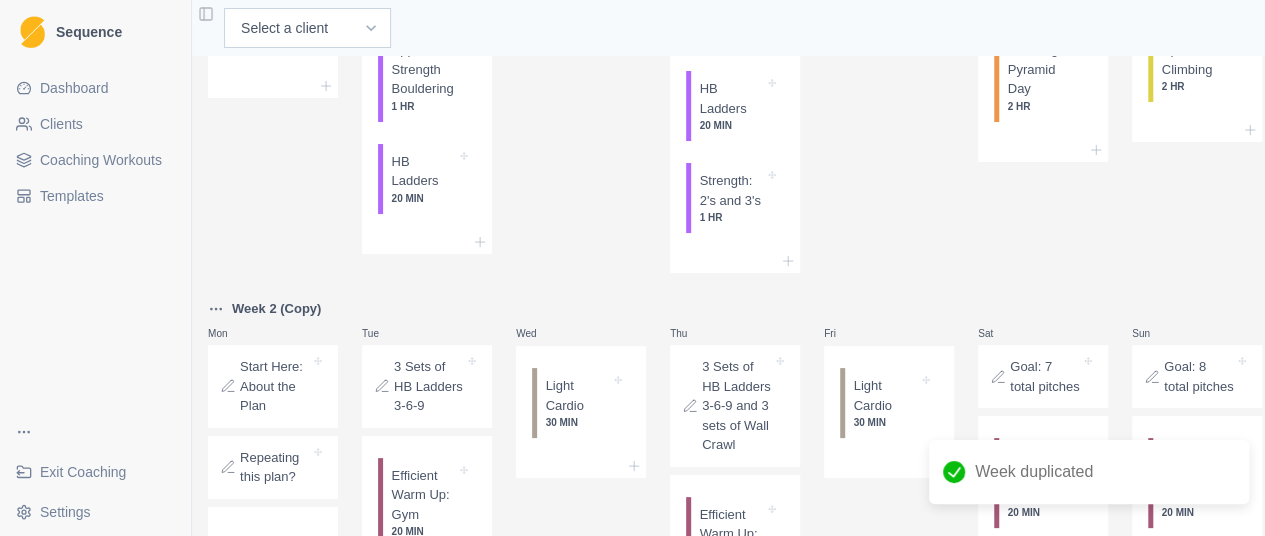 click on "Week 2 (Copy)" at bounding box center (276, 309) 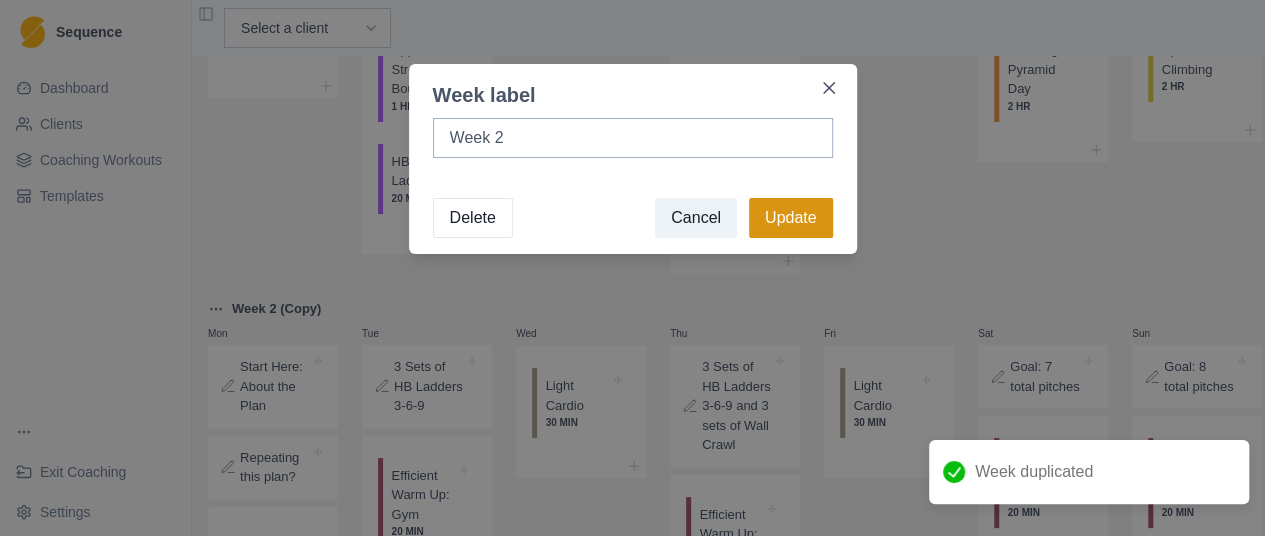 type on "Week 2" 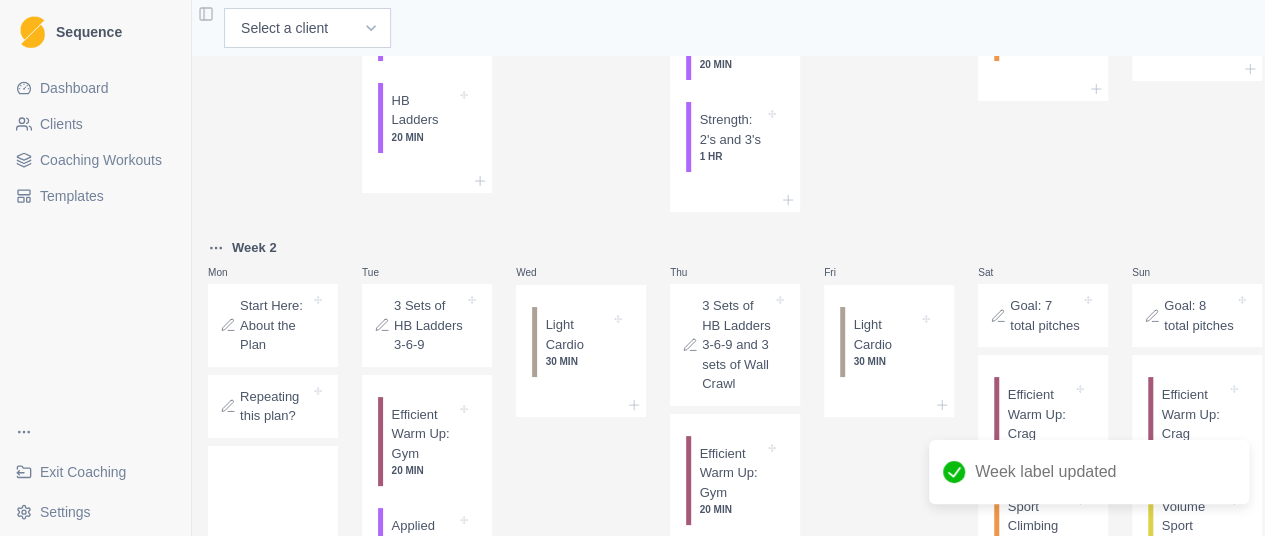 scroll, scrollTop: 1000, scrollLeft: 0, axis: vertical 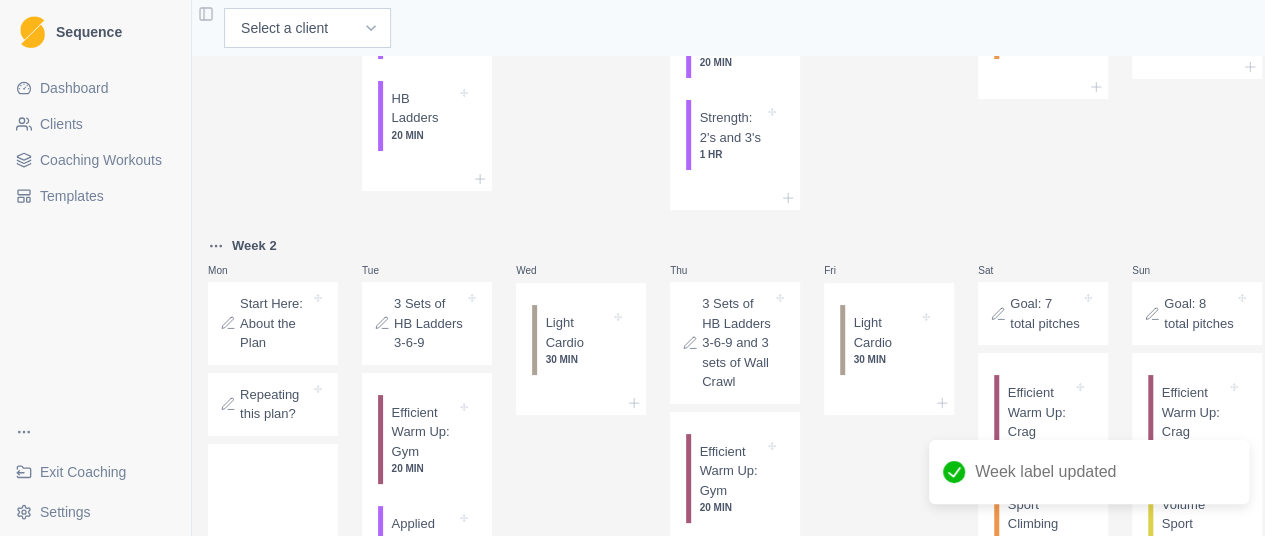 click on "Week 2" at bounding box center (273, 246) 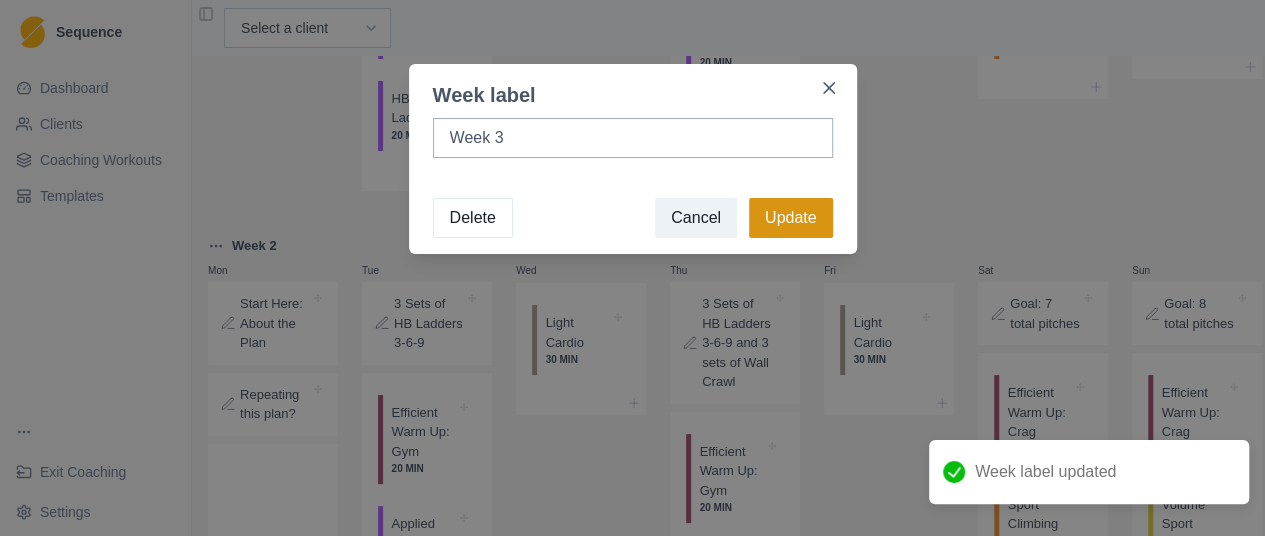 type on "Week 3" 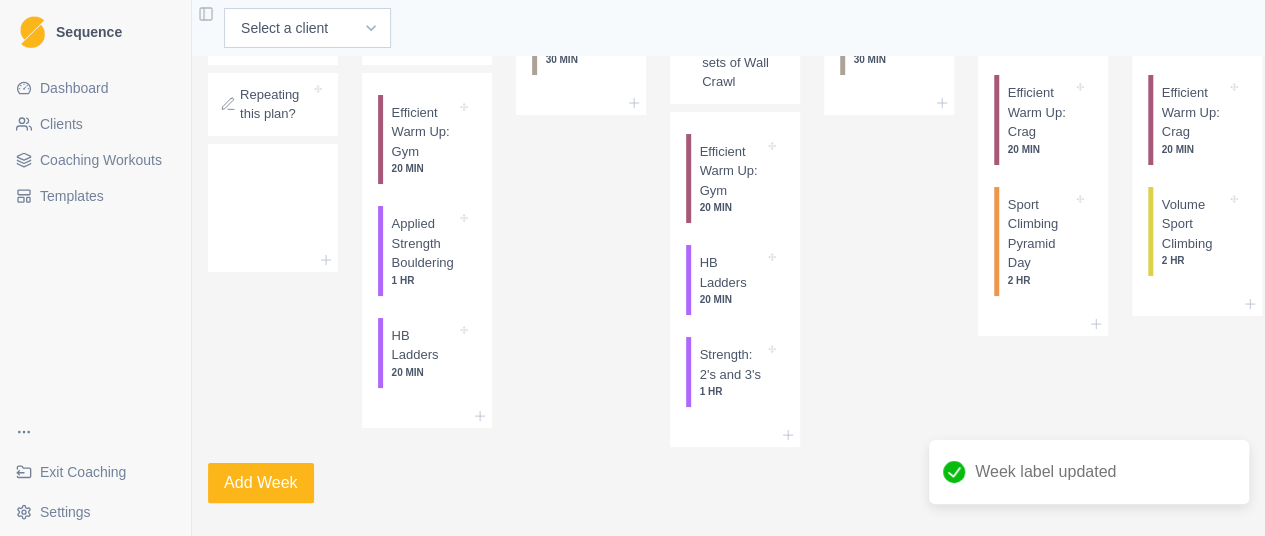 scroll, scrollTop: 1000, scrollLeft: 0, axis: vertical 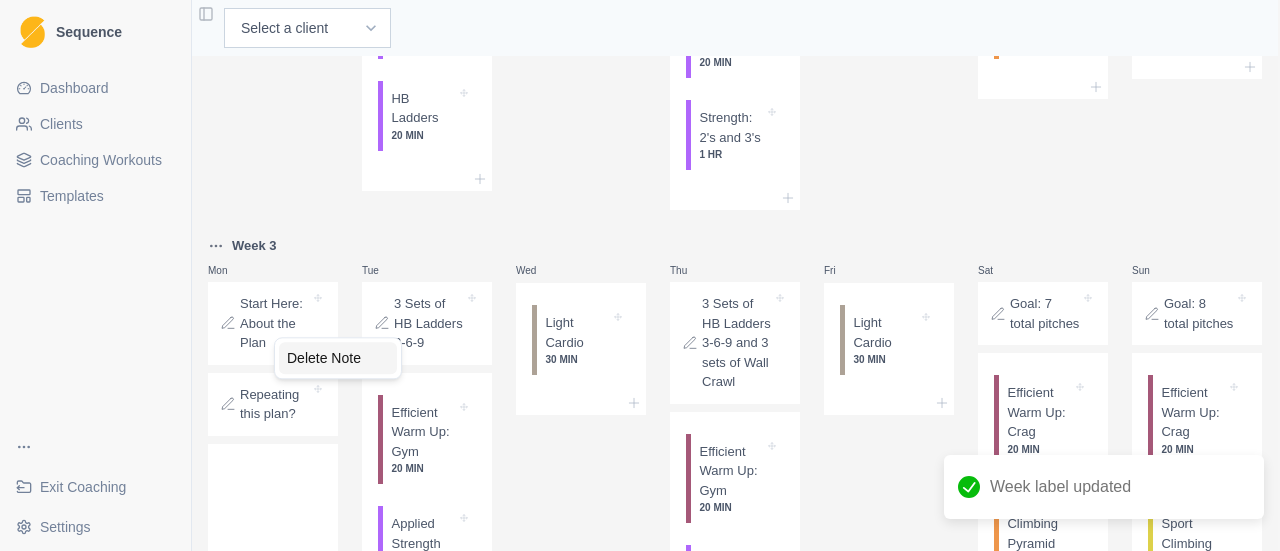click on "Delete Note" at bounding box center (338, 358) 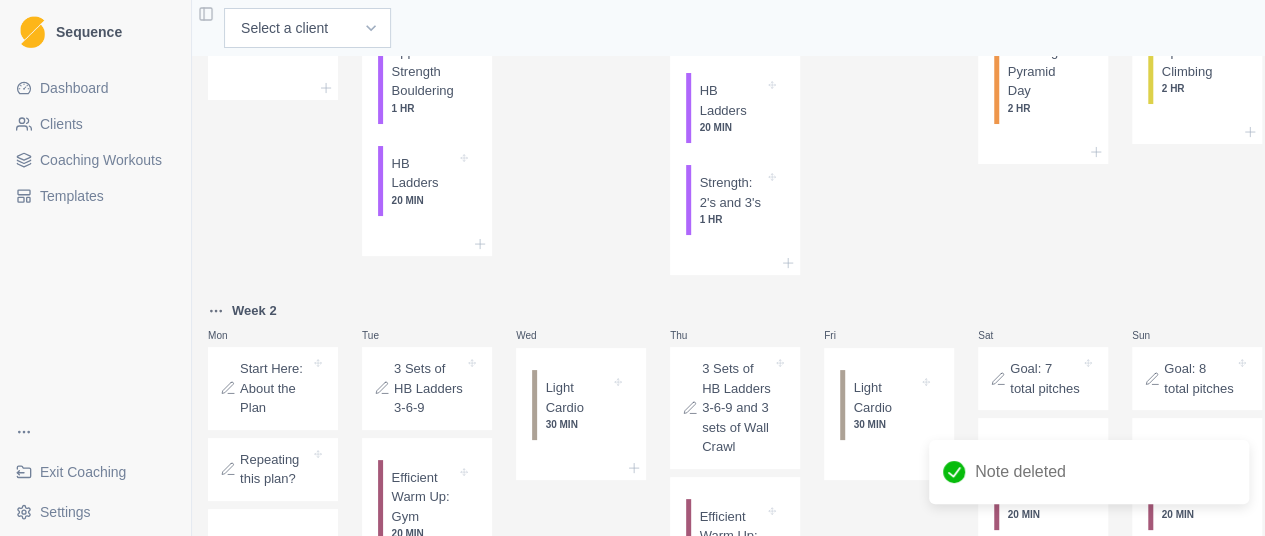 scroll, scrollTop: 400, scrollLeft: 0, axis: vertical 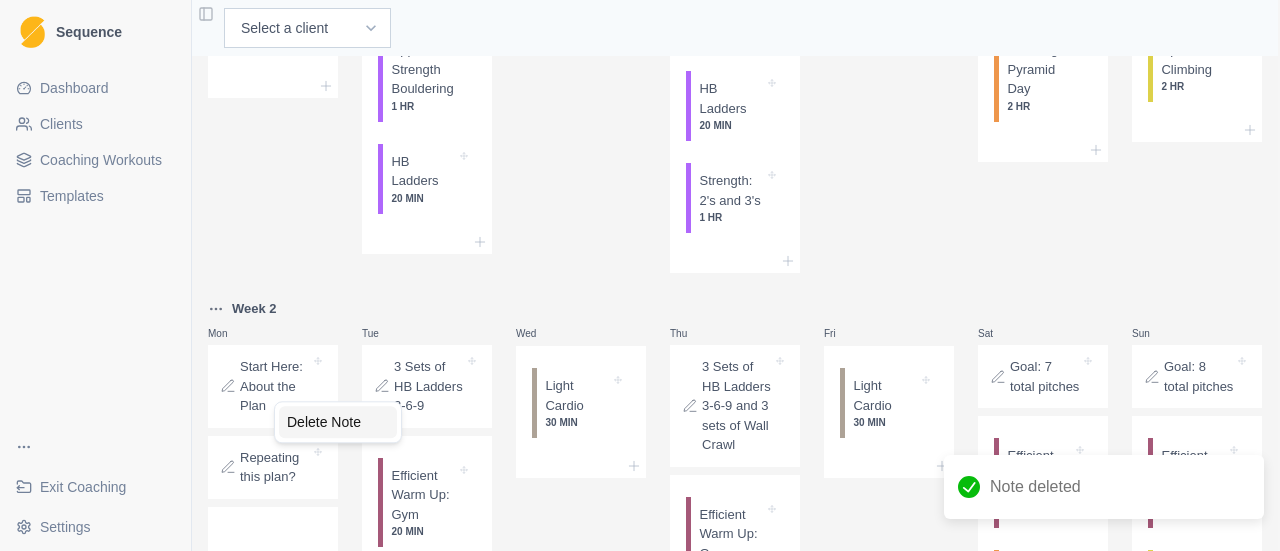 click on "Delete Note" at bounding box center (338, 422) 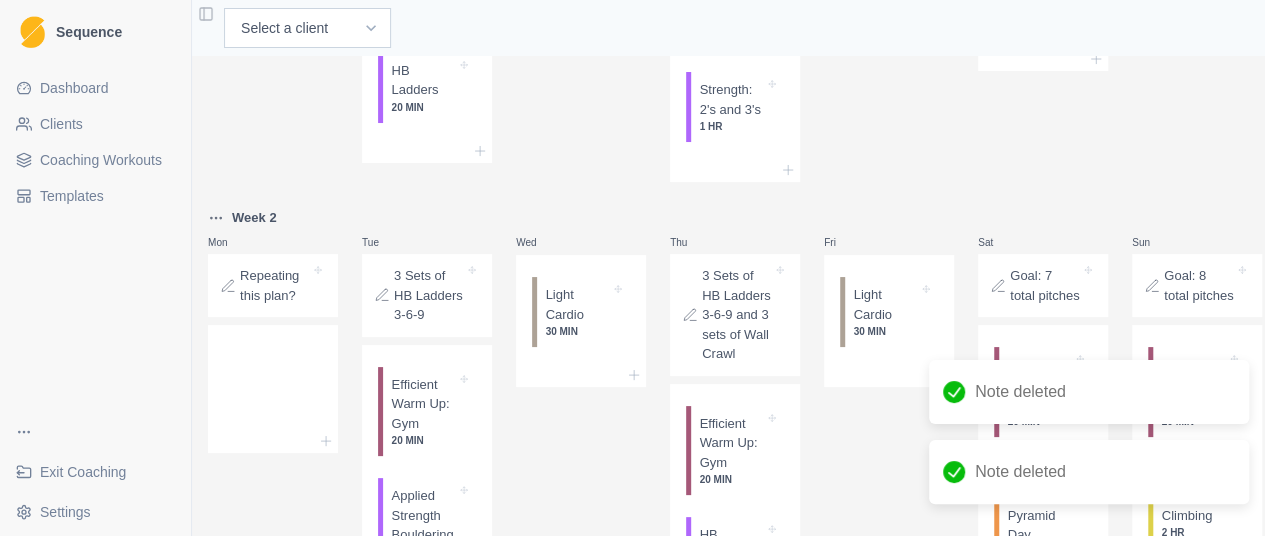 scroll, scrollTop: 500, scrollLeft: 0, axis: vertical 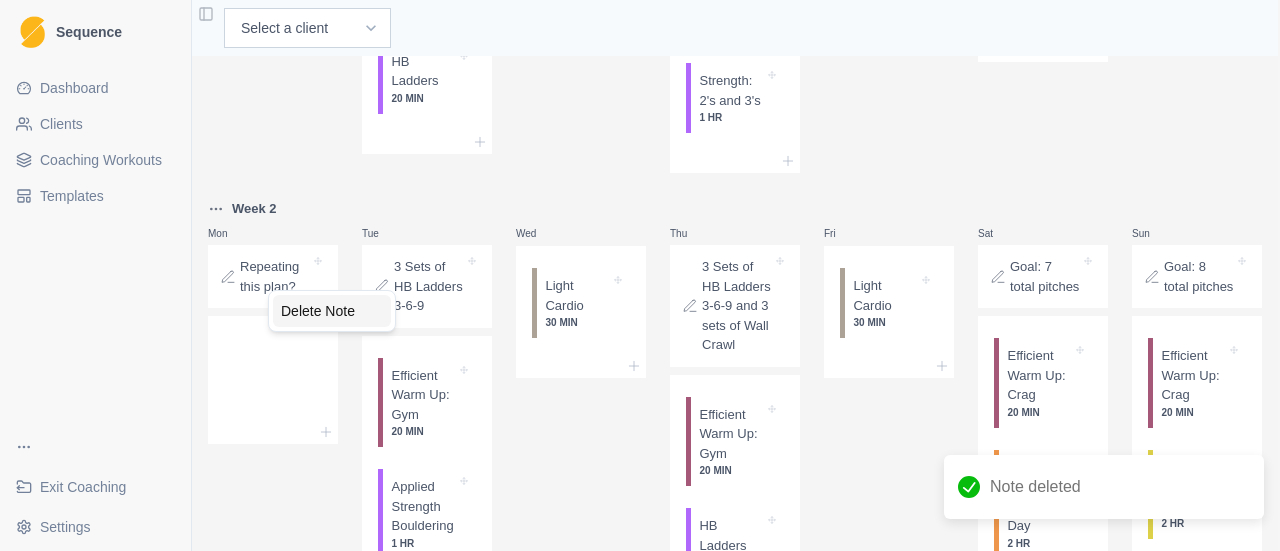 click on "Delete Note" at bounding box center [332, 311] 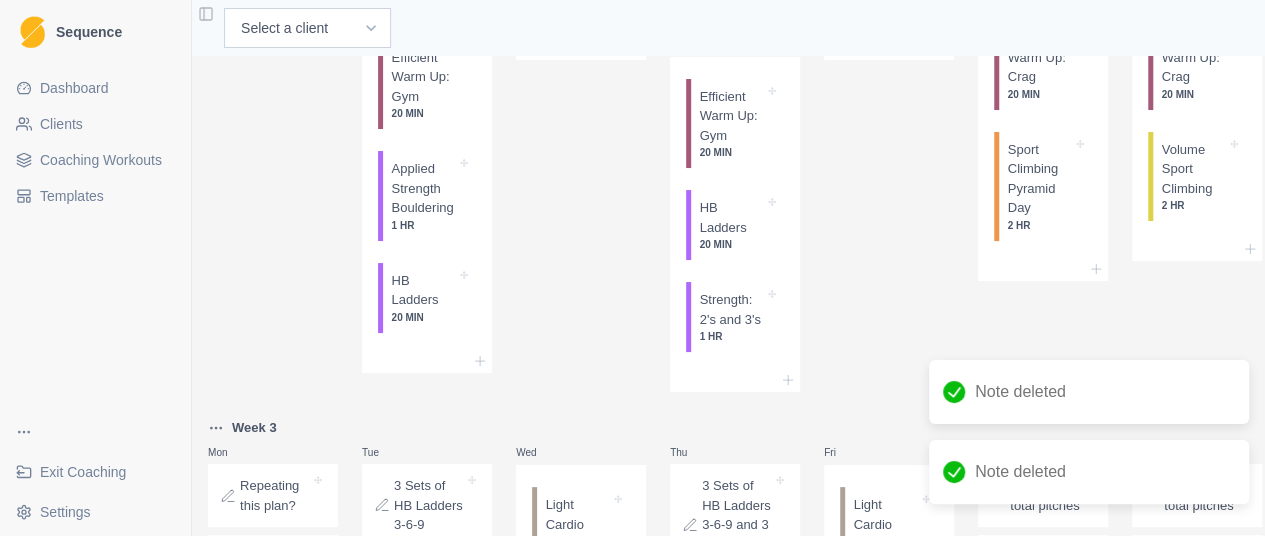 scroll, scrollTop: 1000, scrollLeft: 0, axis: vertical 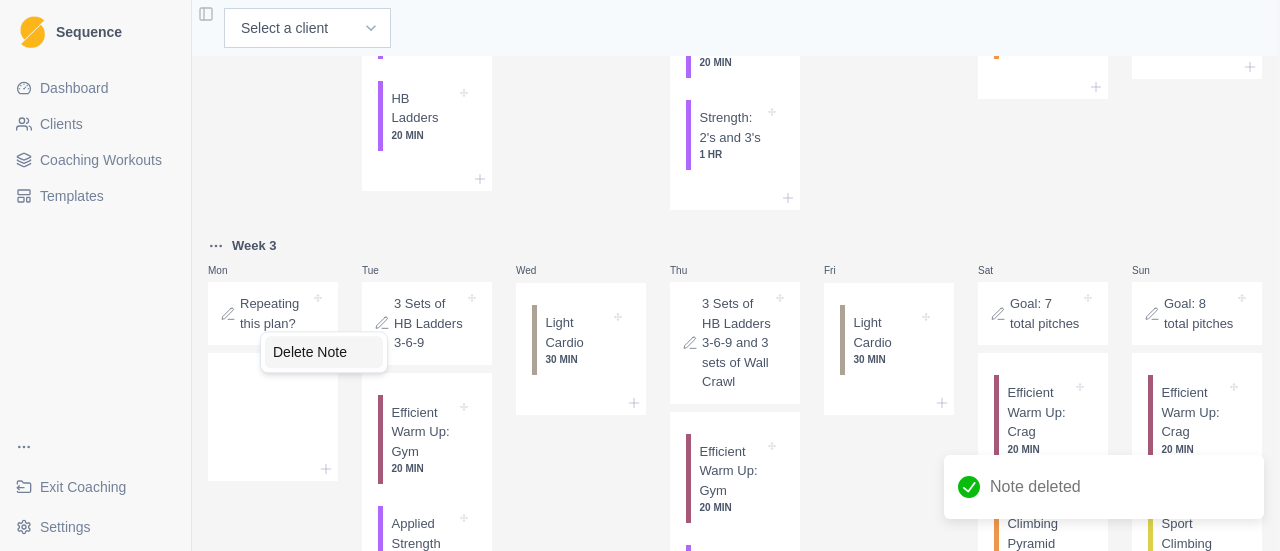 click on "Delete Note" at bounding box center [324, 352] 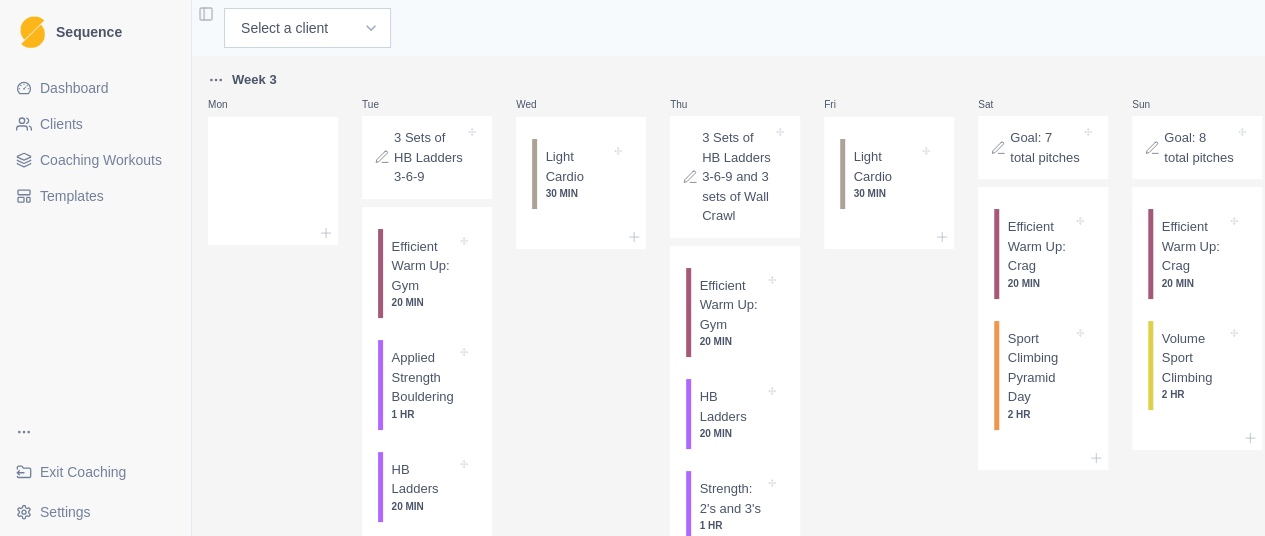 scroll, scrollTop: 948, scrollLeft: 0, axis: vertical 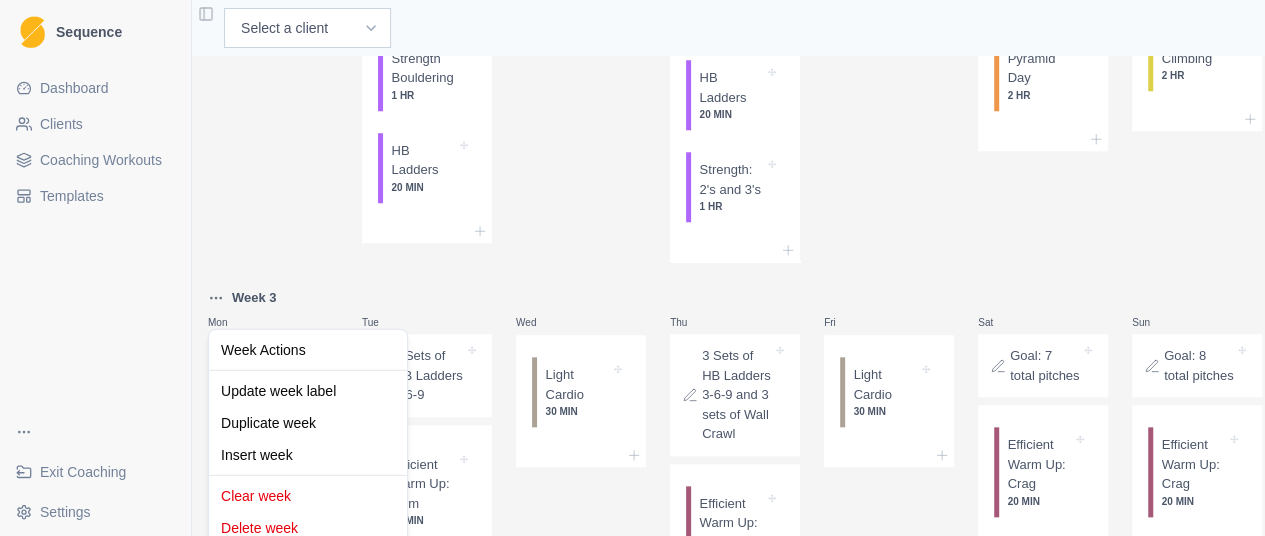 click on "Sequence Dashboard Clients Coaching Workouts Templates Exit Coaching Settings Toggle Sidebar Select a client [NAME] [NAME] [NAME] [NAME] Finger Strength for Sport Climbing (4 weeks)🔒 Week 1 Mon Start Here: About the Plan Repeating this plan? Tue 3 Sets of HB Ladders 3-6-9 Efficient Warm Up: Gym 20 MIN Applied Strength Bouldering 1 HR HB Ladders 20 MIN Wed Light Cardio 30 MIN Thu 3 Sets of HB Ladders 3-6-9 and 3 sets of Wall Crawl Efficient Warm Up: Gym 20 MIN HB Ladders 20 MIN Strength: 2's and 3's 1 HR Fri Light Cardio 30 MIN Sat Goal: 7 total pitches Efficient Warm Up: Crag 20 MIN Sport Climbing Pyramid Day 2 HR Sun Goal: 8 total pitches Efficient Warm Up: Crag 20 MIN Volume Sport Climbing 2 HR Week 2 Mon Tue 3 Sets of HB Ladders 3-6-9 Efficient Warm Up: Gym 20 MIN Applied Strength Bouldering 1 HR HB Ladders 20 MIN Wed Light Cardio 30 MIN Thu 3 Sets of HB Ladders 3-6-9 and 3 sets of Wall Crawl Efficient Warm Up: Gym 20 MIN HB Ladders 1 HR" at bounding box center (632, 268) 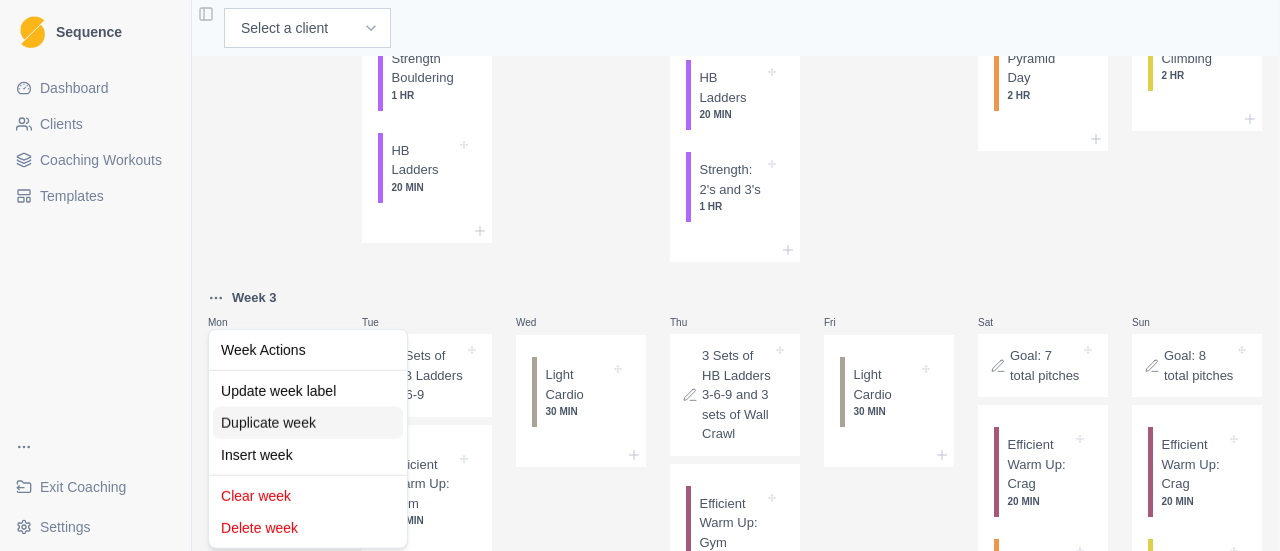 click on "Duplicate week" at bounding box center [308, 423] 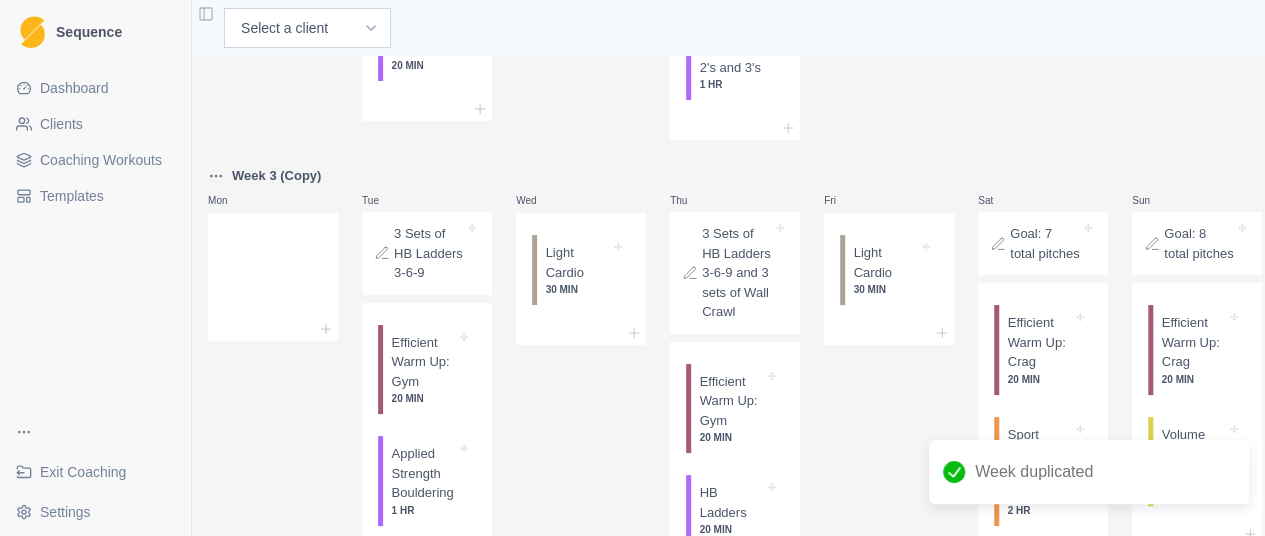 scroll, scrollTop: 1100, scrollLeft: 0, axis: vertical 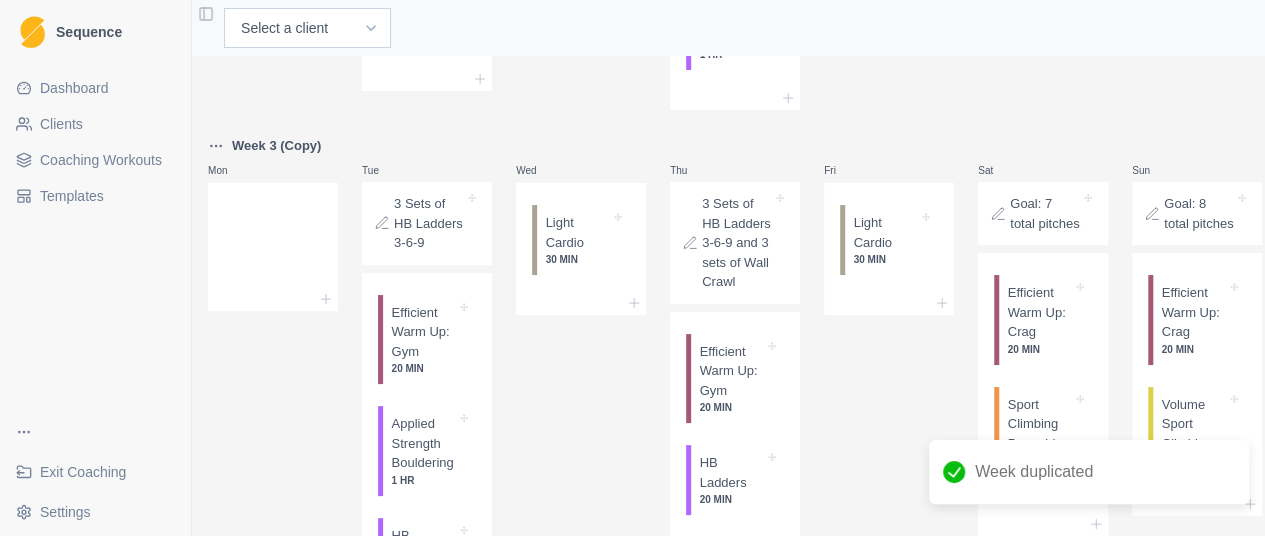 click on "Week 3 (Copy)" at bounding box center [276, 146] 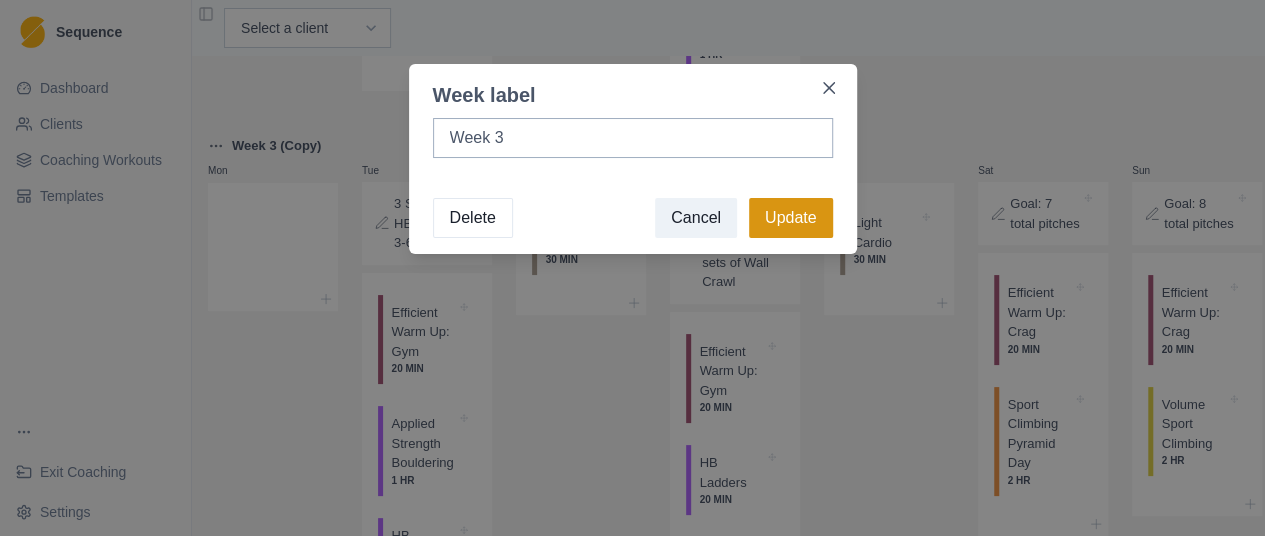 type on "Week 3" 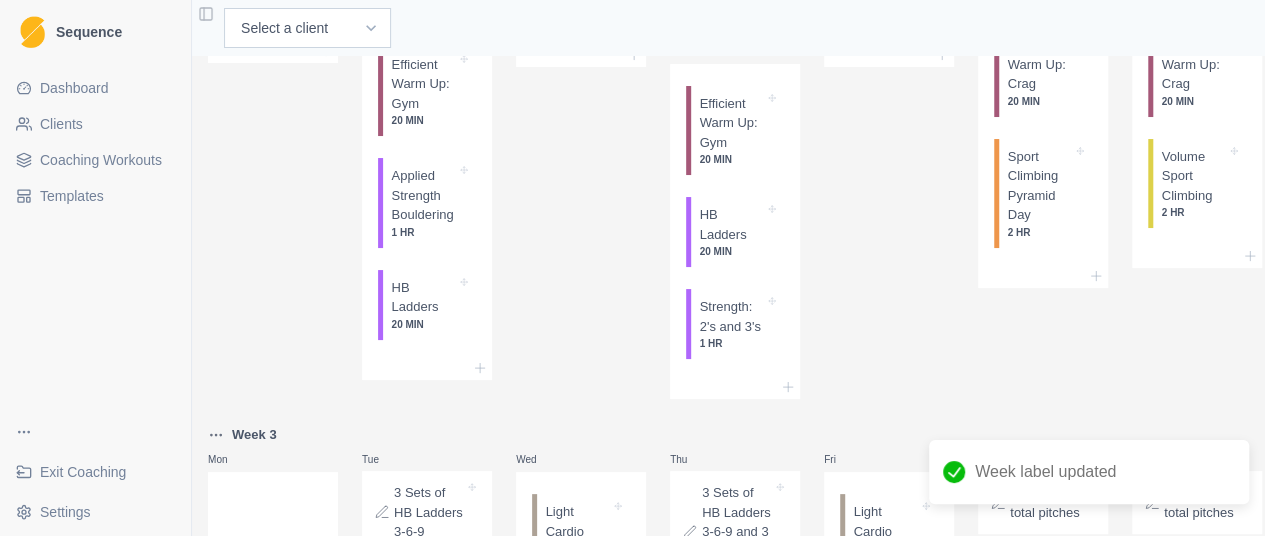 scroll, scrollTop: 1600, scrollLeft: 0, axis: vertical 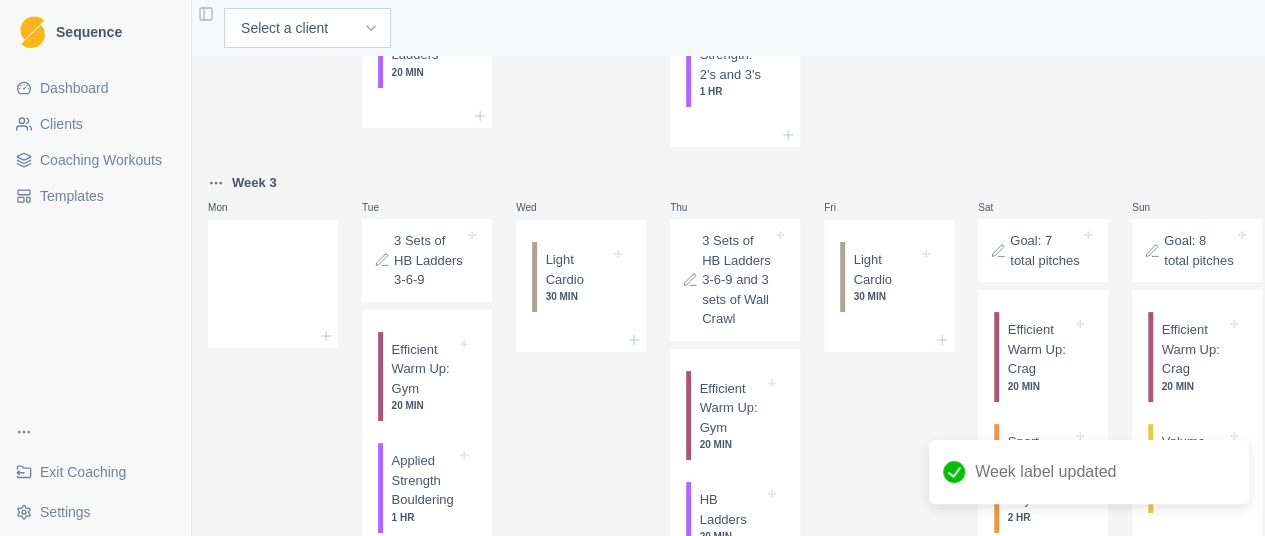click on "Week 3" at bounding box center (254, 183) 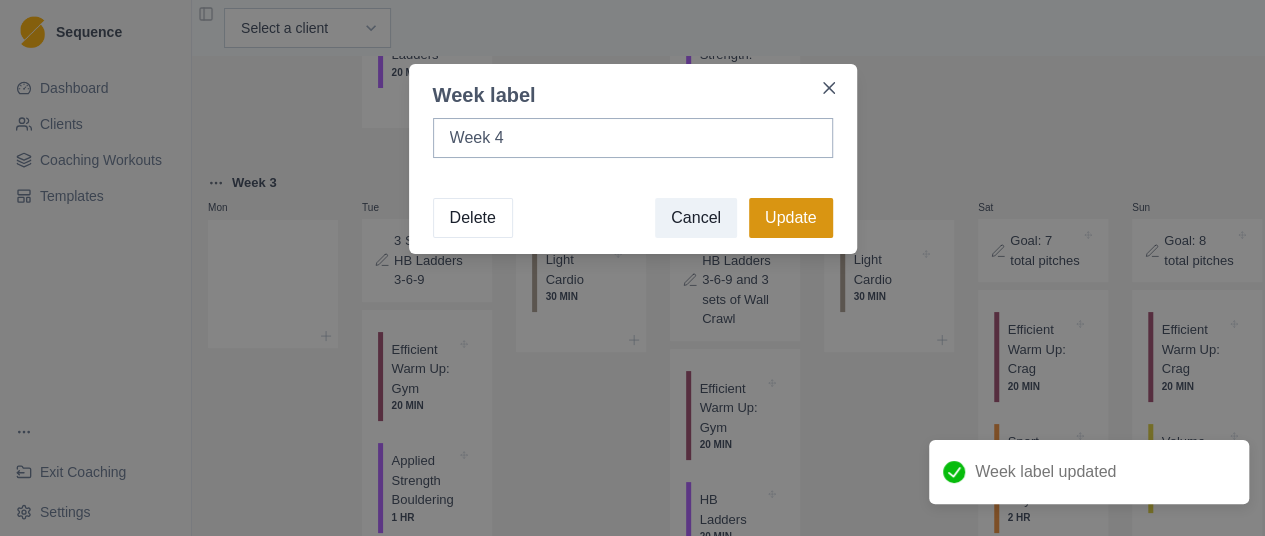 type on "Week 4" 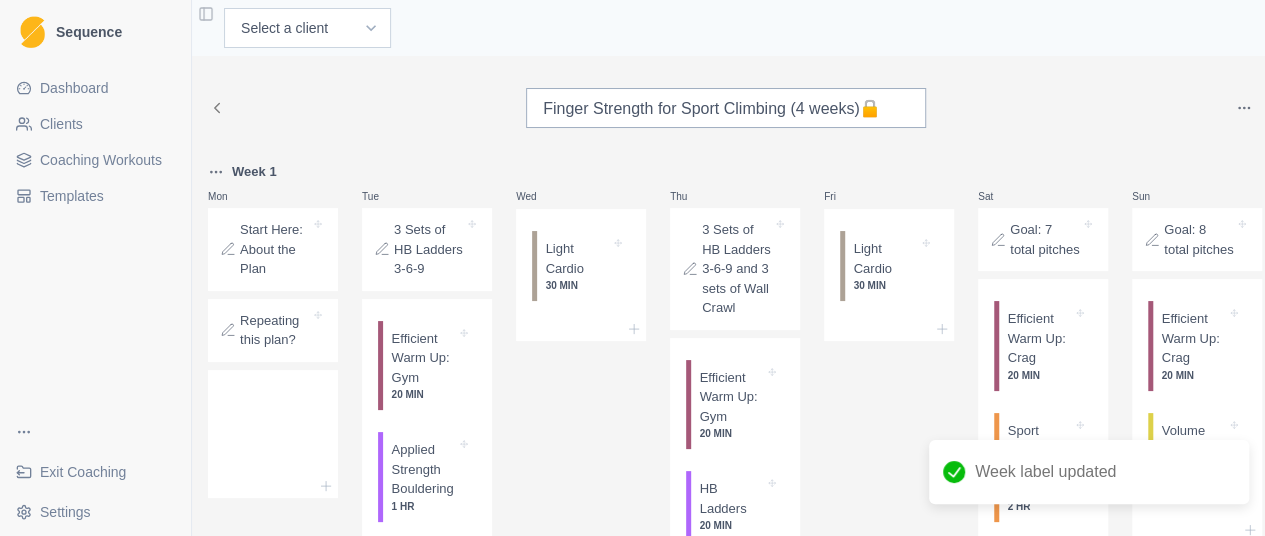 scroll, scrollTop: 500, scrollLeft: 0, axis: vertical 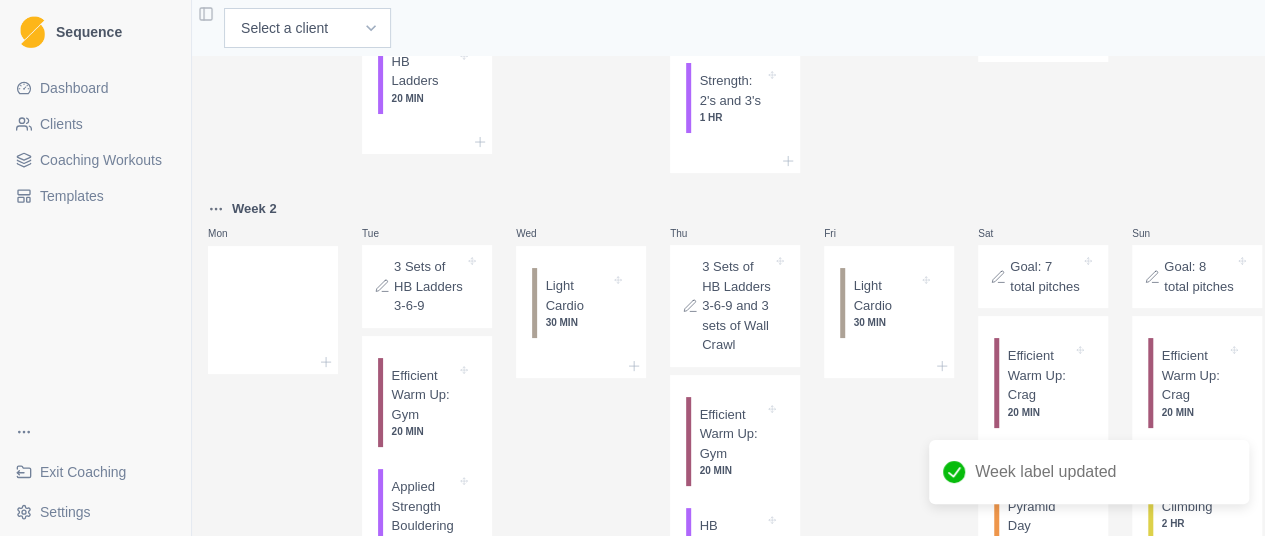click on "3 Sets of HB Ladders 3-6-9" at bounding box center [429, 286] 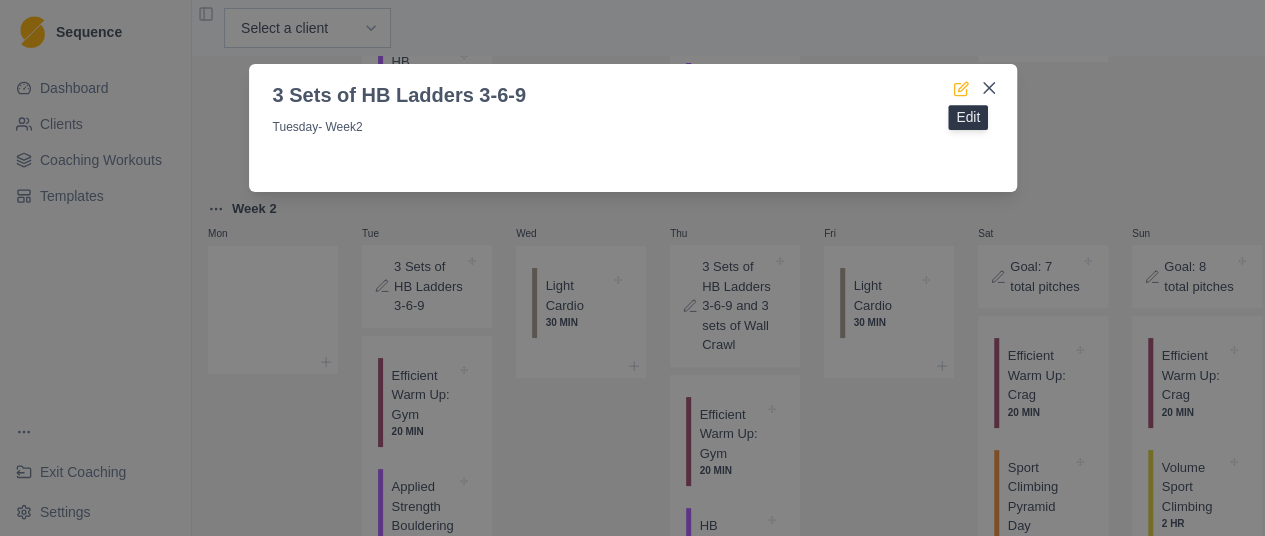 click 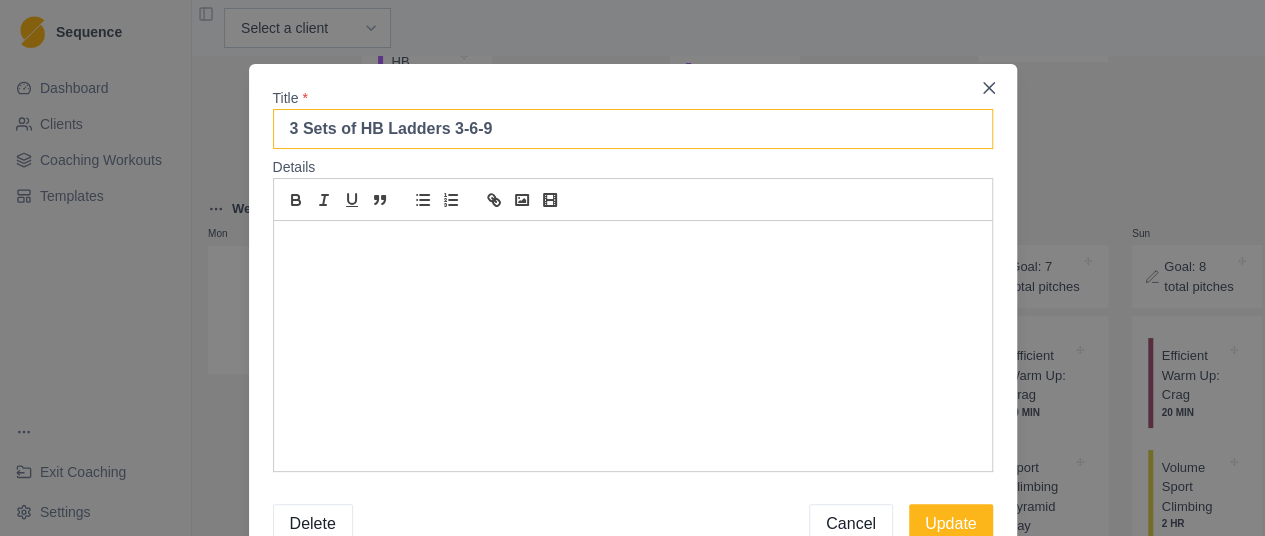 click on "3 Sets of HB Ladders 3-6-9" at bounding box center (633, 129) 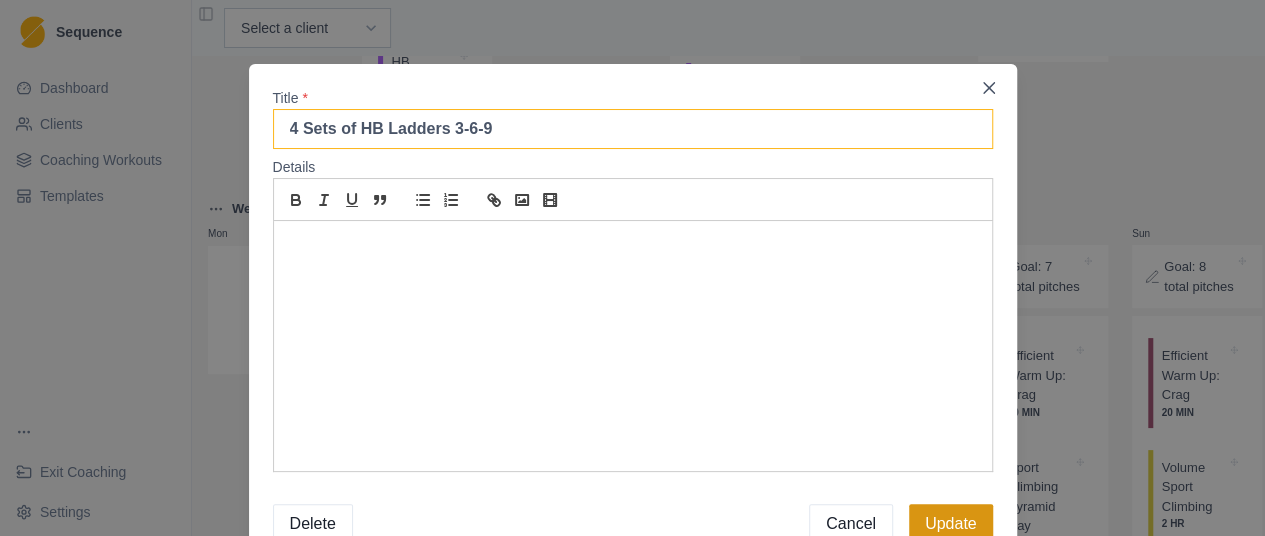 type on "4 Sets of HB Ladders 3-6-9" 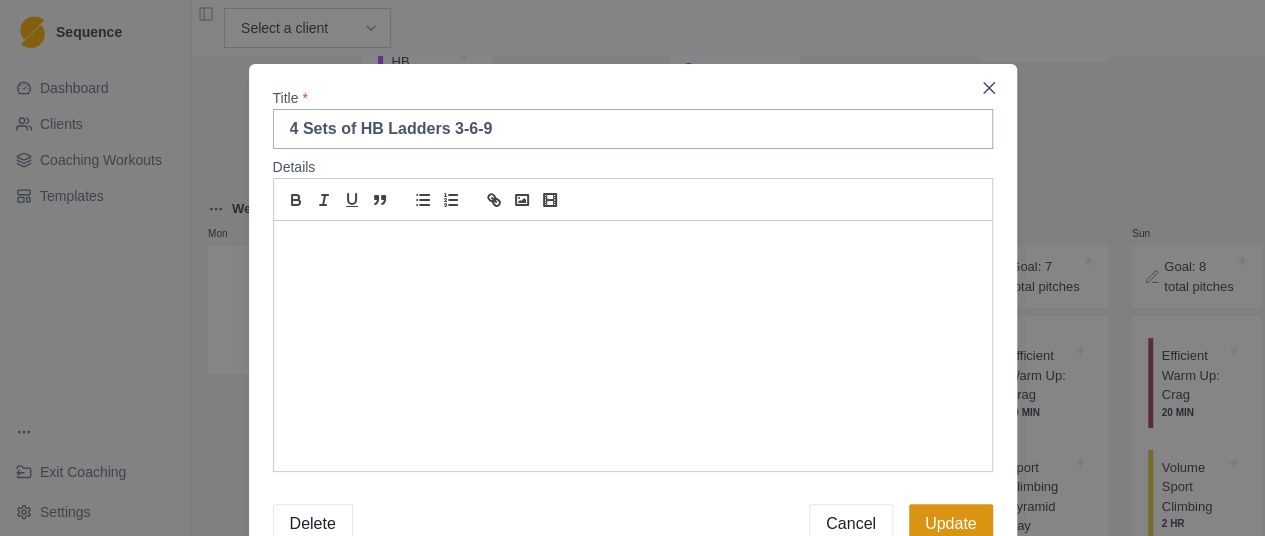click on "Update" at bounding box center (951, 524) 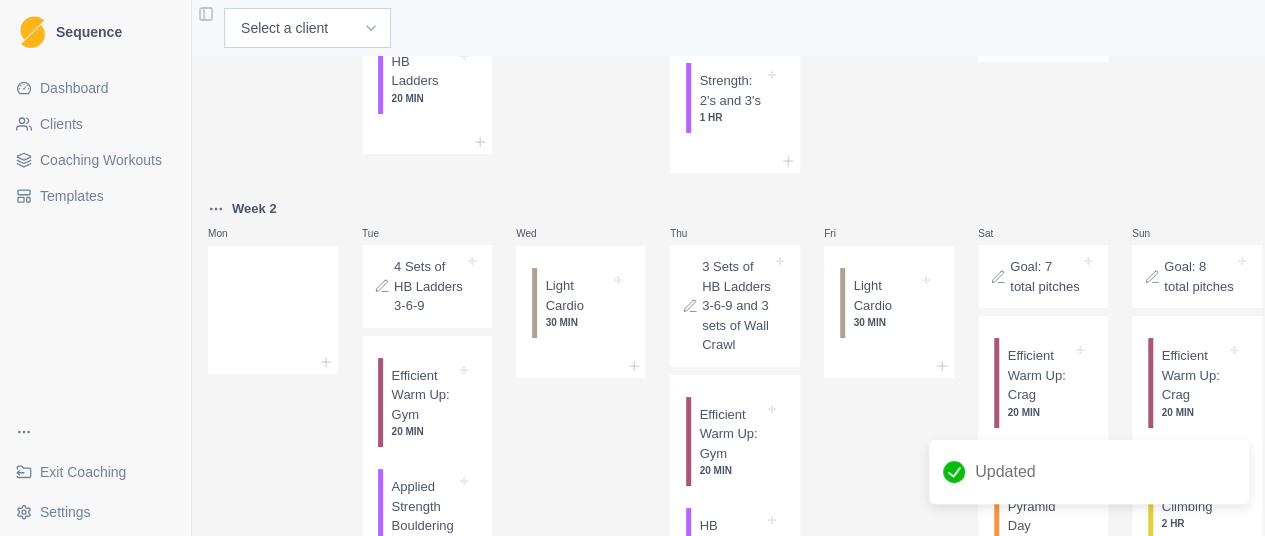 click on "3 Sets of HB Ladders 3-6-9 and 3 sets of Wall Crawl" at bounding box center [737, 306] 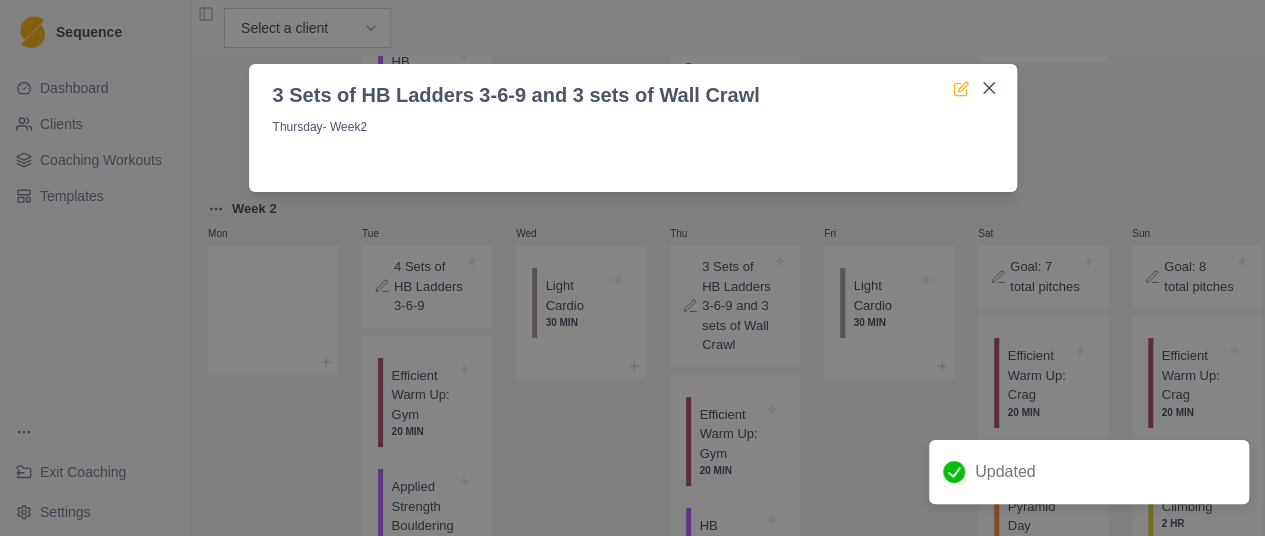 click 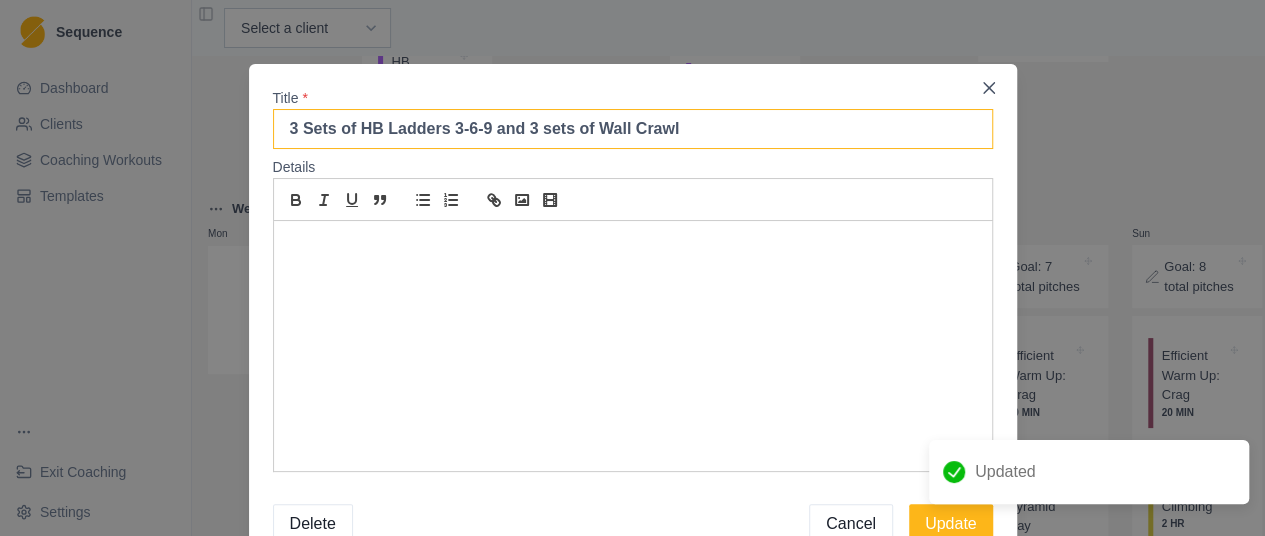 drag, startPoint x: 295, startPoint y: 132, endPoint x: 280, endPoint y: 138, distance: 16.155495 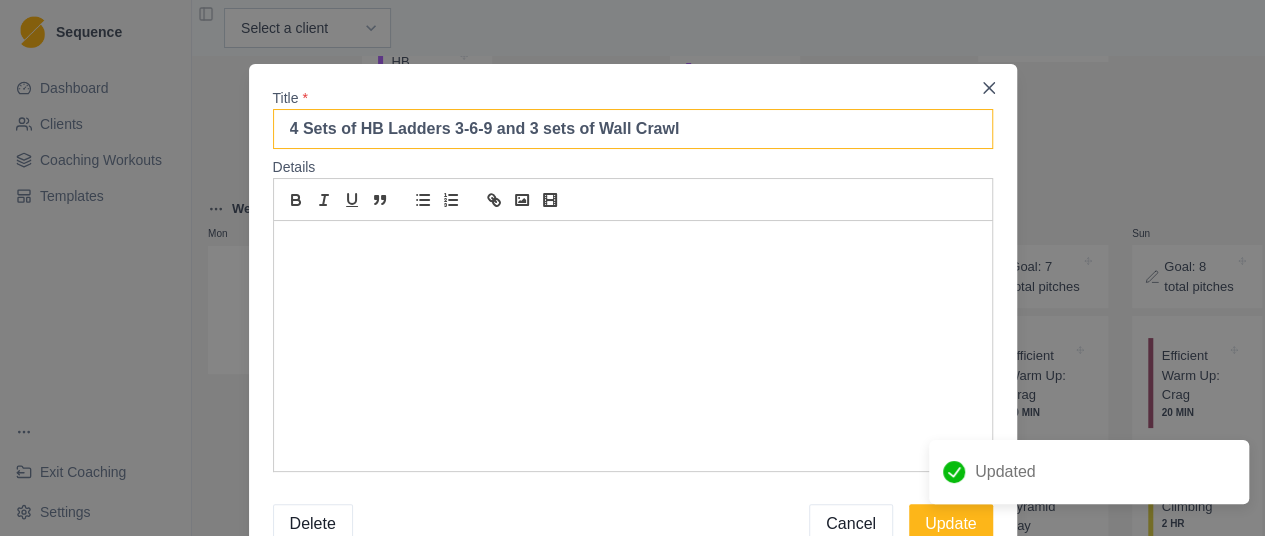 click on "4 Sets of HB Ladders 3-6-9 and 3 sets of Wall Crawl" at bounding box center (633, 129) 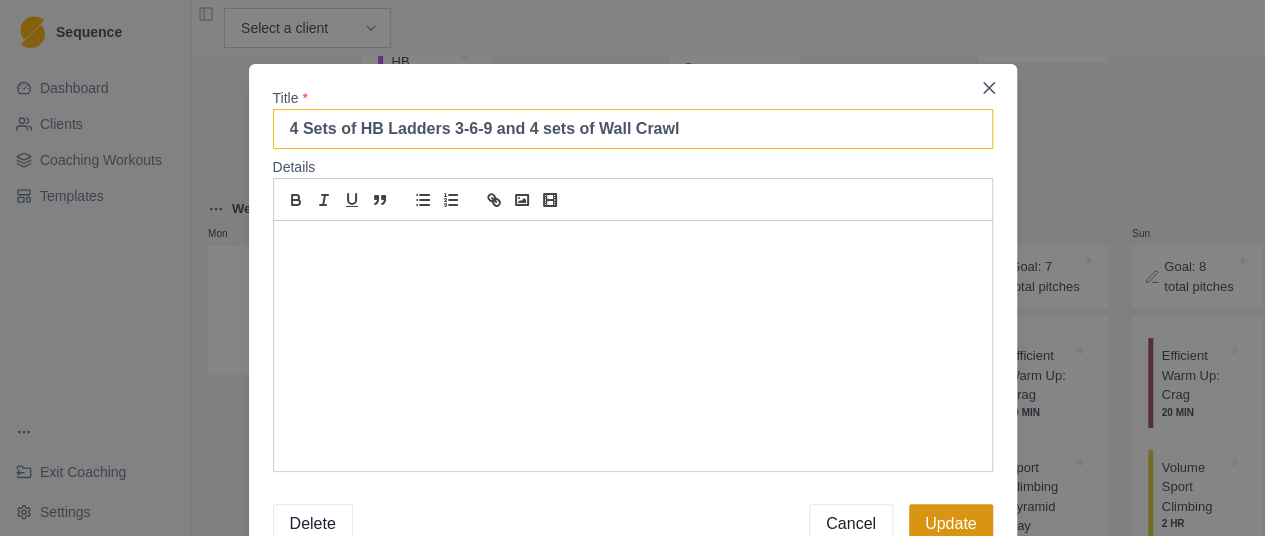 type on "4 Sets of HB Ladders 3-6-9 and 4 sets of Wall Crawl" 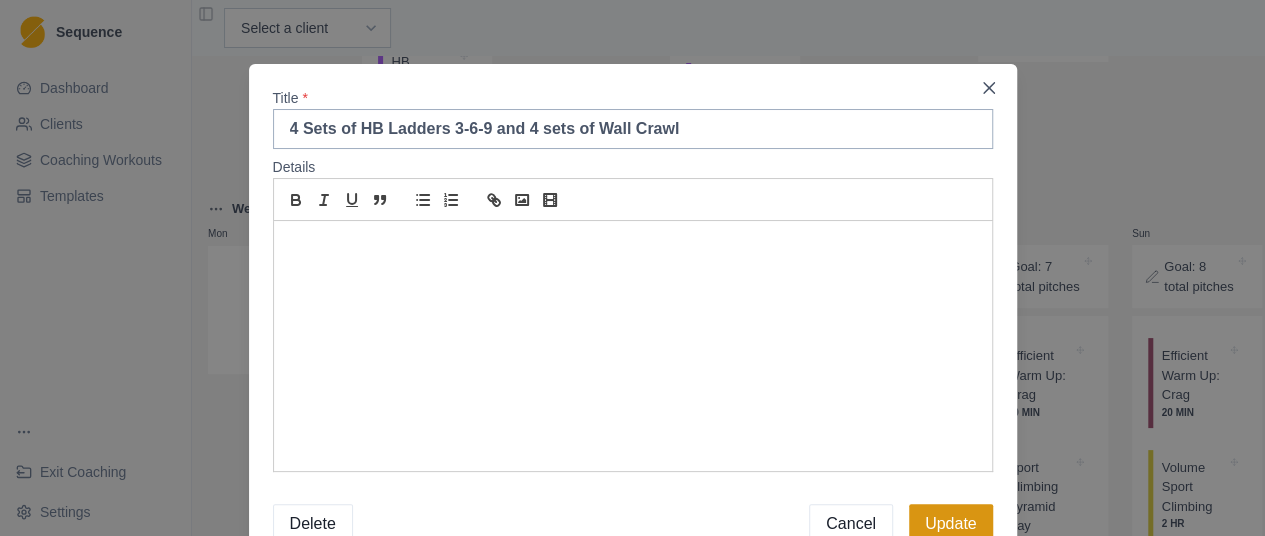 click on "Update" at bounding box center [951, 524] 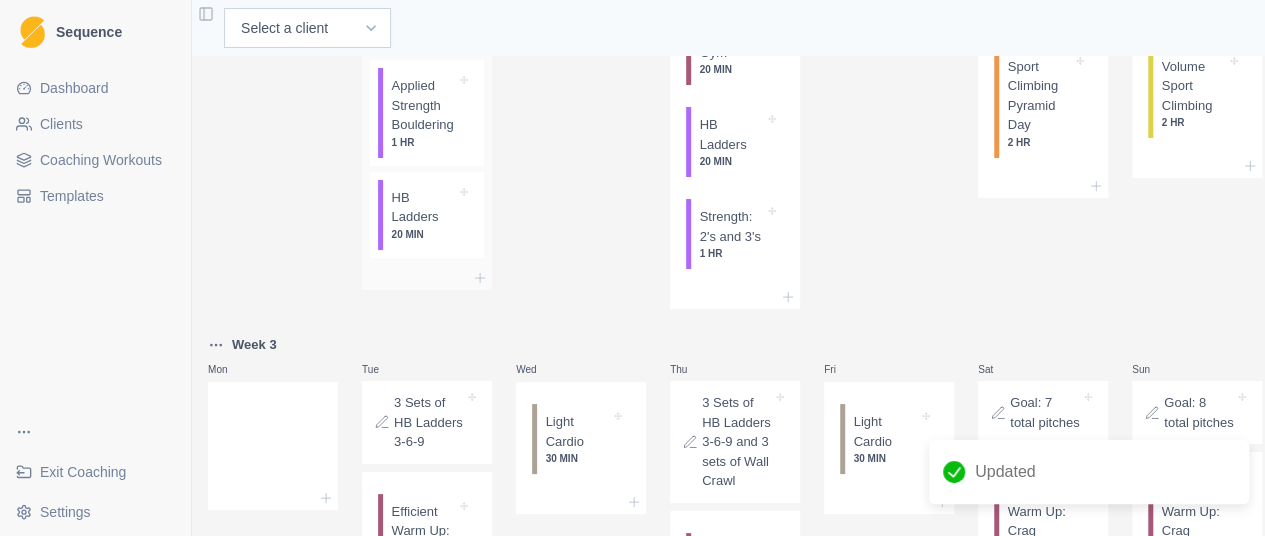 scroll, scrollTop: 1000, scrollLeft: 0, axis: vertical 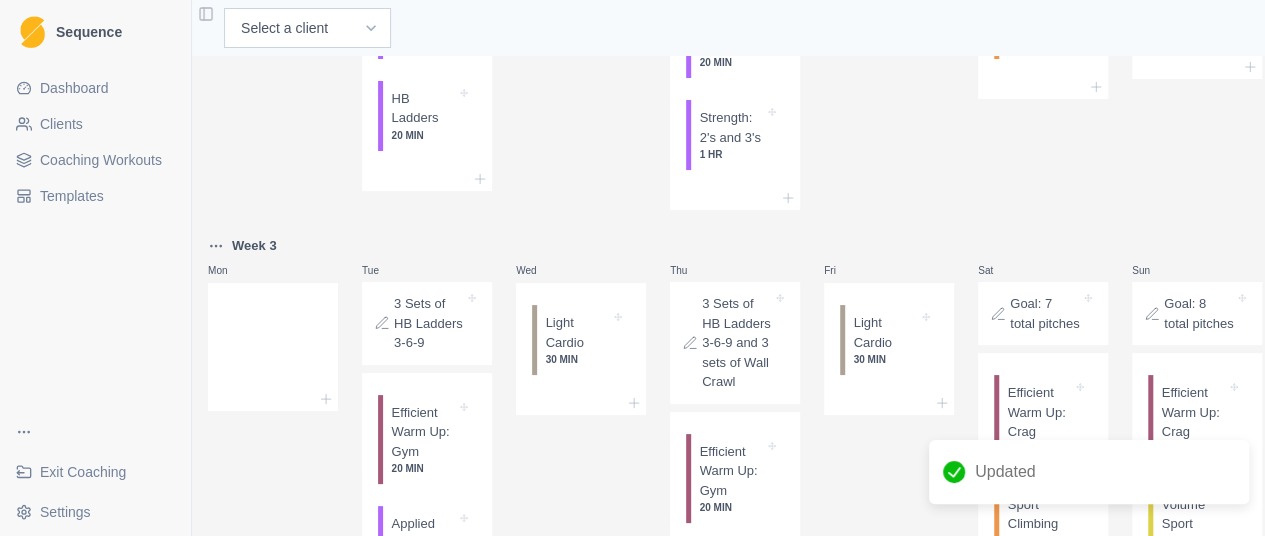click on "3 Sets of HB Ladders 3-6-9" at bounding box center (429, 323) 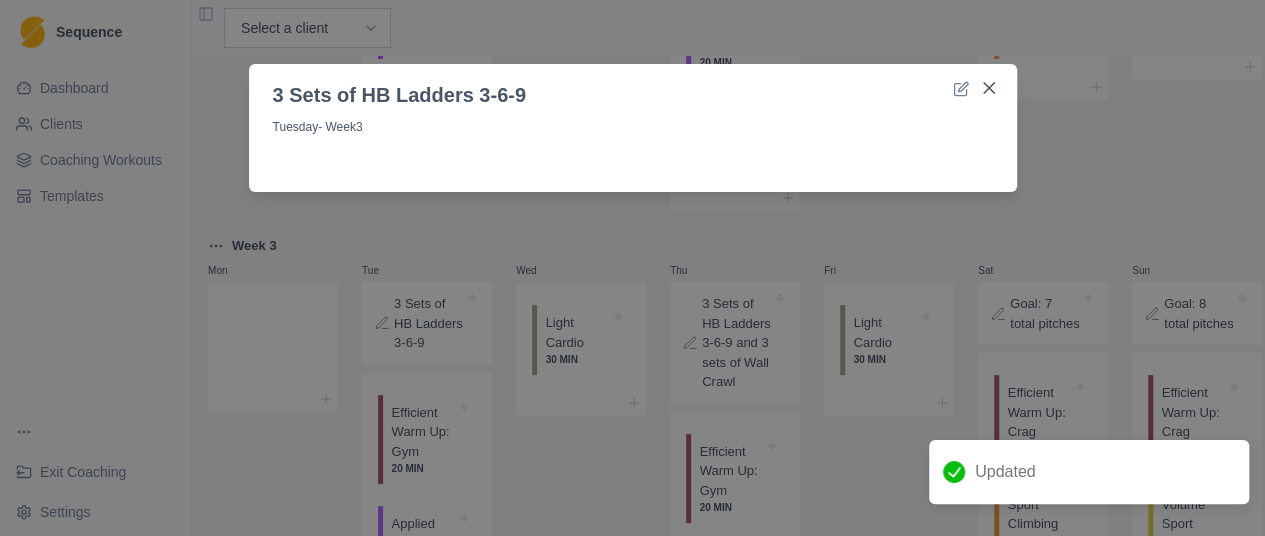 click on "3 Sets of HB Ladders 3-6-9" at bounding box center (633, 87) 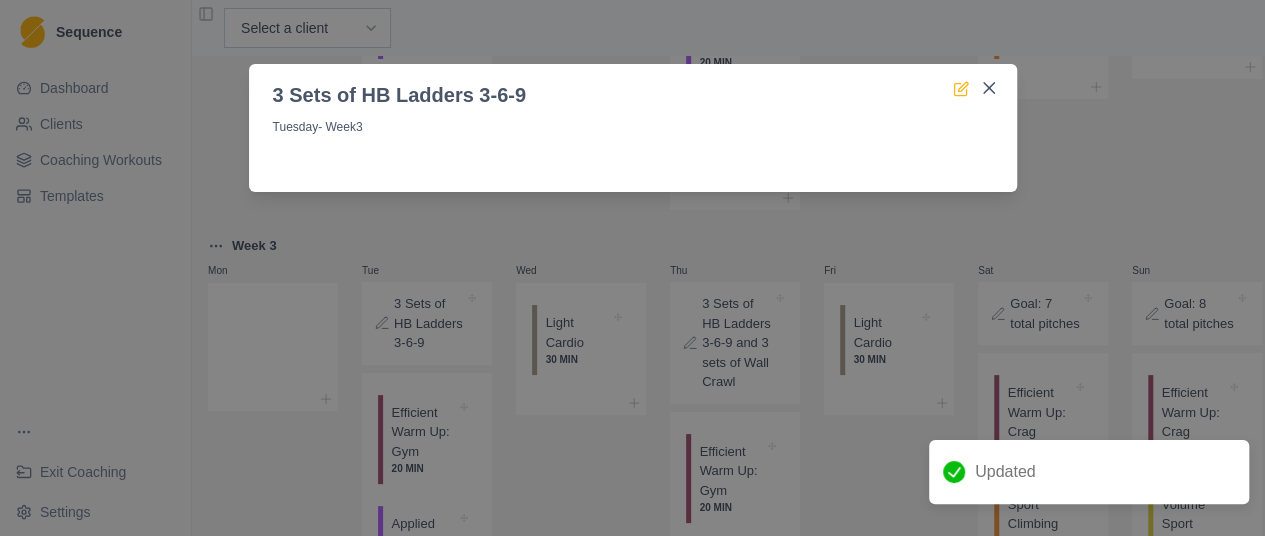 click 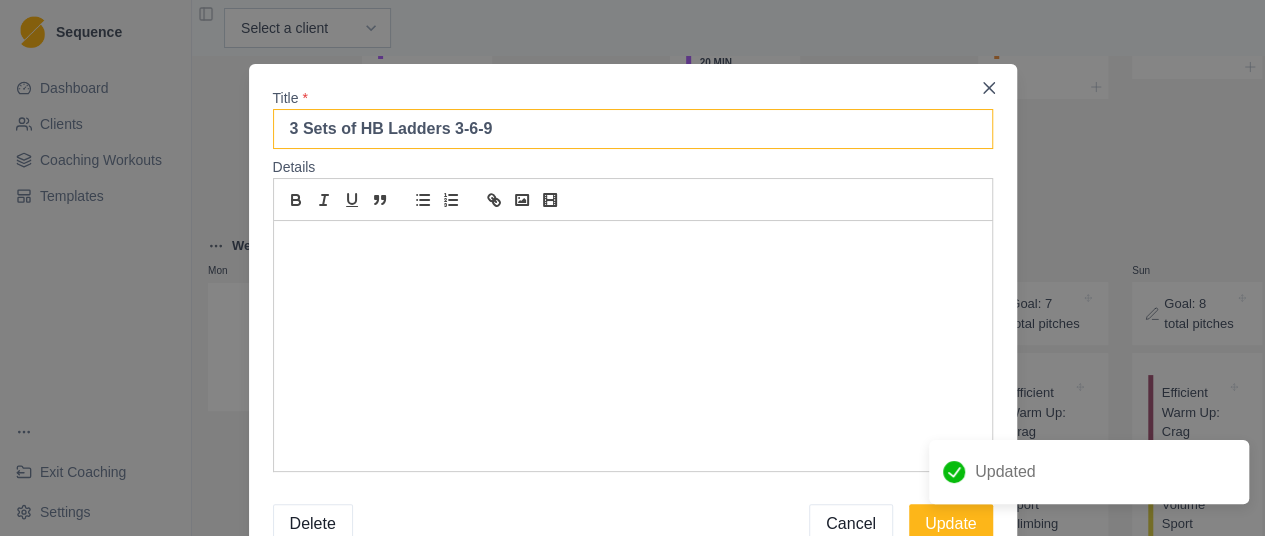 drag, startPoint x: 296, startPoint y: 132, endPoint x: 276, endPoint y: 137, distance: 20.615528 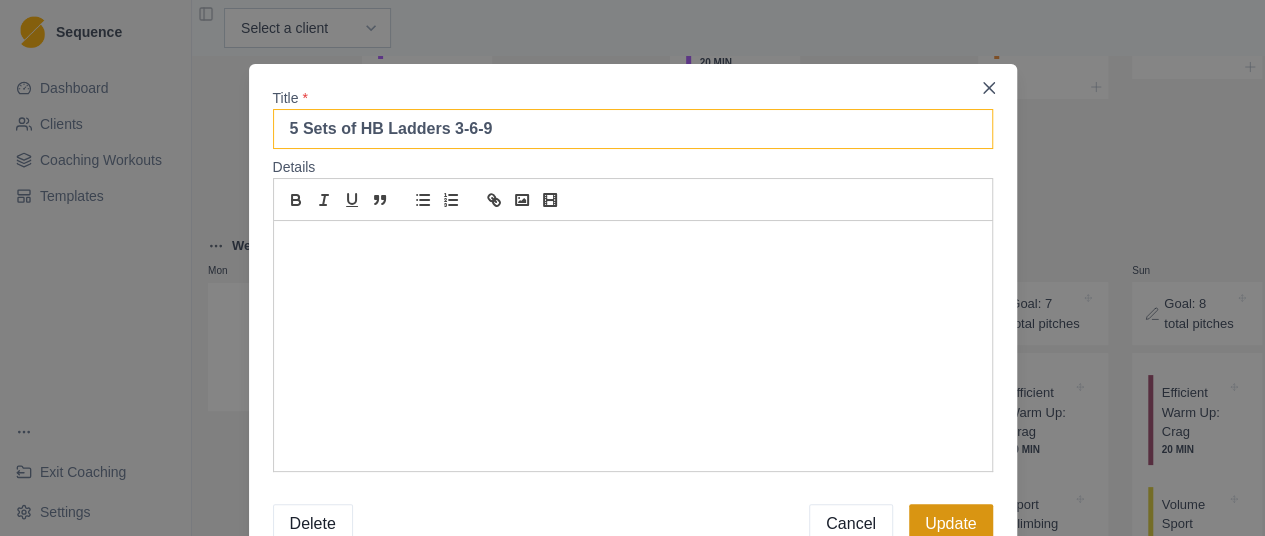 type on "5 Sets of HB Ladders 3-6-9" 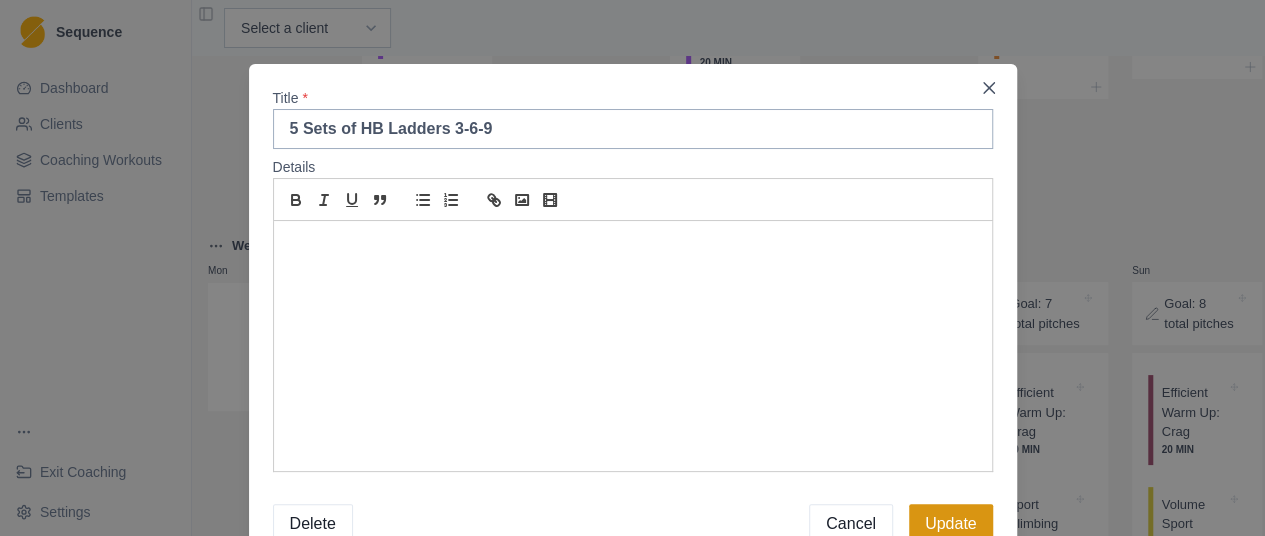 click on "Update" at bounding box center (951, 524) 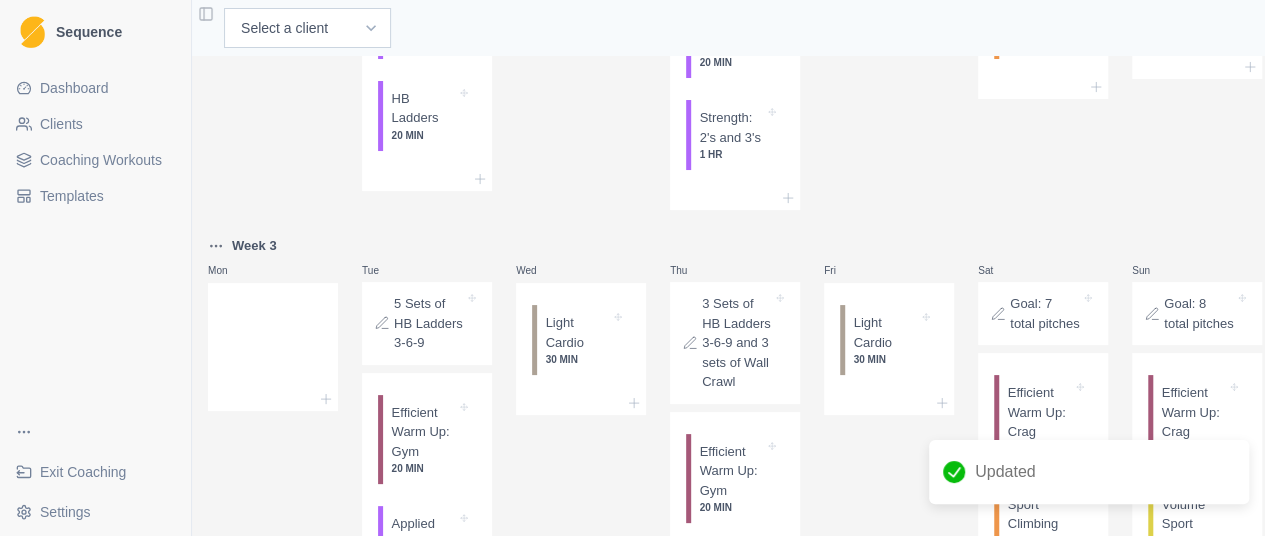 click on "3 Sets of HB Ladders 3-6-9 and 3 sets of Wall Crawl" at bounding box center (737, 343) 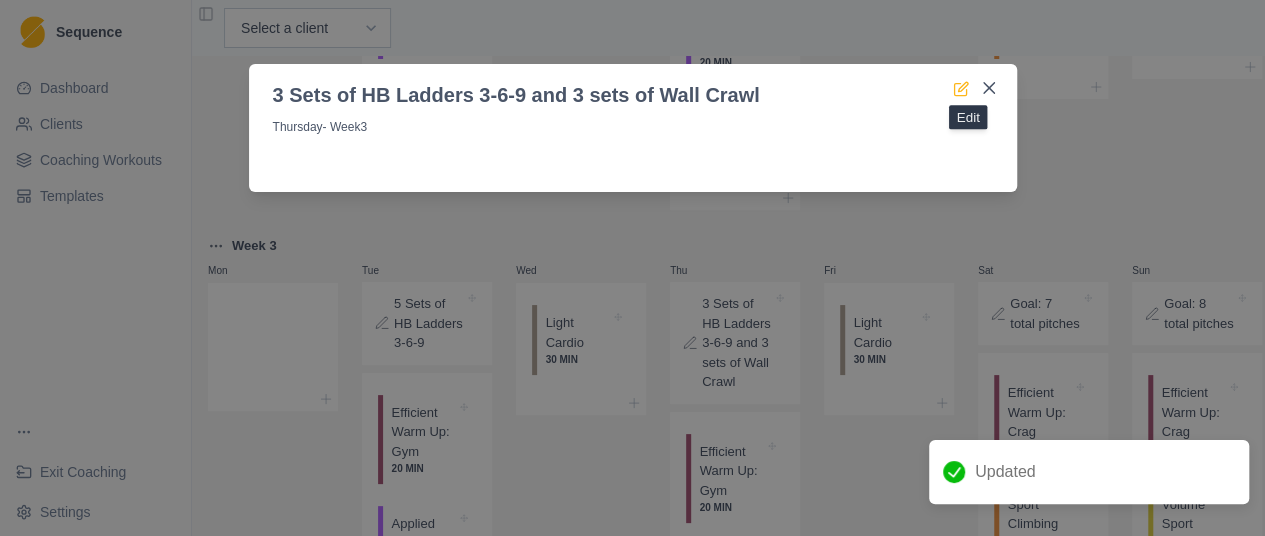 click 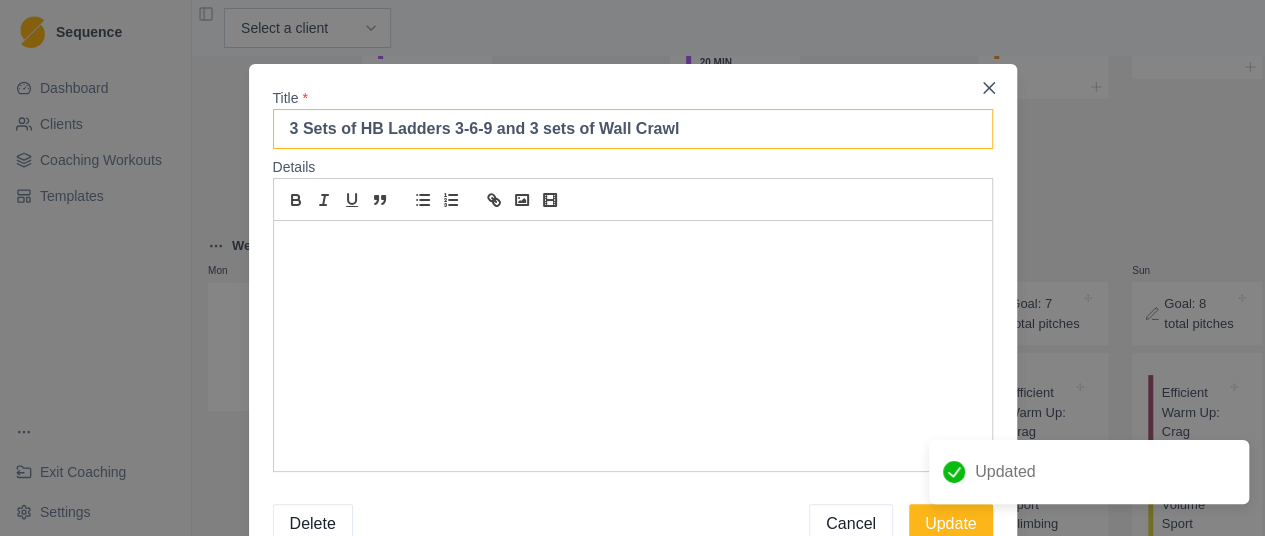 click on "3 Sets of HB Ladders 3-6-9 and 3 sets of Wall Crawl" at bounding box center [633, 129] 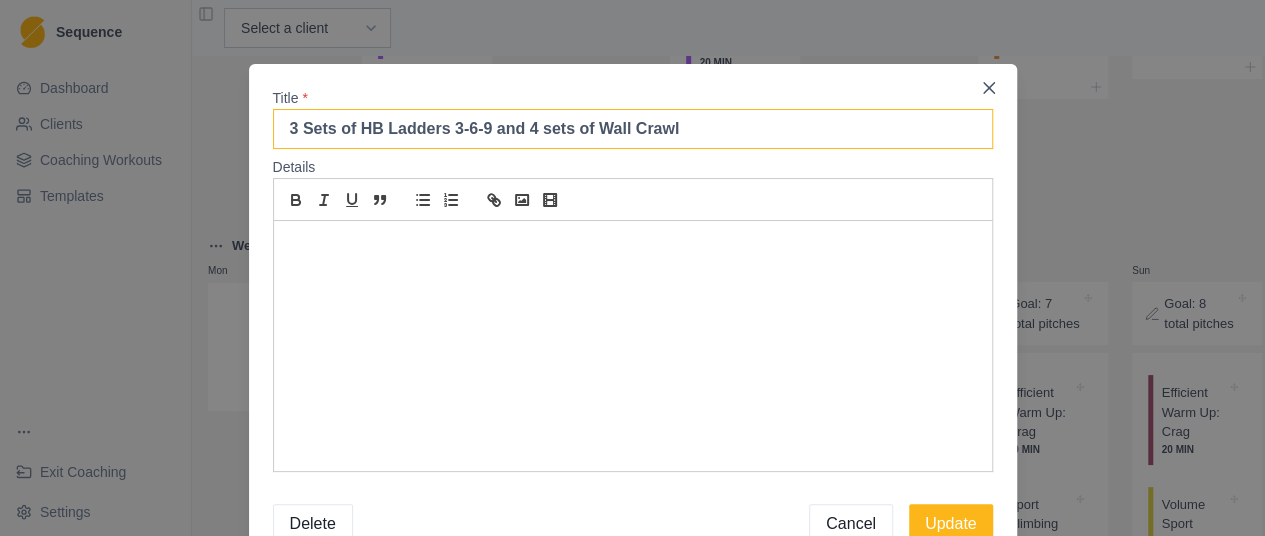 drag, startPoint x: 294, startPoint y: 132, endPoint x: 280, endPoint y: 135, distance: 14.3178215 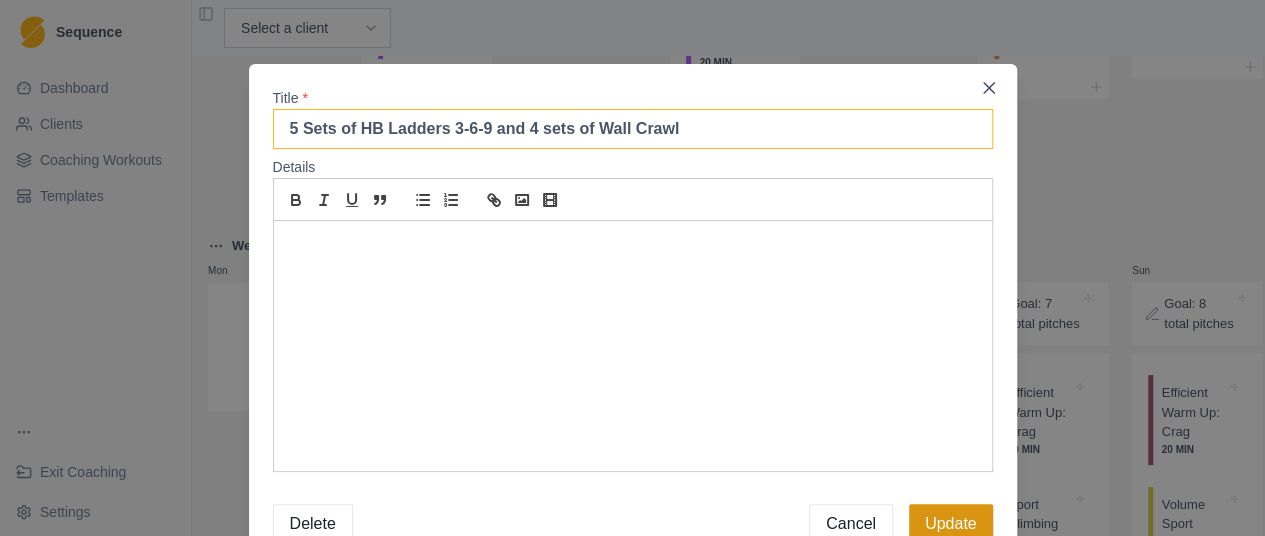 type on "5 Sets of HB Ladders 3-6-9 and 4 sets of Wall Crawl" 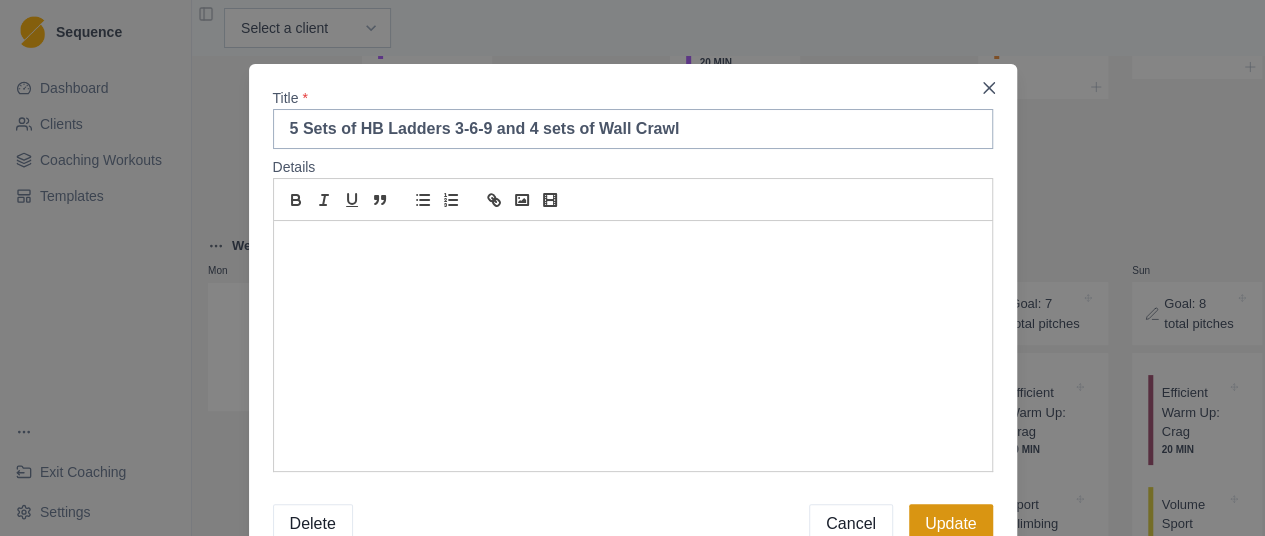 click on "Update" at bounding box center (951, 524) 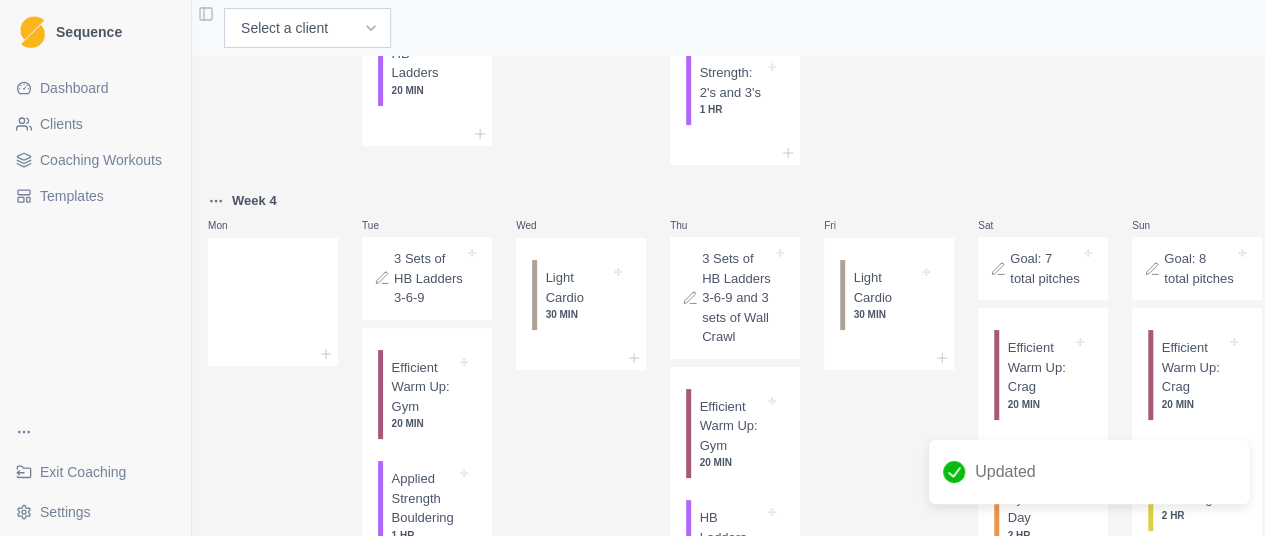 scroll, scrollTop: 1600, scrollLeft: 0, axis: vertical 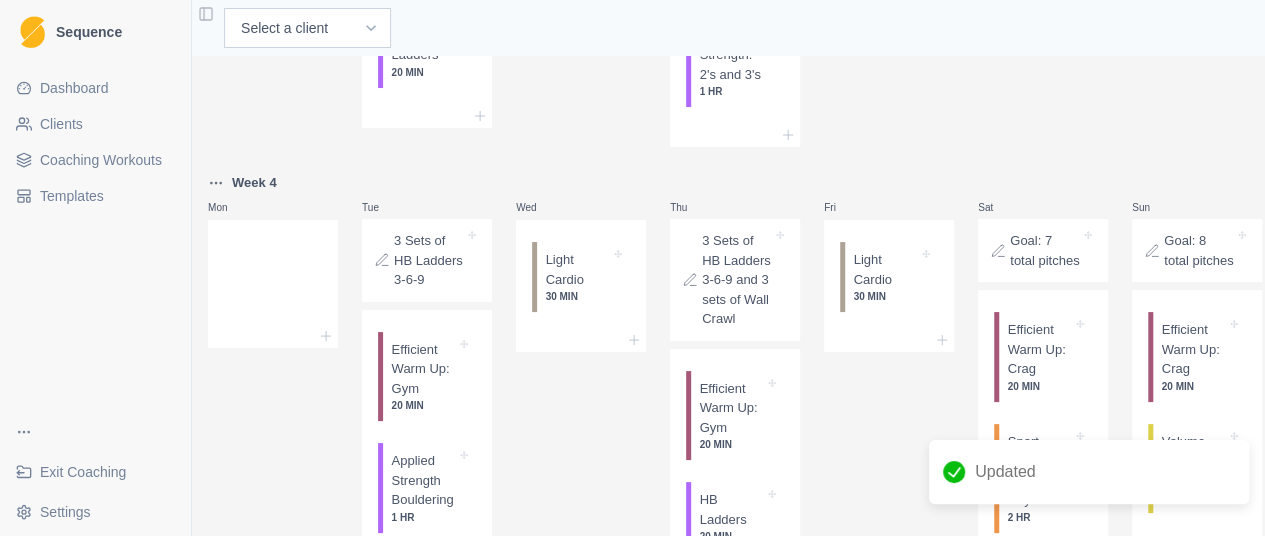 click on "3 Sets of HB Ladders 3-6-9 and 3 sets of Wall Crawl" at bounding box center [737, 280] 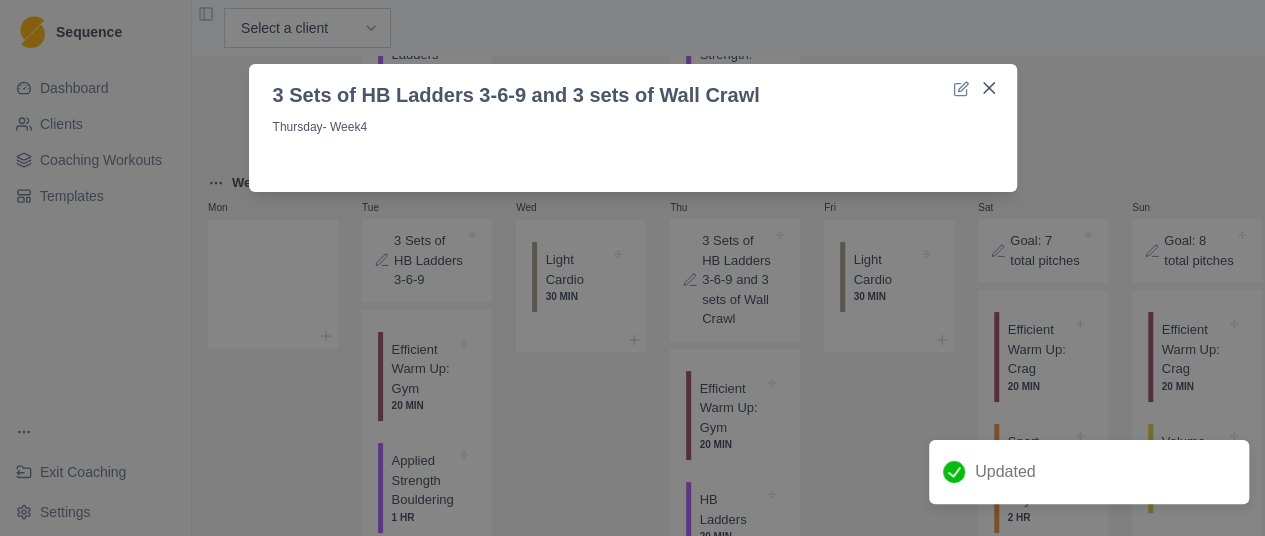 click on "3 Sets of HB Ladders 3-6-9 and 3 sets of Wall Crawl" at bounding box center [633, 87] 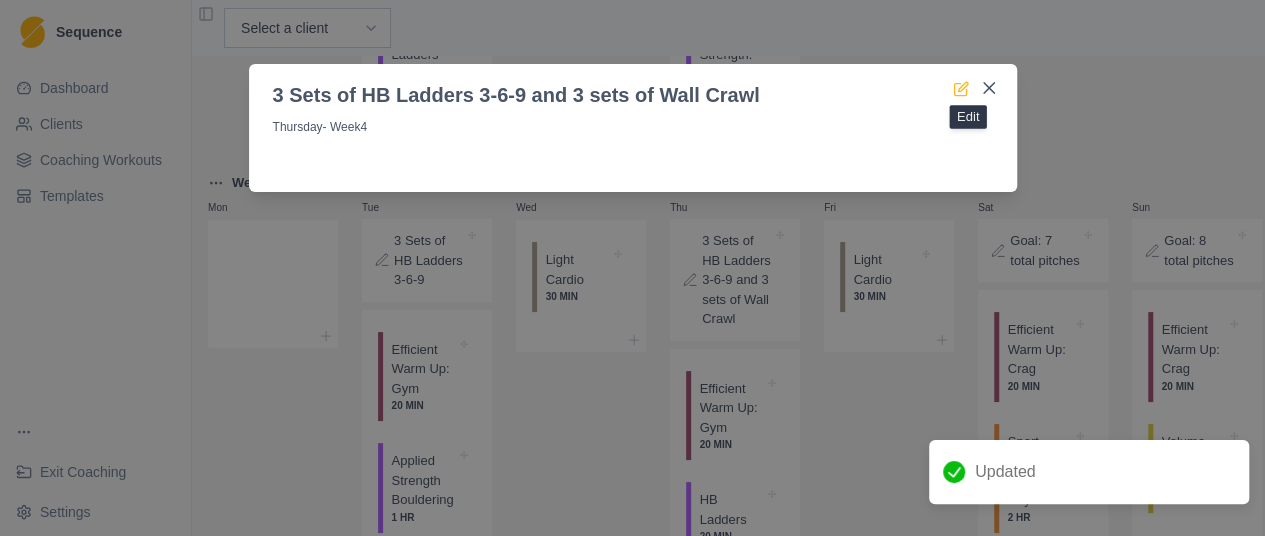 click 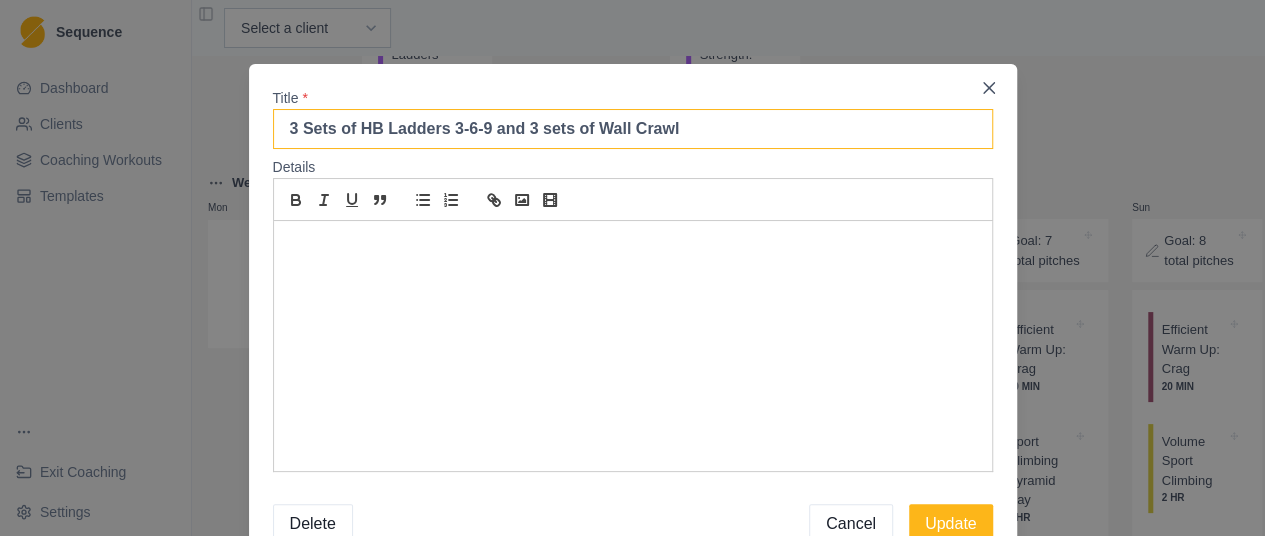 drag, startPoint x: 478, startPoint y: 133, endPoint x: 490, endPoint y: 146, distance: 17.691807 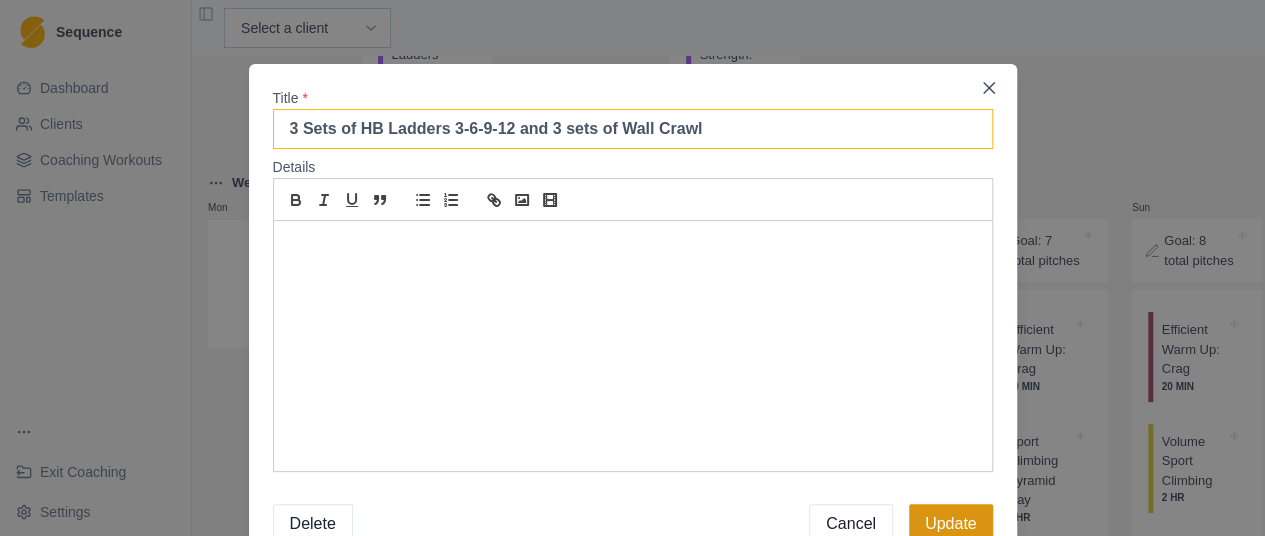 type on "3 Sets of HB Ladders 3-6-9-12 and 3 sets of Wall Crawl" 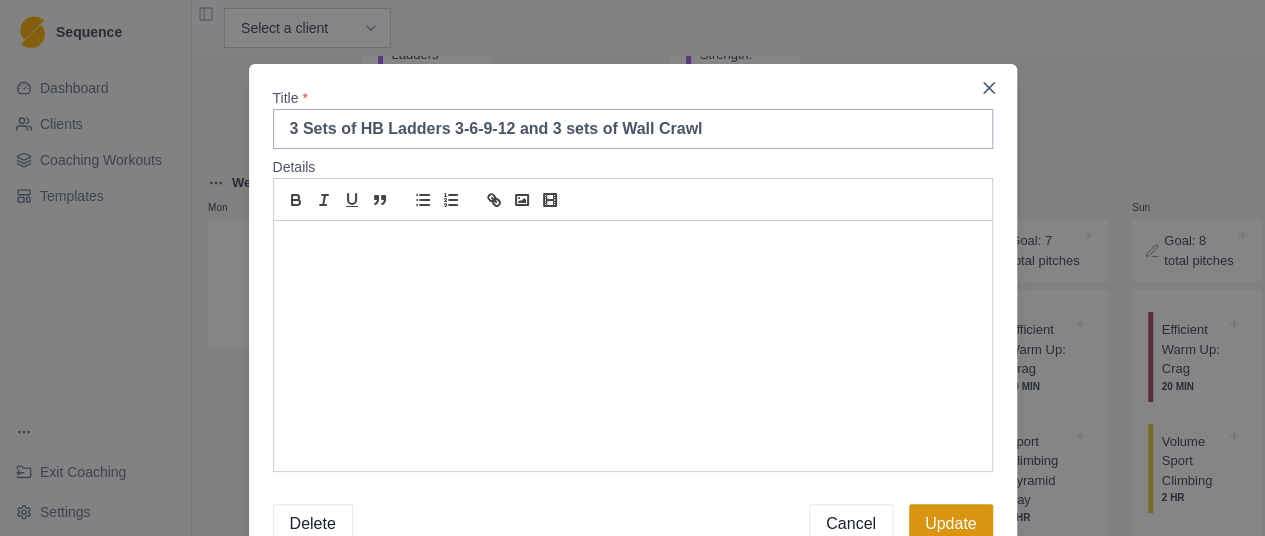 click on "Update" at bounding box center [951, 524] 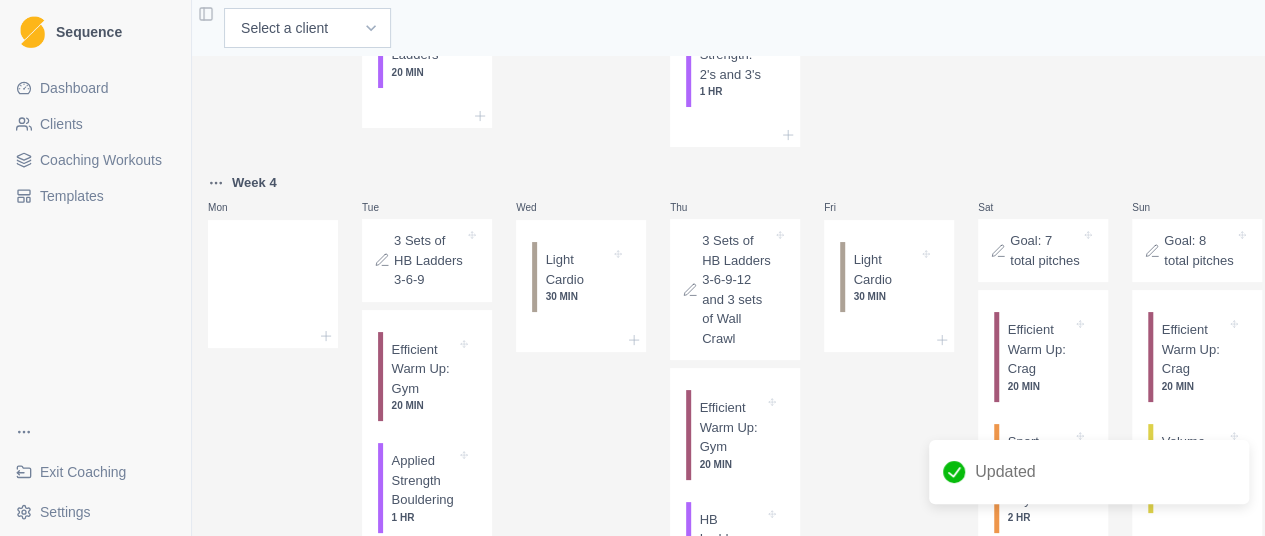 click on "3 Sets of HB Ladders 3-6-9" at bounding box center (429, 260) 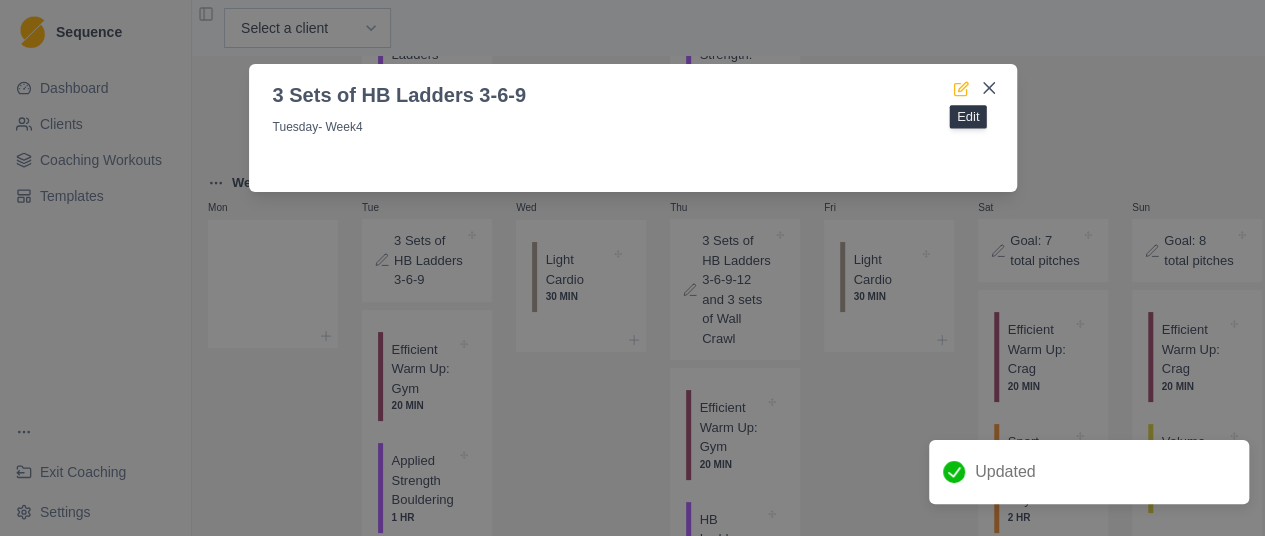 click 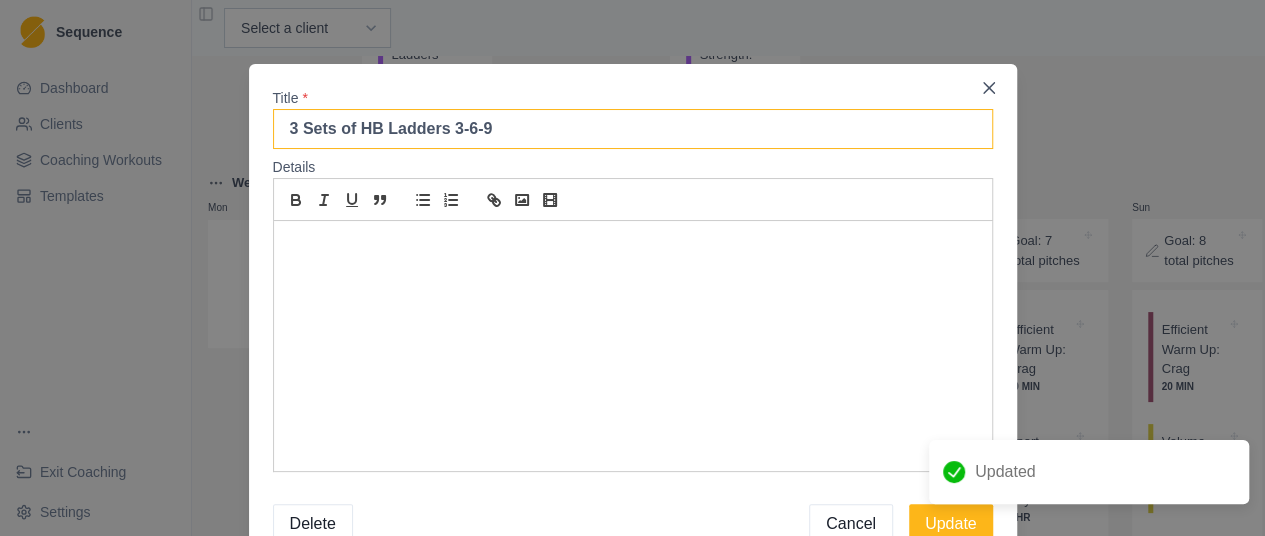 click on "3 Sets of HB Ladders 3-6-9" at bounding box center (633, 129) 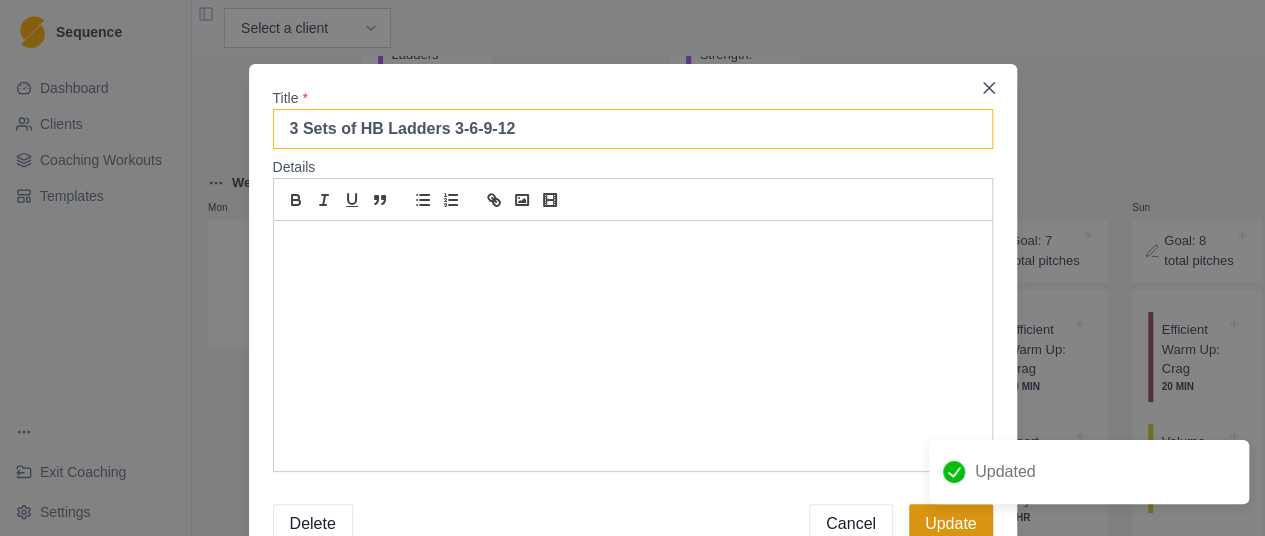 type on "3 Sets of HB Ladders 3-6-9-12" 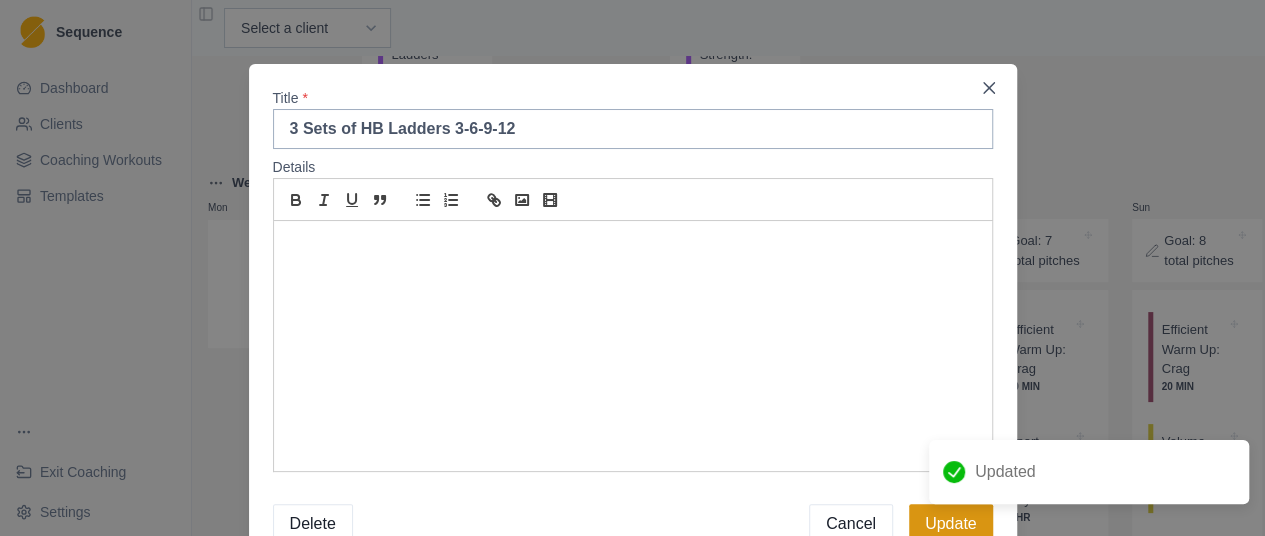 click on "Update" at bounding box center (951, 524) 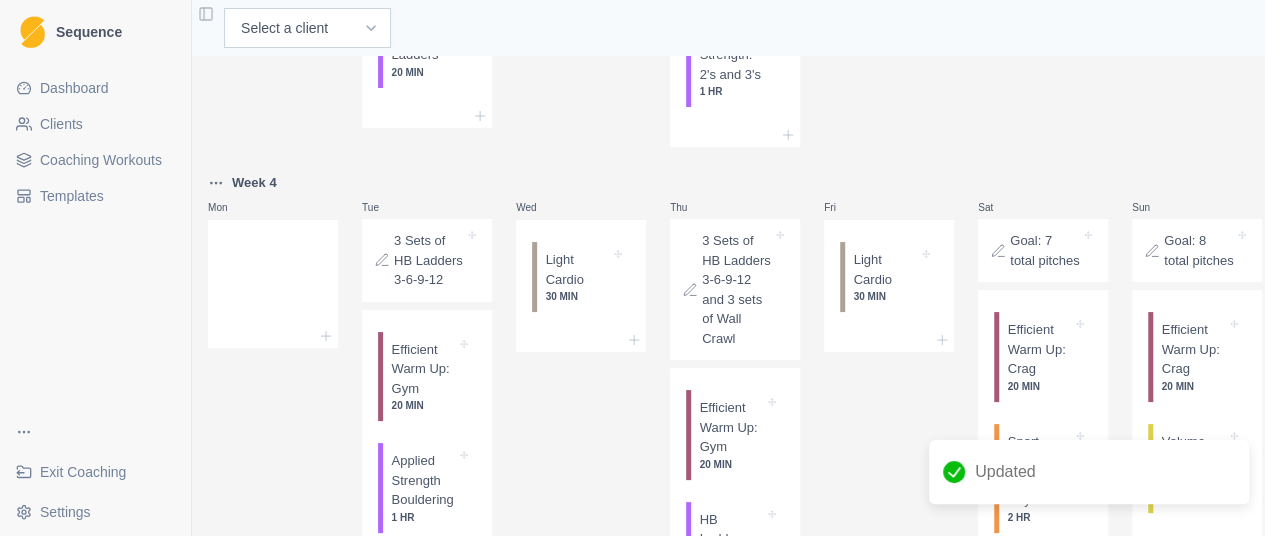 click on "Goal: 7 total pitches" at bounding box center [1045, 250] 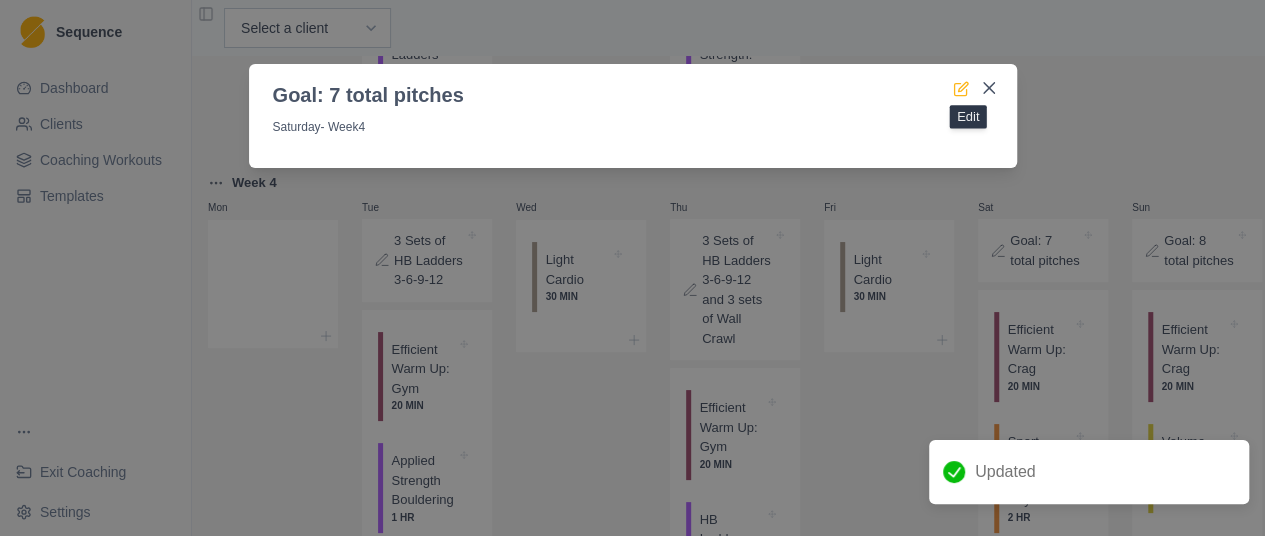 click 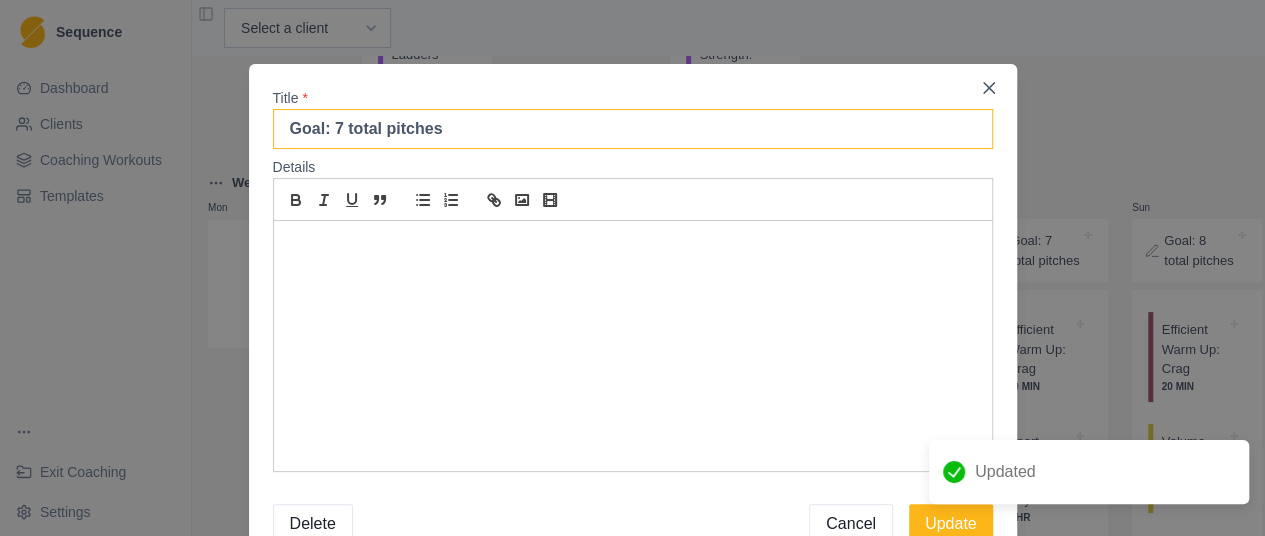 click on "Goal: 7 total pitches" at bounding box center (633, 129) 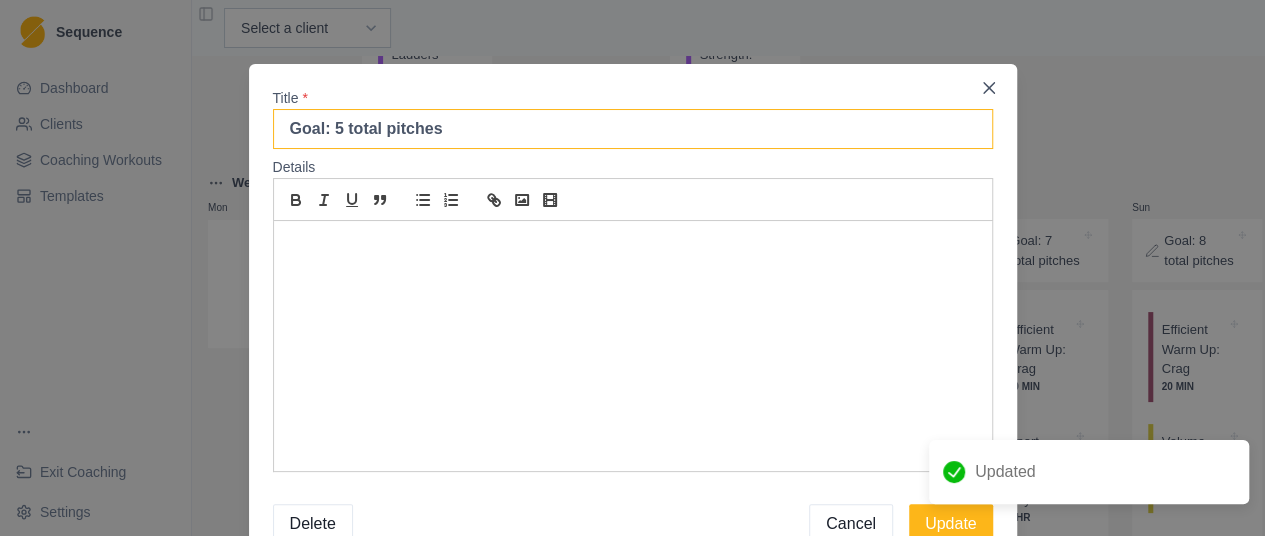 type on "Goal: 5 total pitches" 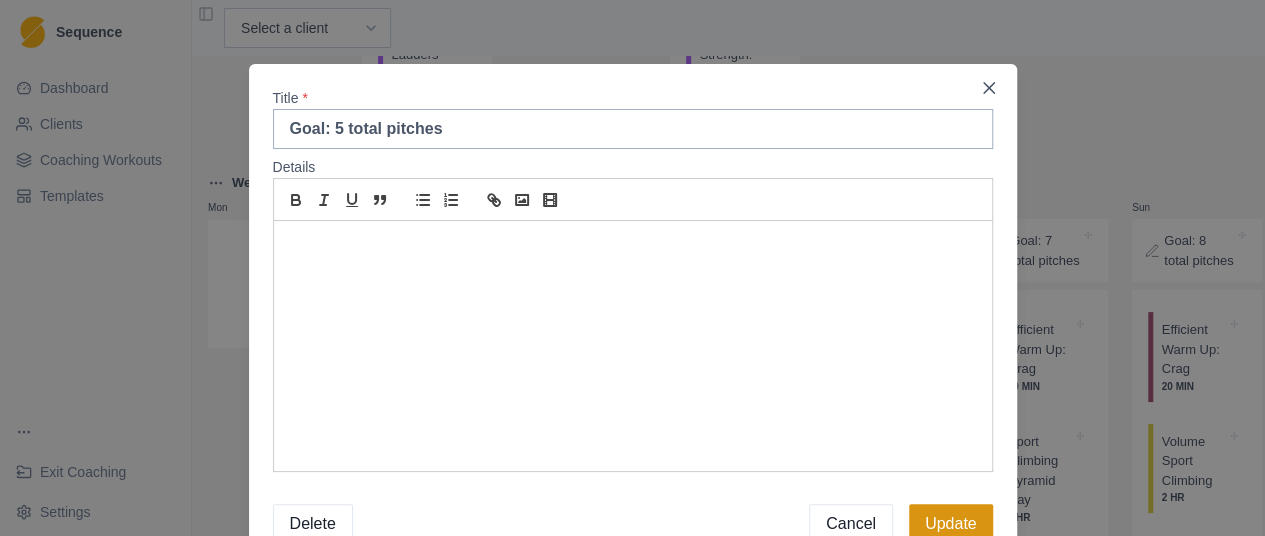 click on "Update" at bounding box center (951, 524) 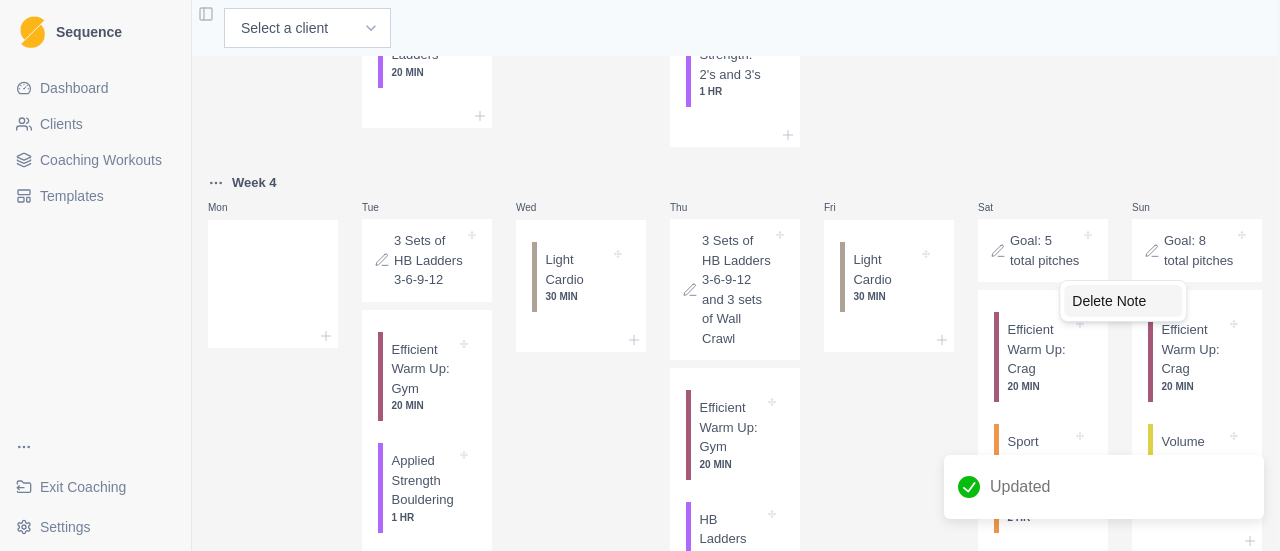 click on "Delete Note" at bounding box center (1123, 301) 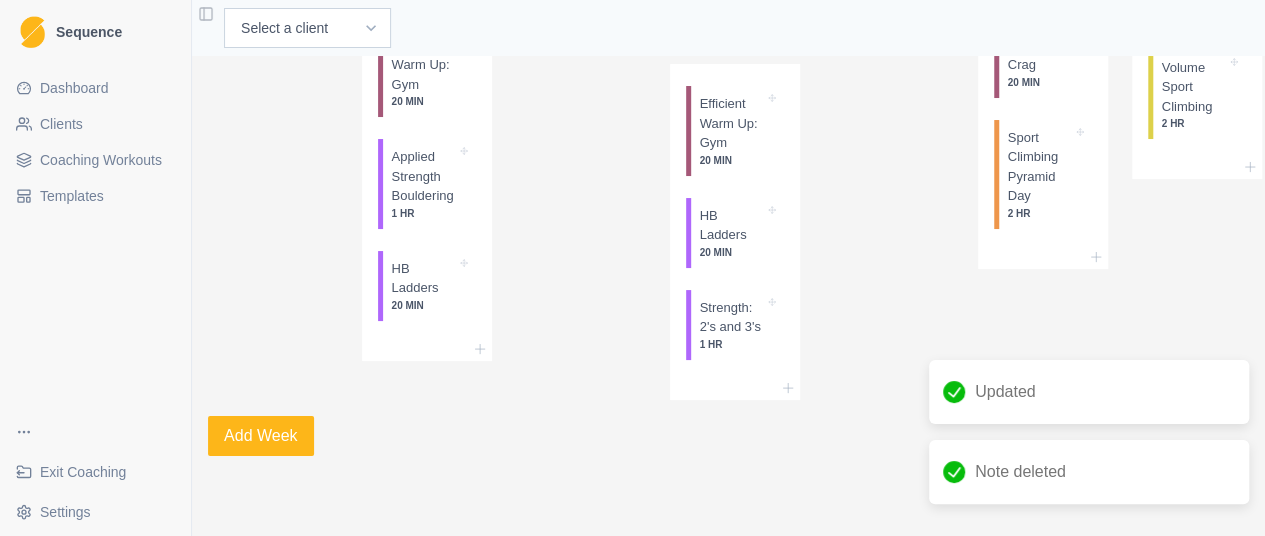 scroll, scrollTop: 1609, scrollLeft: 0, axis: vertical 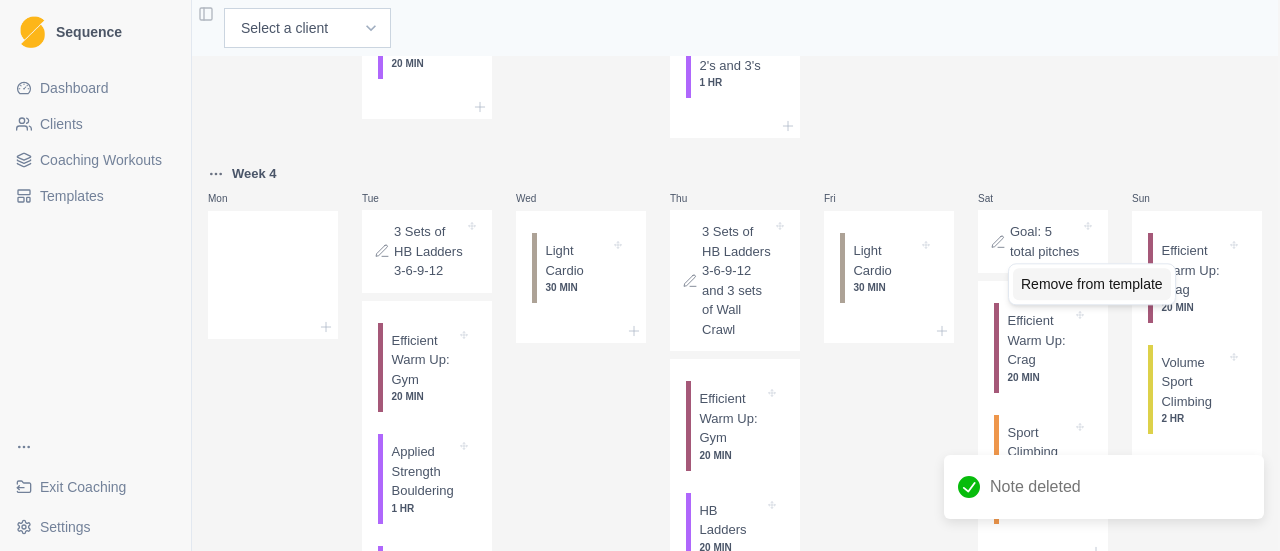 click on "Remove from template" at bounding box center (1092, 284) 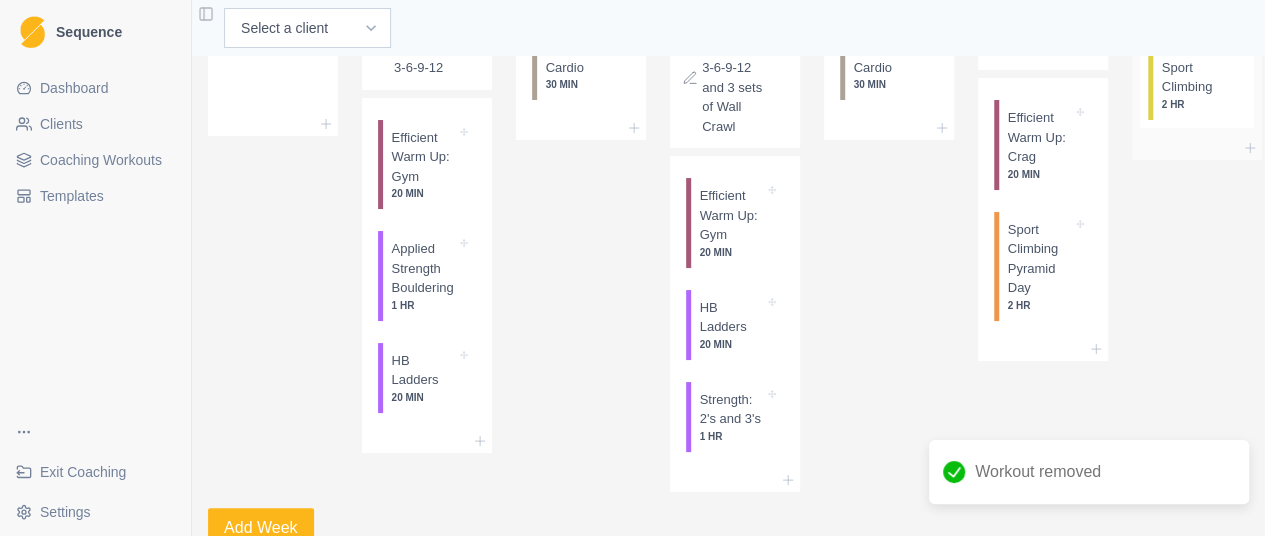 scroll, scrollTop: 1609, scrollLeft: 0, axis: vertical 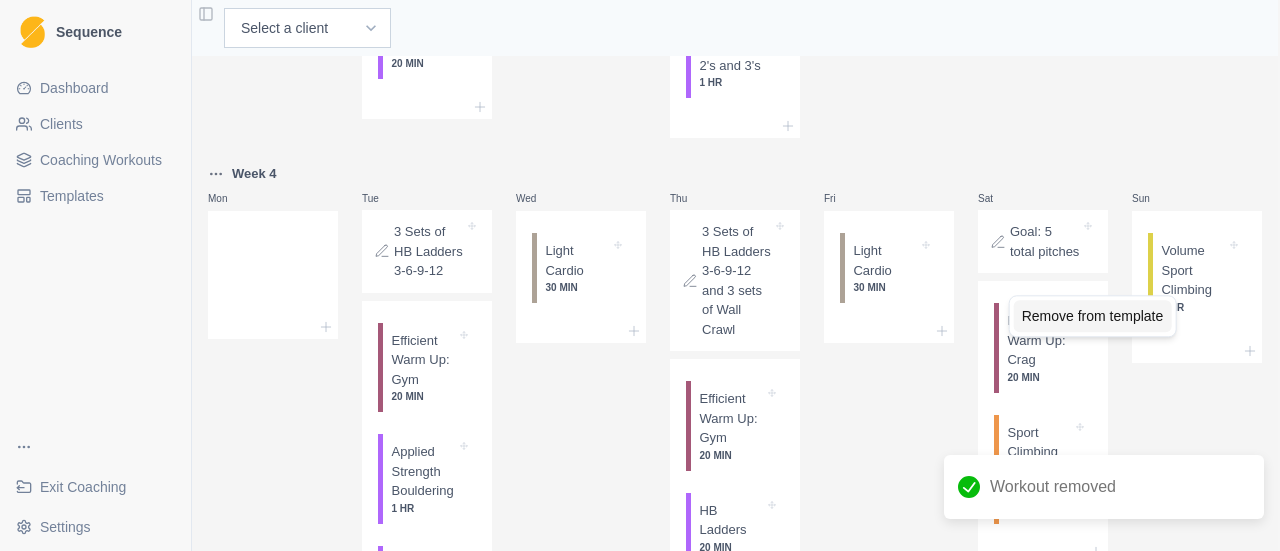 click on "Remove from template" at bounding box center (1093, 316) 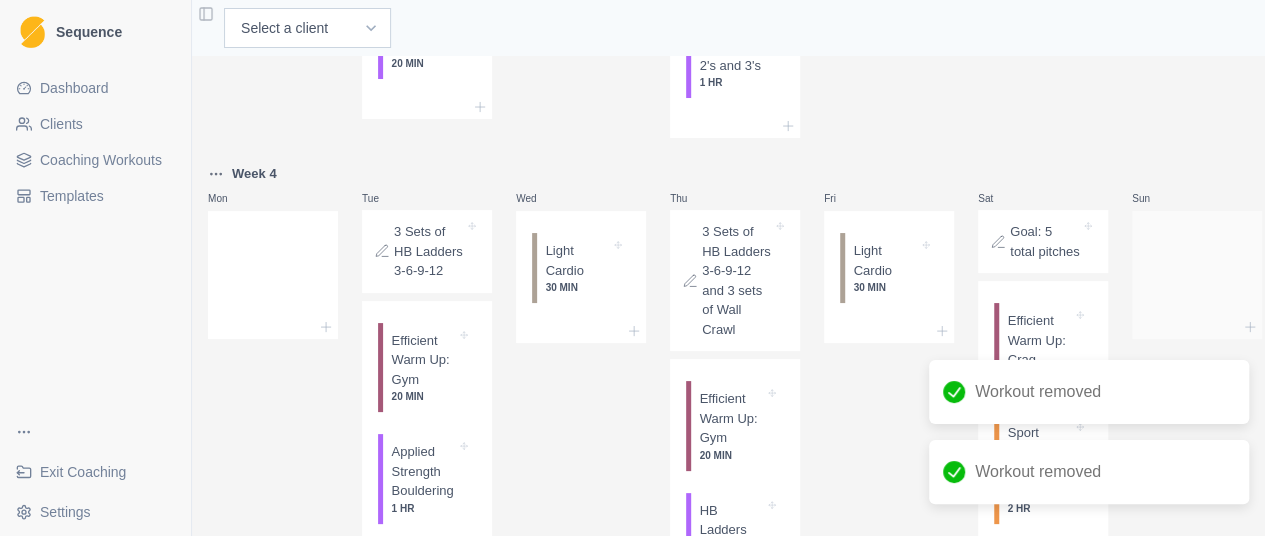 click at bounding box center [1197, 327] 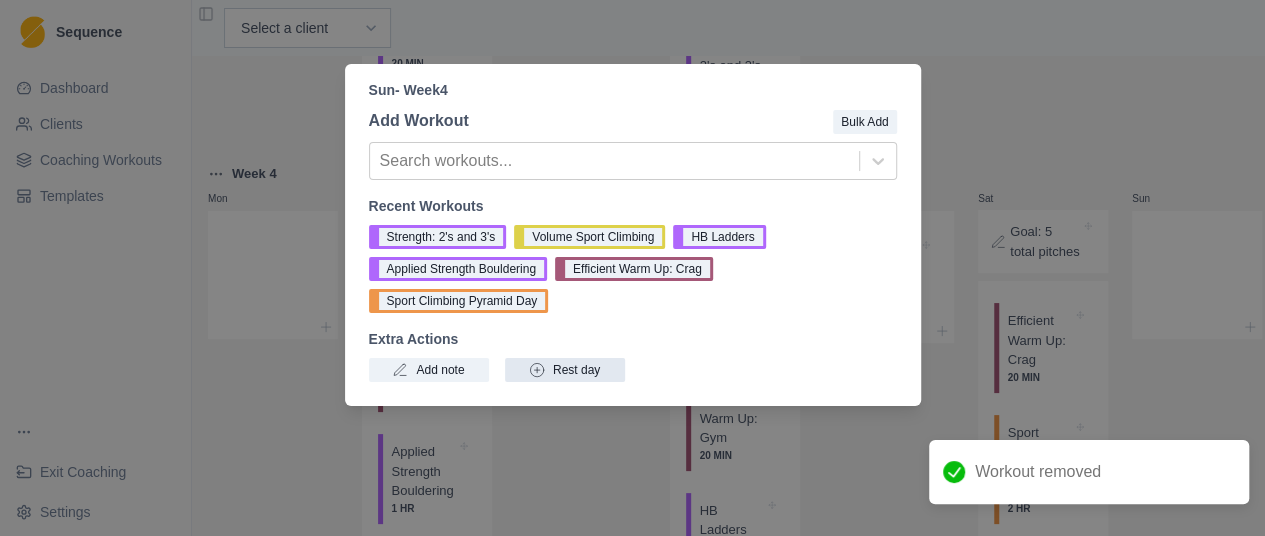 click on "Rest day" at bounding box center [565, 370] 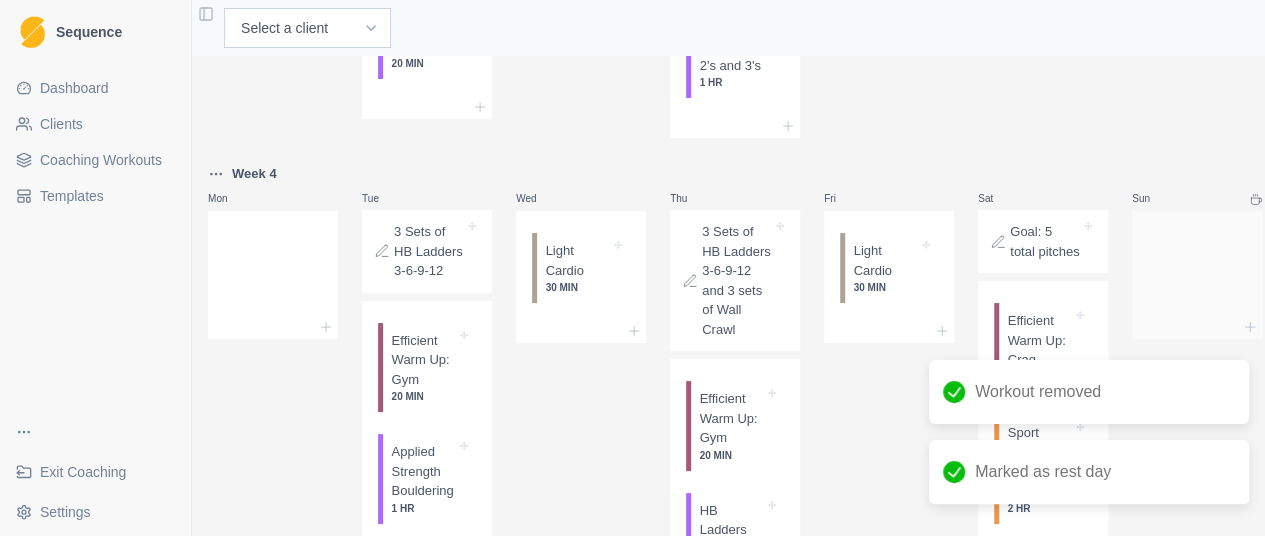 click at bounding box center (1197, 271) 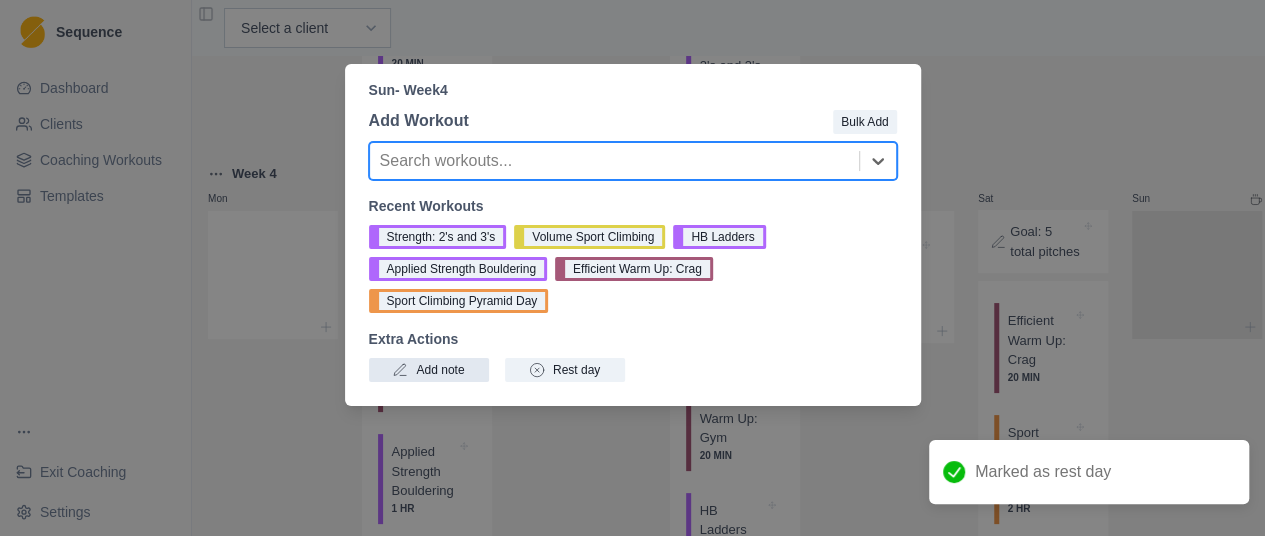 click on "Add note" at bounding box center (429, 370) 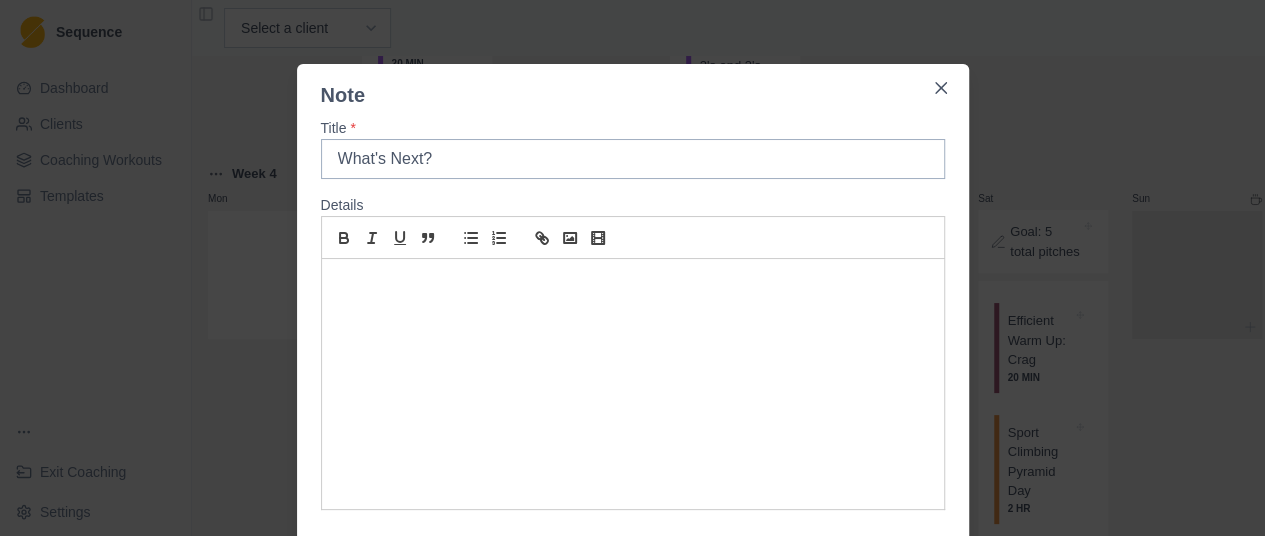 type on "What's Next?" 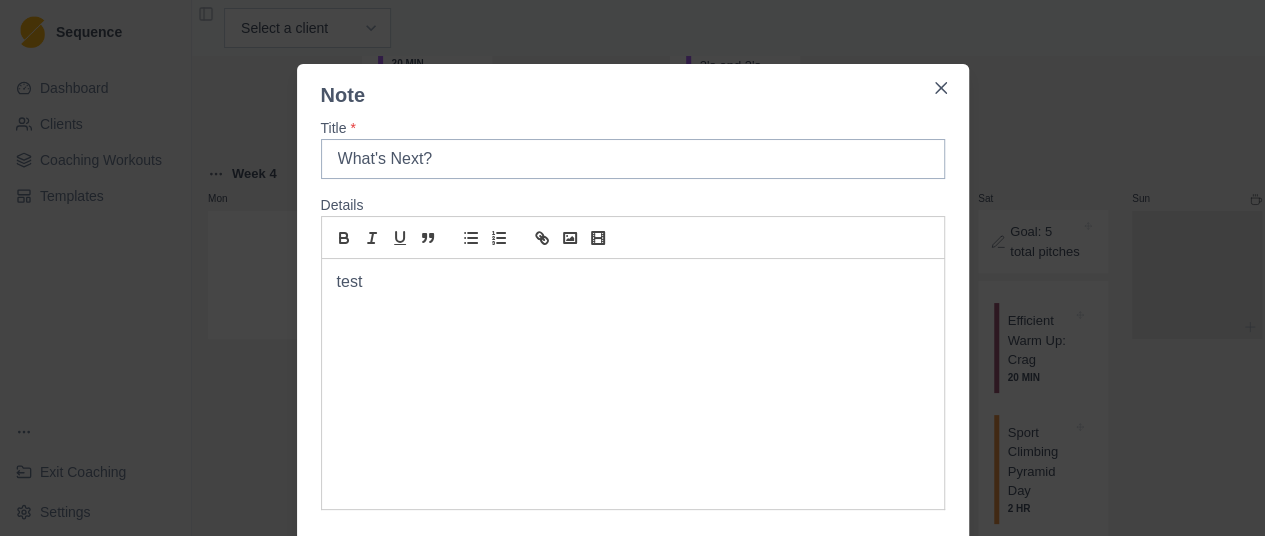 click on "test" at bounding box center [633, 384] 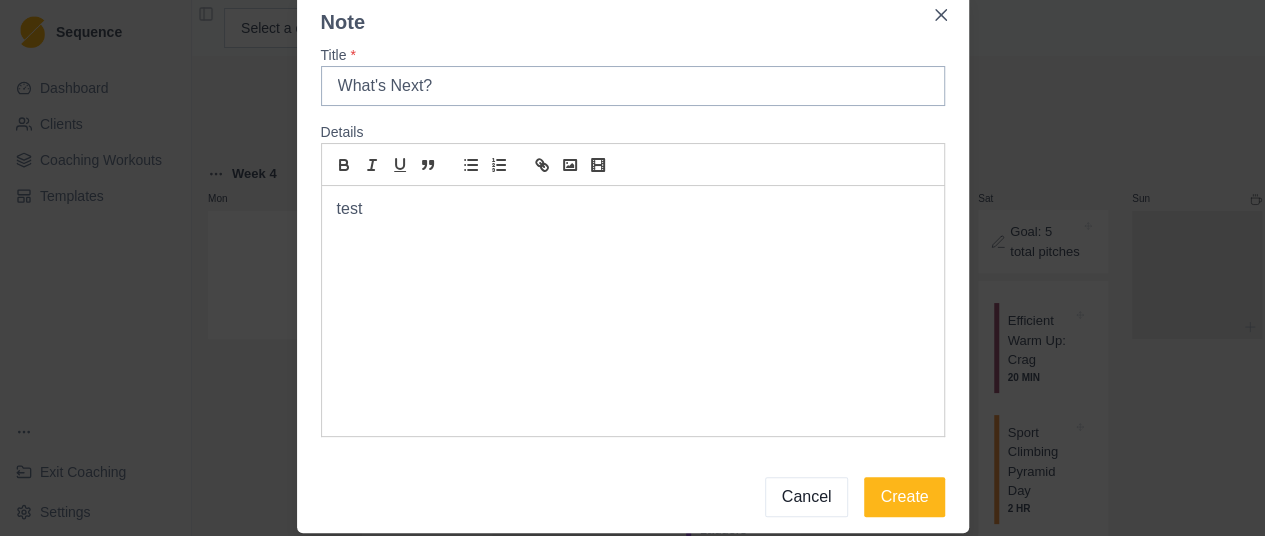 scroll, scrollTop: 118, scrollLeft: 0, axis: vertical 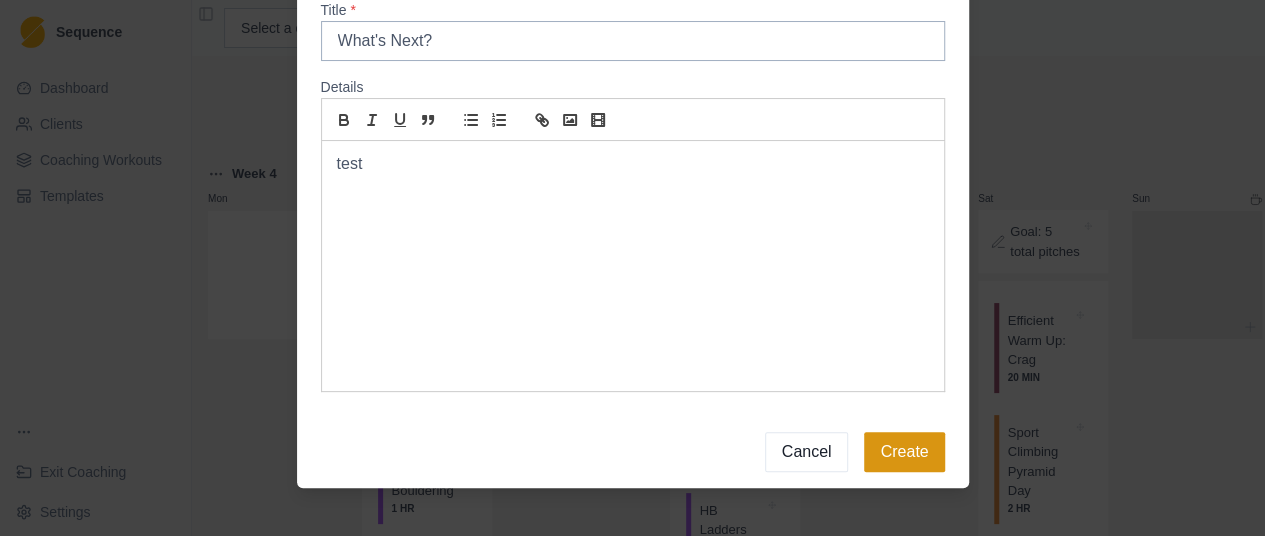 click on "Create" at bounding box center (904, 452) 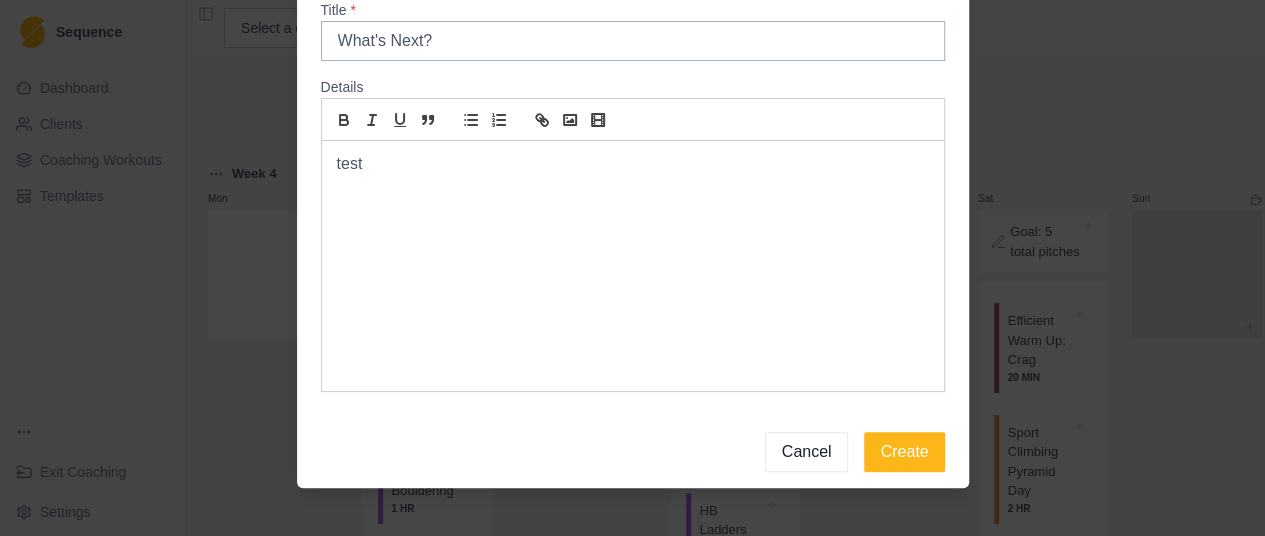 scroll, scrollTop: 0, scrollLeft: 0, axis: both 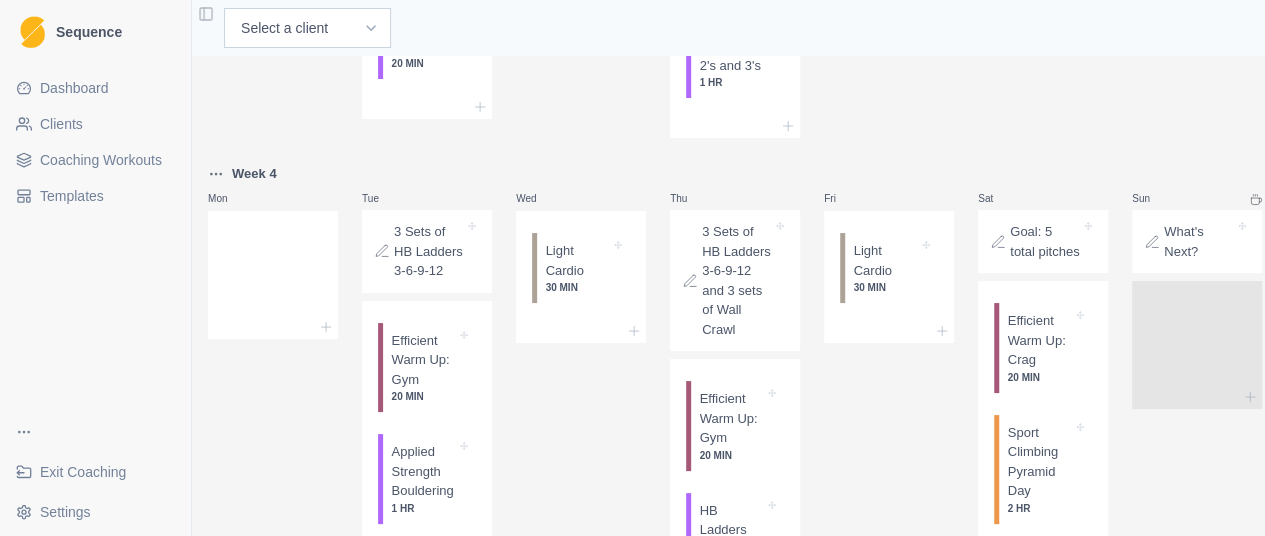 click on "What's Next?" at bounding box center (1199, 241) 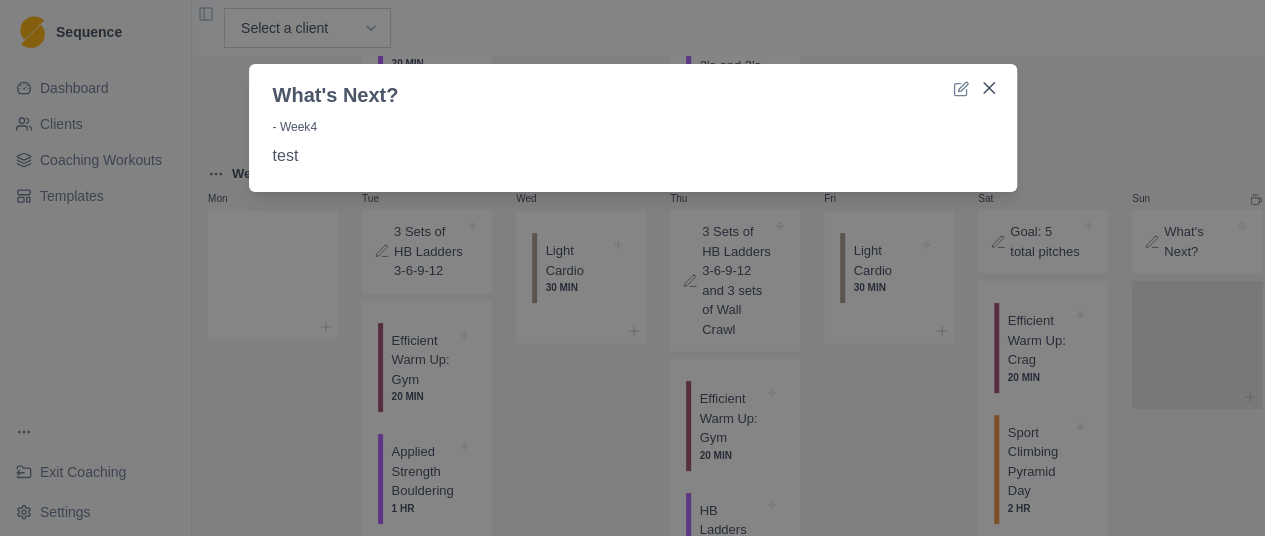 click at bounding box center (675, 95) 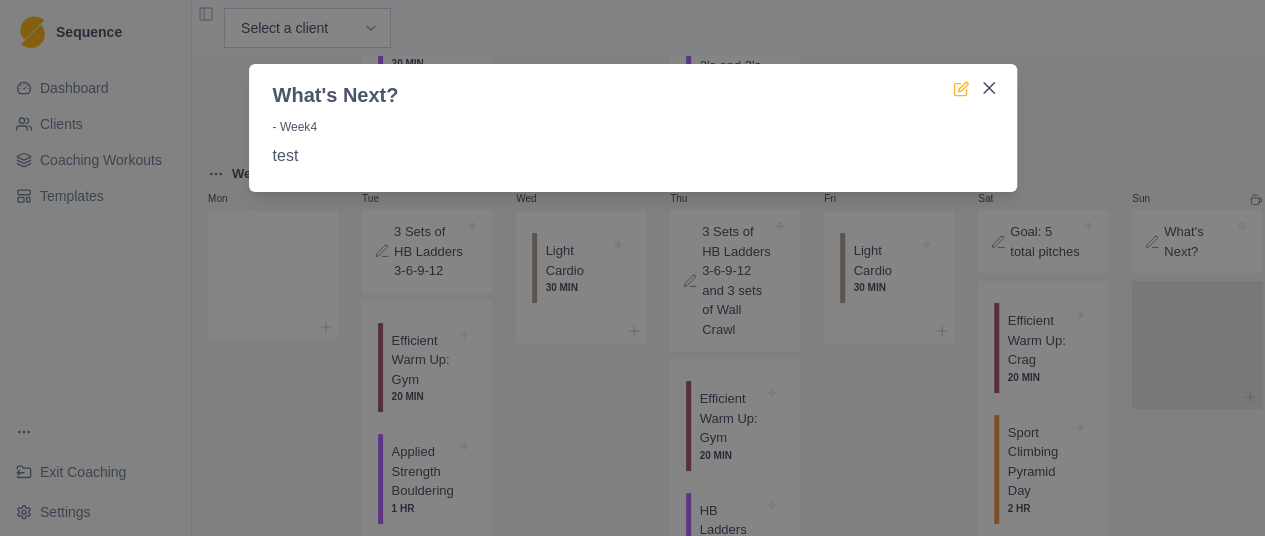 click 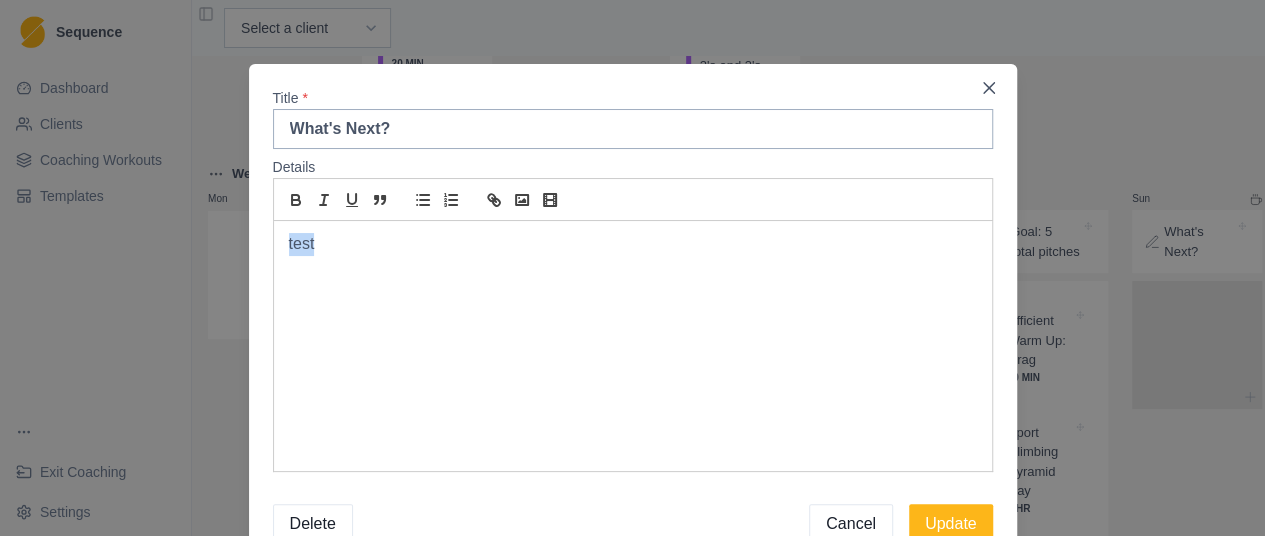 drag, startPoint x: 62, startPoint y: 229, endPoint x: 14, endPoint y: 220, distance: 48.83646 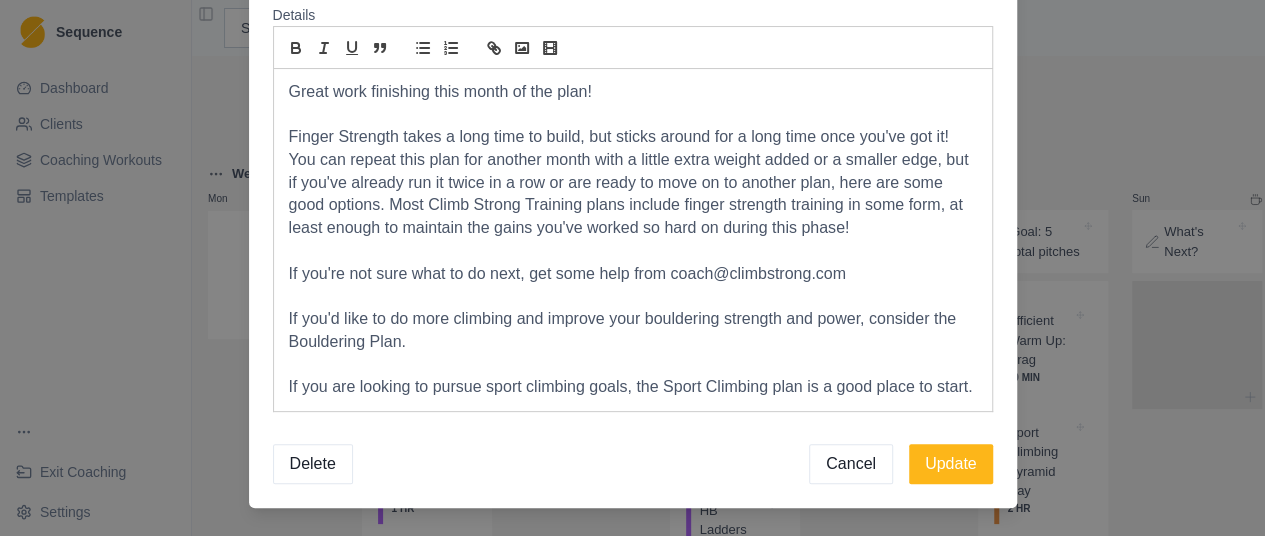 scroll, scrollTop: 172, scrollLeft: 0, axis: vertical 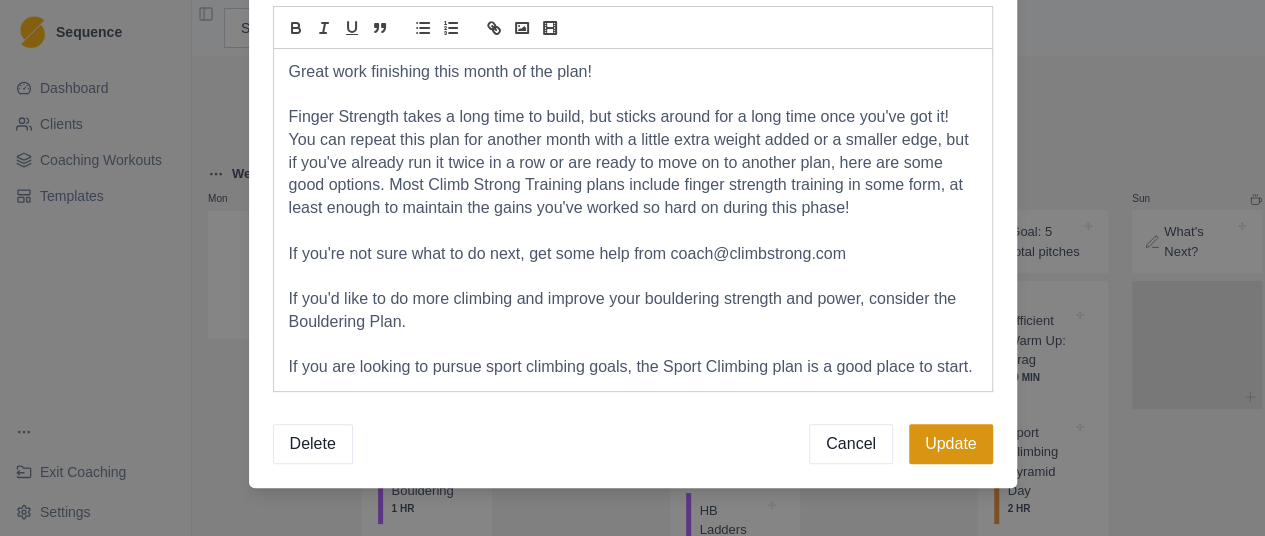click on "Update" at bounding box center (951, 444) 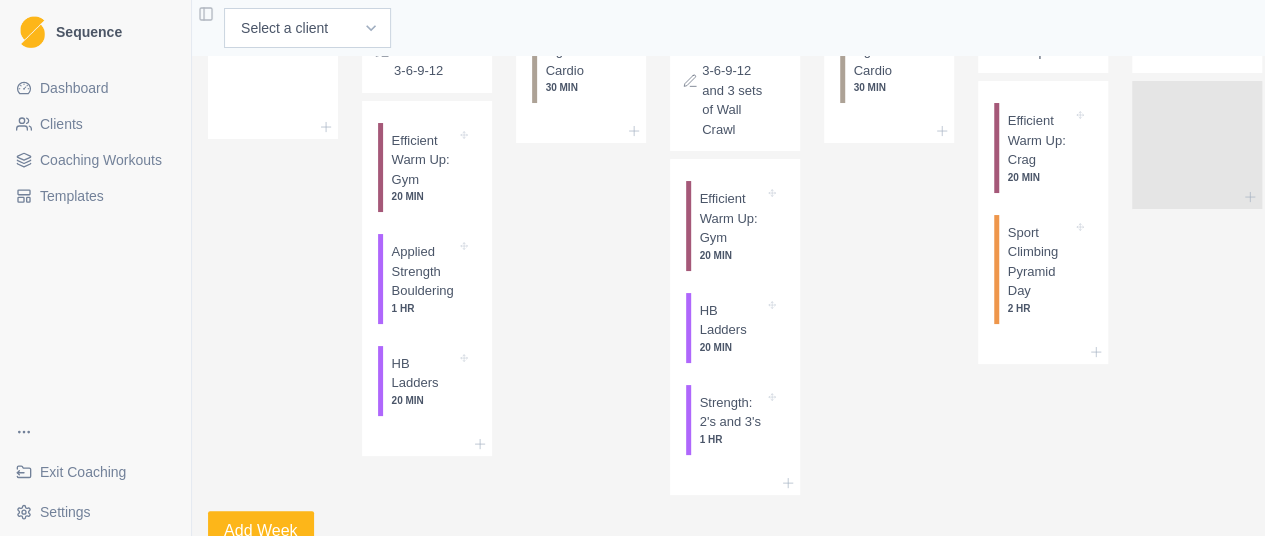 scroll, scrollTop: 1309, scrollLeft: 0, axis: vertical 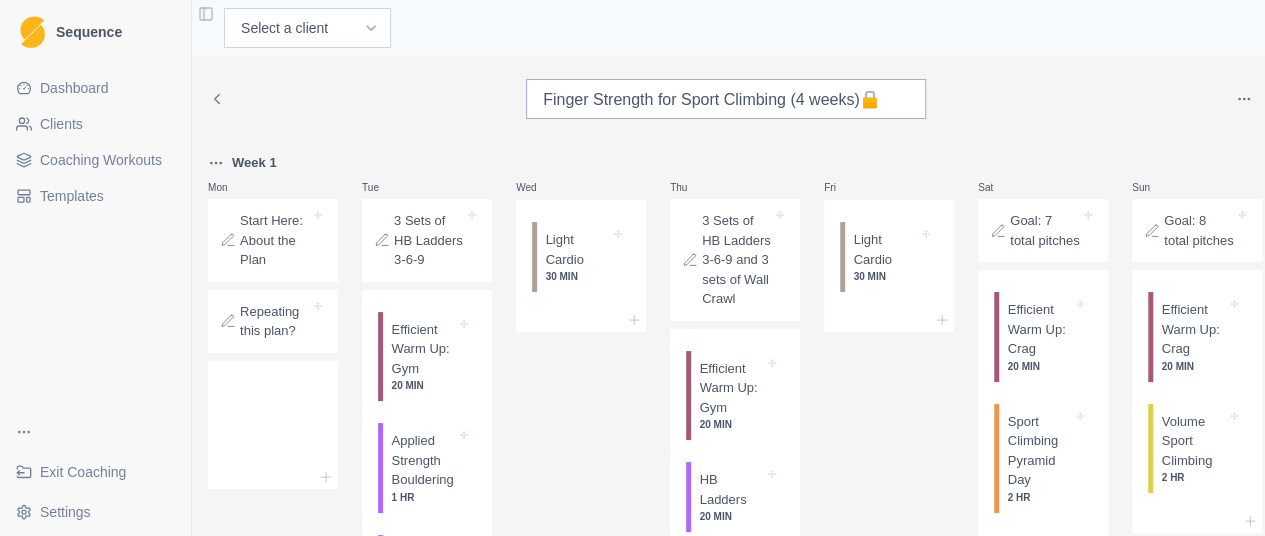 click on "Start Here: About the Plan" at bounding box center [275, 240] 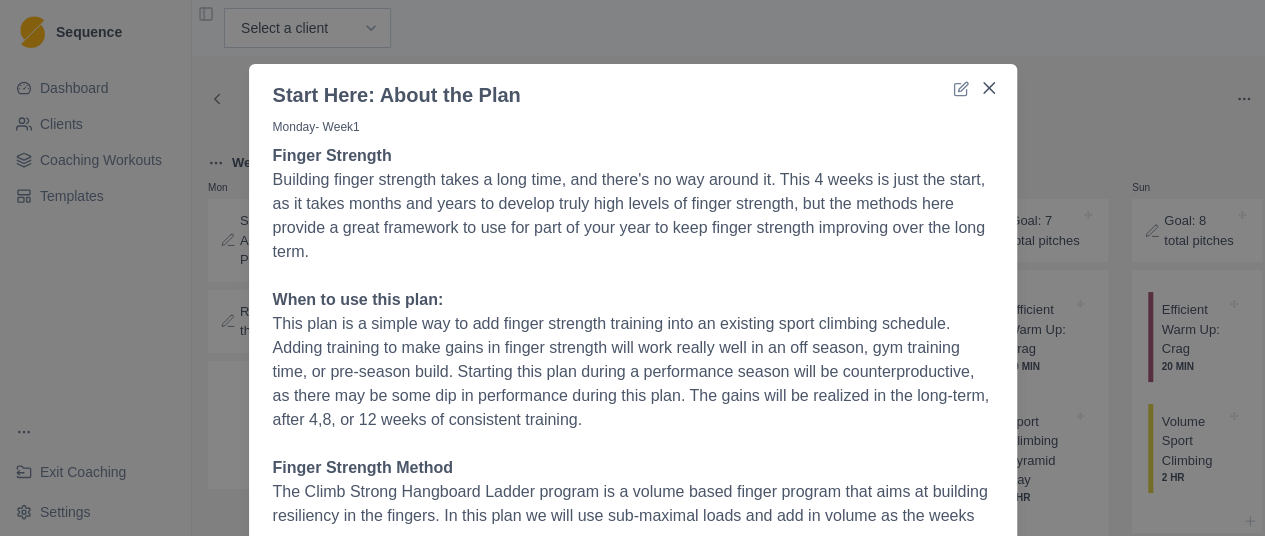 drag, startPoint x: 614, startPoint y: 422, endPoint x: 254, endPoint y: 175, distance: 436.58792 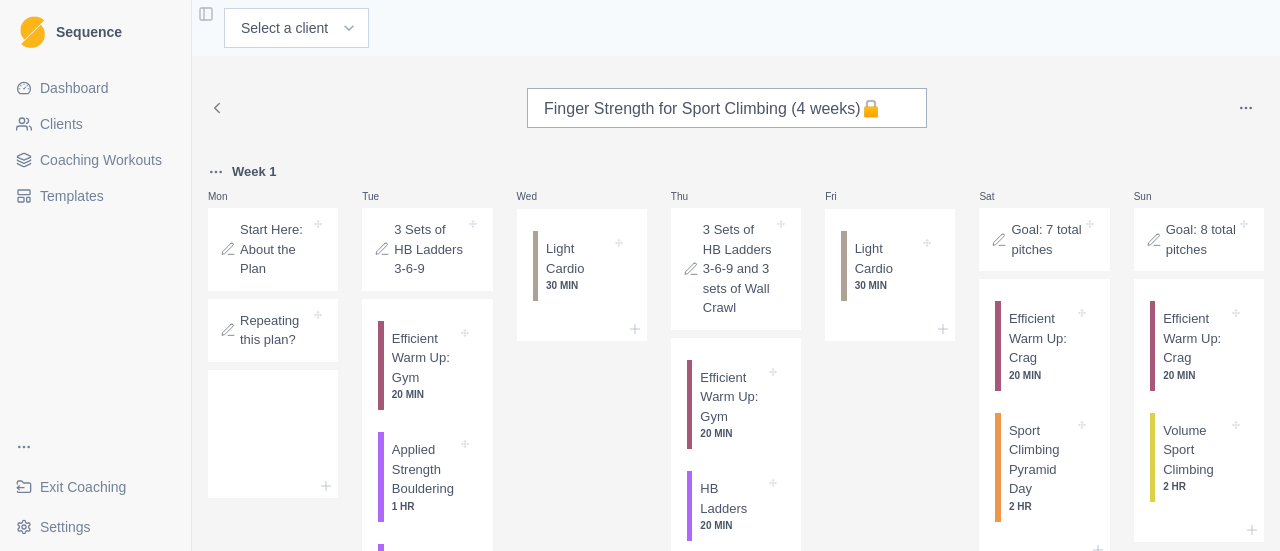 scroll, scrollTop: 0, scrollLeft: 0, axis: both 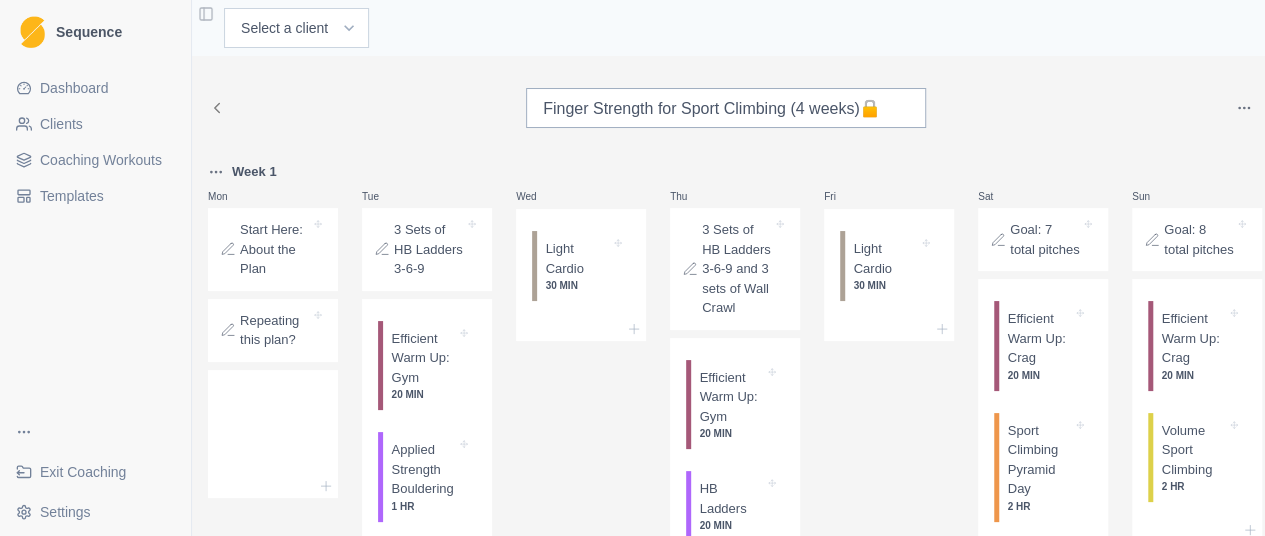 click at bounding box center [191, 268] 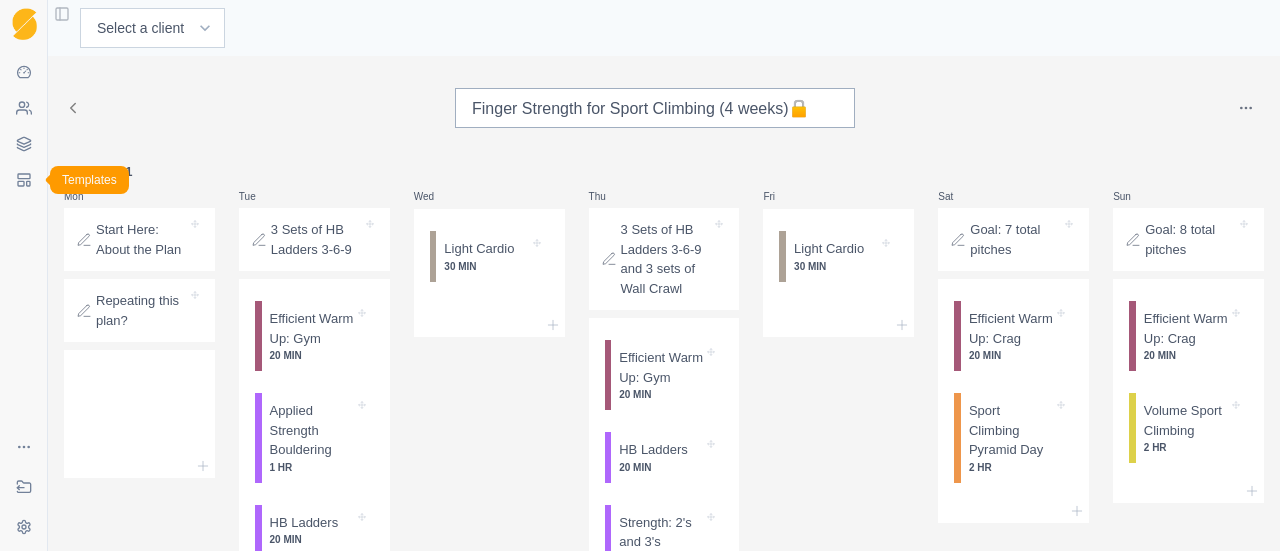 click 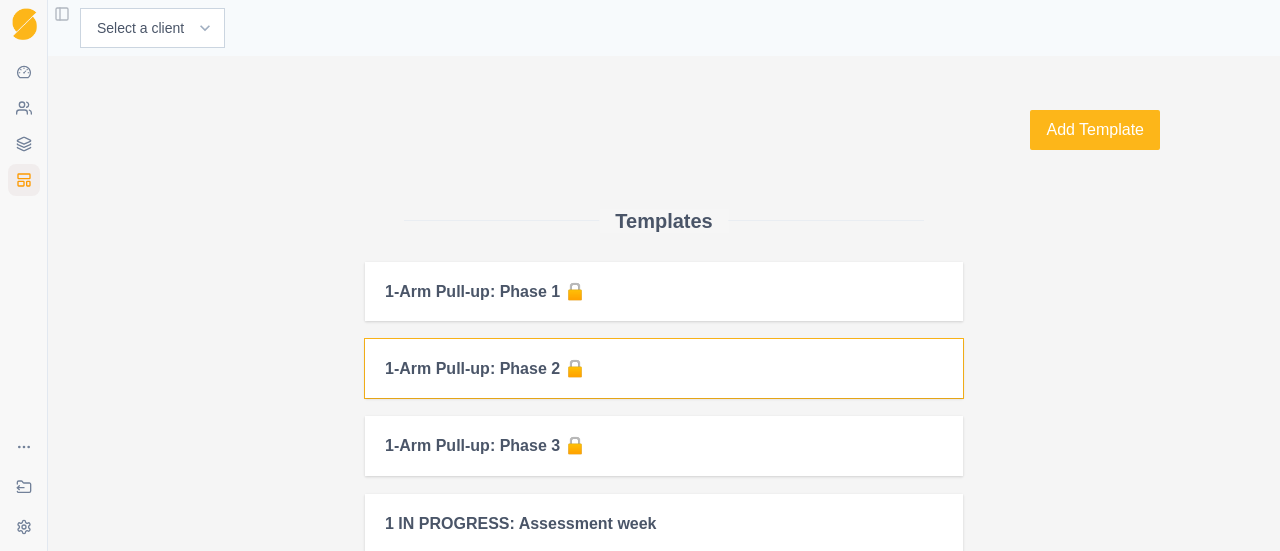 scroll, scrollTop: 800, scrollLeft: 0, axis: vertical 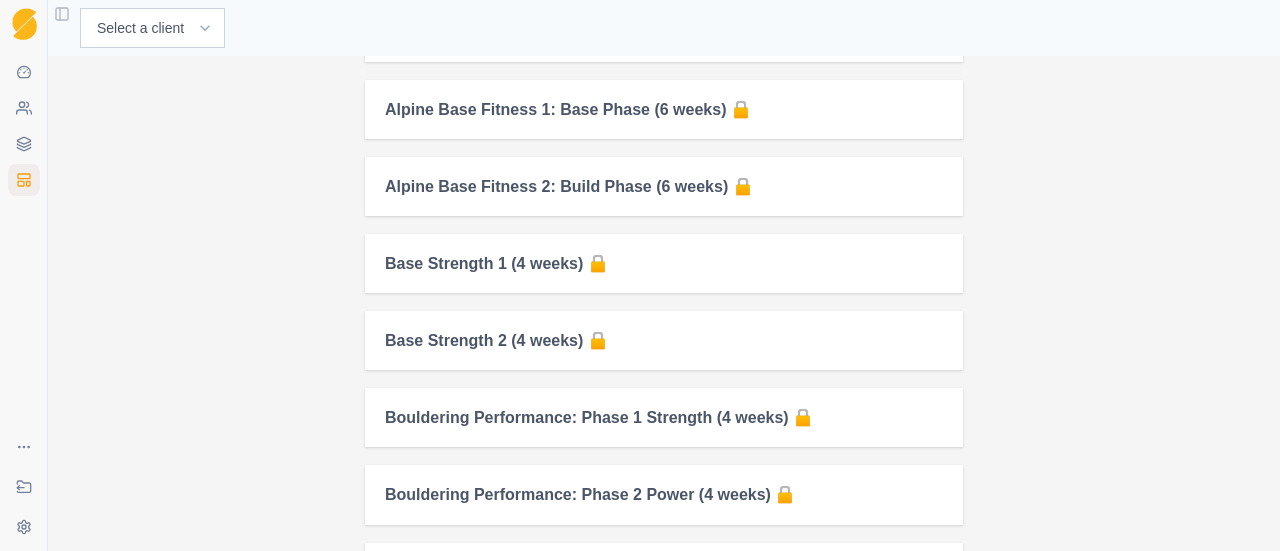 drag, startPoint x: 691, startPoint y: 375, endPoint x: 234, endPoint y: 375, distance: 457 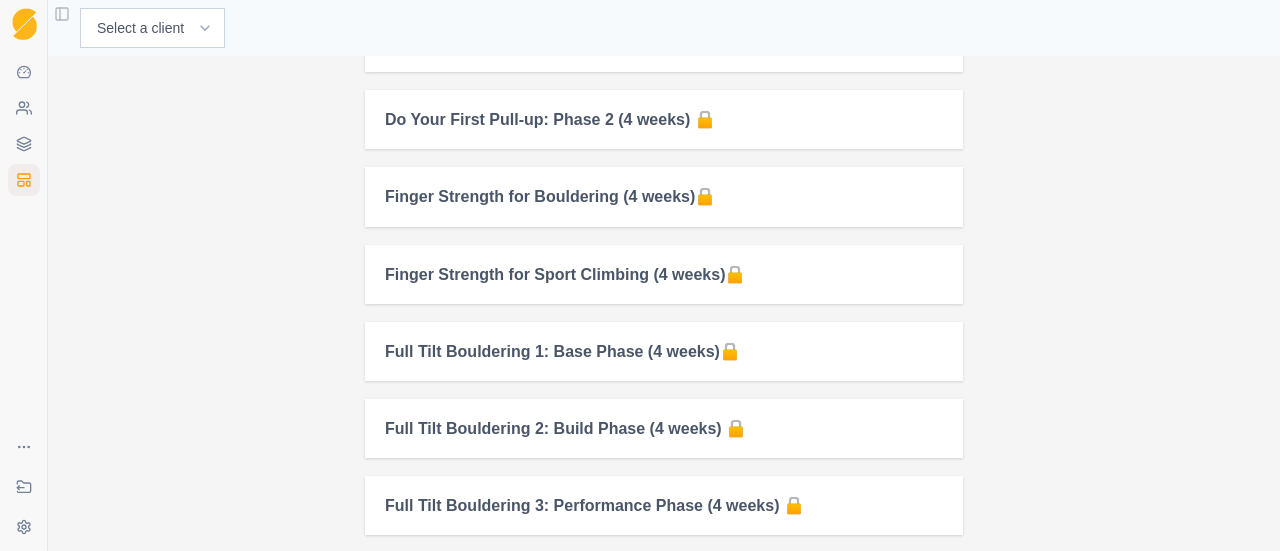 scroll, scrollTop: 1500, scrollLeft: 0, axis: vertical 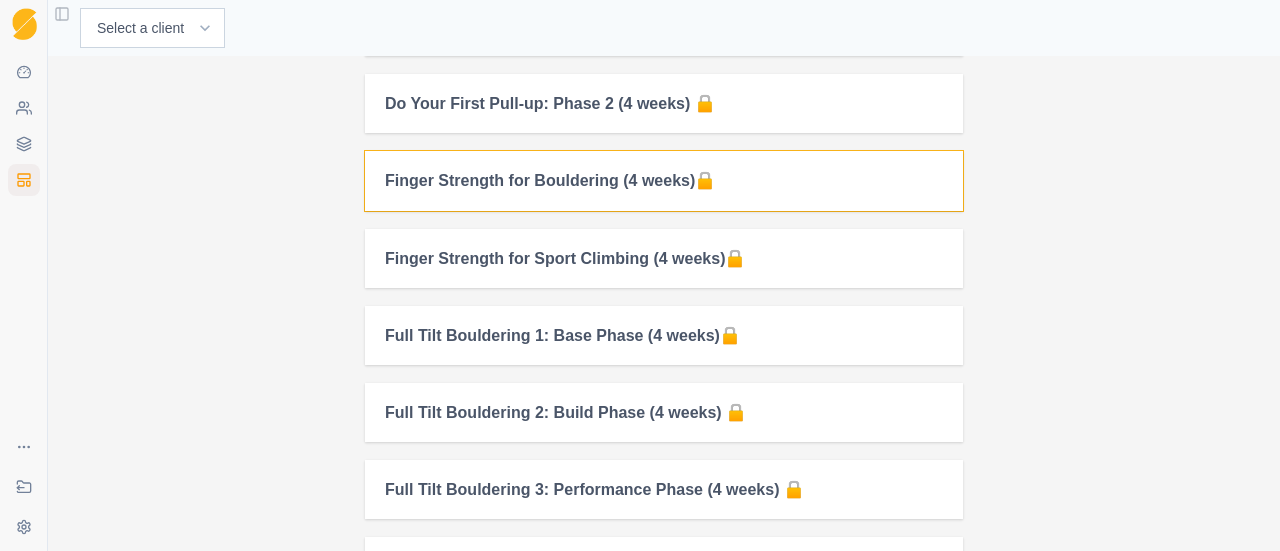 click on "Finger Strength for Bouldering (4 weeks)🔒" at bounding box center (664, 180) 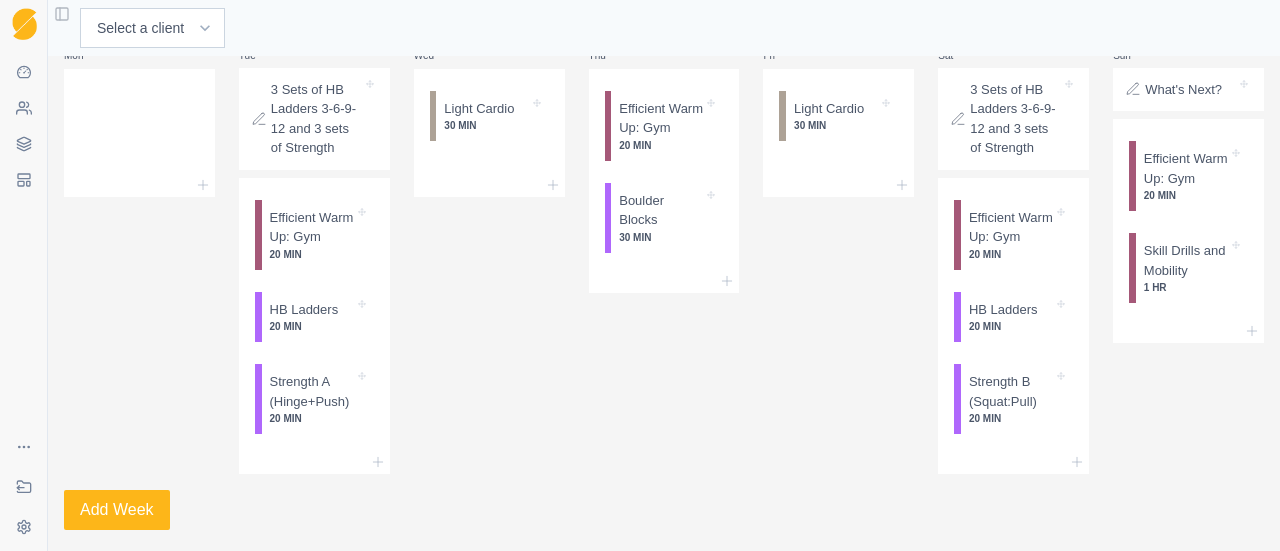scroll, scrollTop: 1434, scrollLeft: 0, axis: vertical 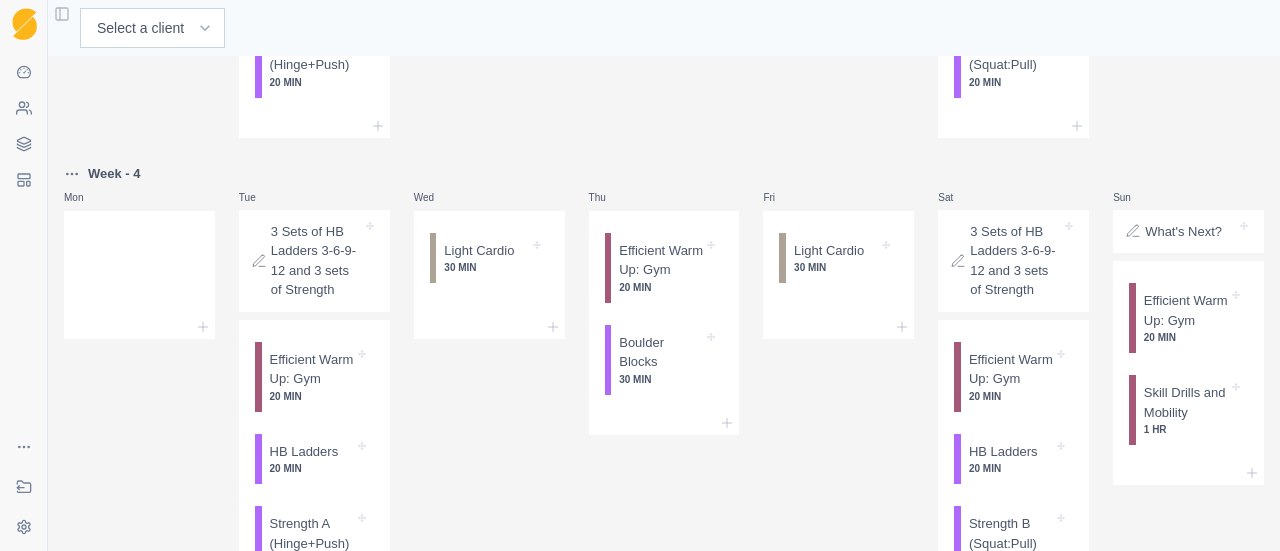 click on "What's Next?" at bounding box center (1183, 232) 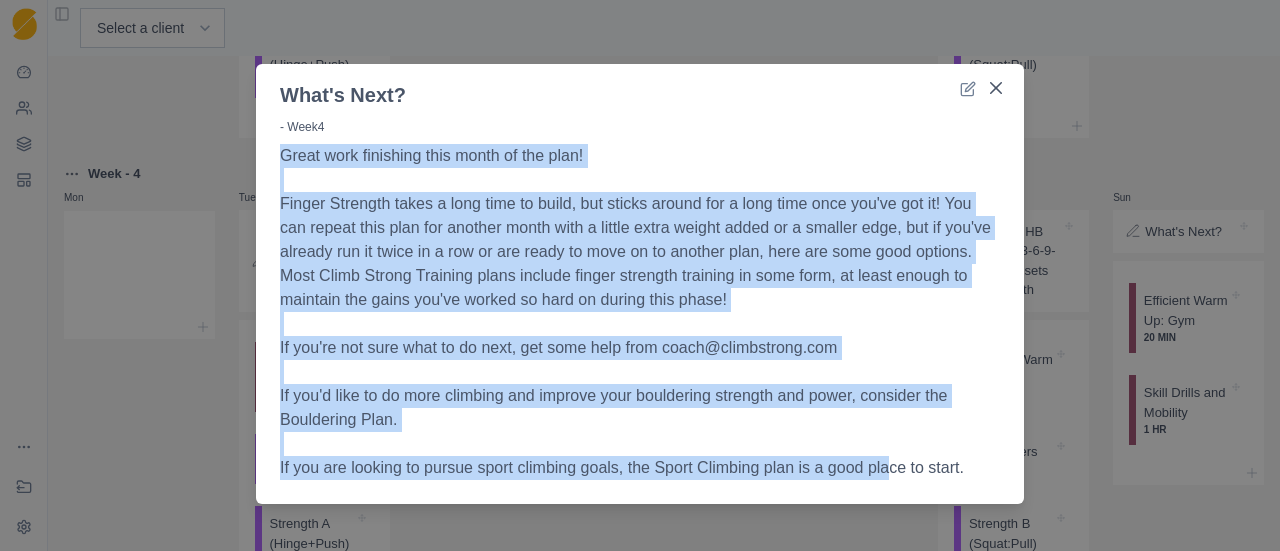 scroll, scrollTop: 16, scrollLeft: 0, axis: vertical 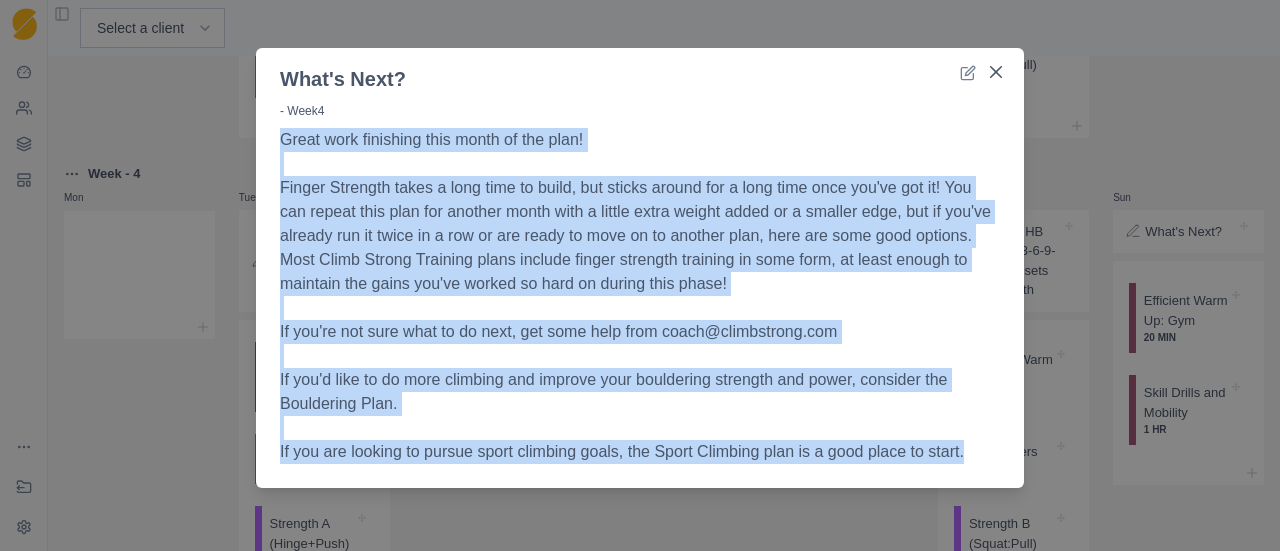 drag, startPoint x: 273, startPoint y: 157, endPoint x: 1058, endPoint y: 535, distance: 871.2686 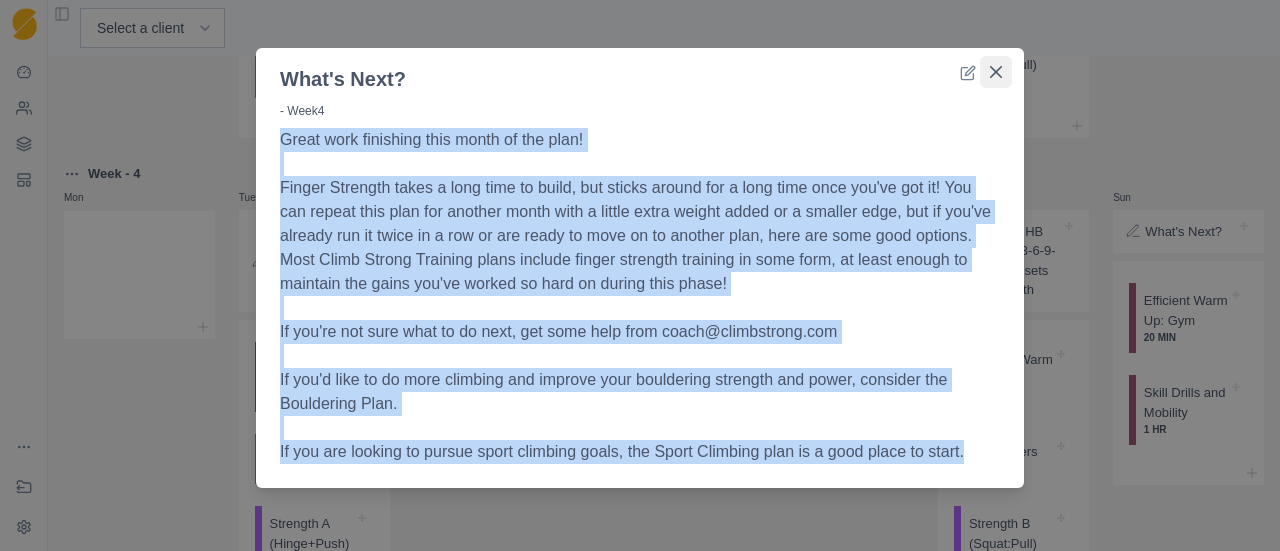click 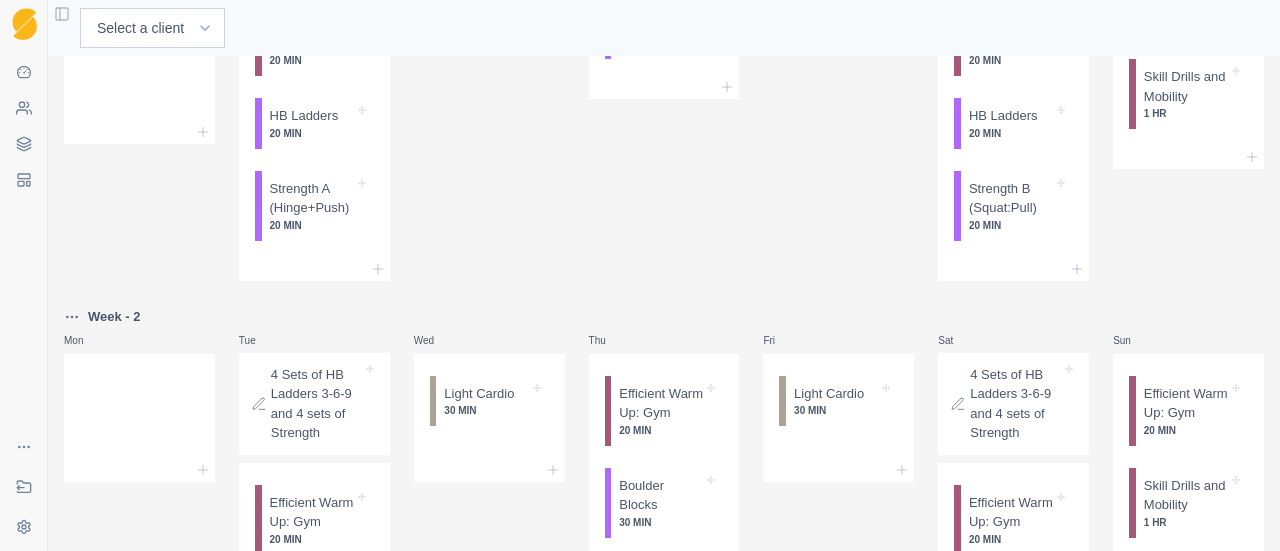 scroll, scrollTop: 0, scrollLeft: 0, axis: both 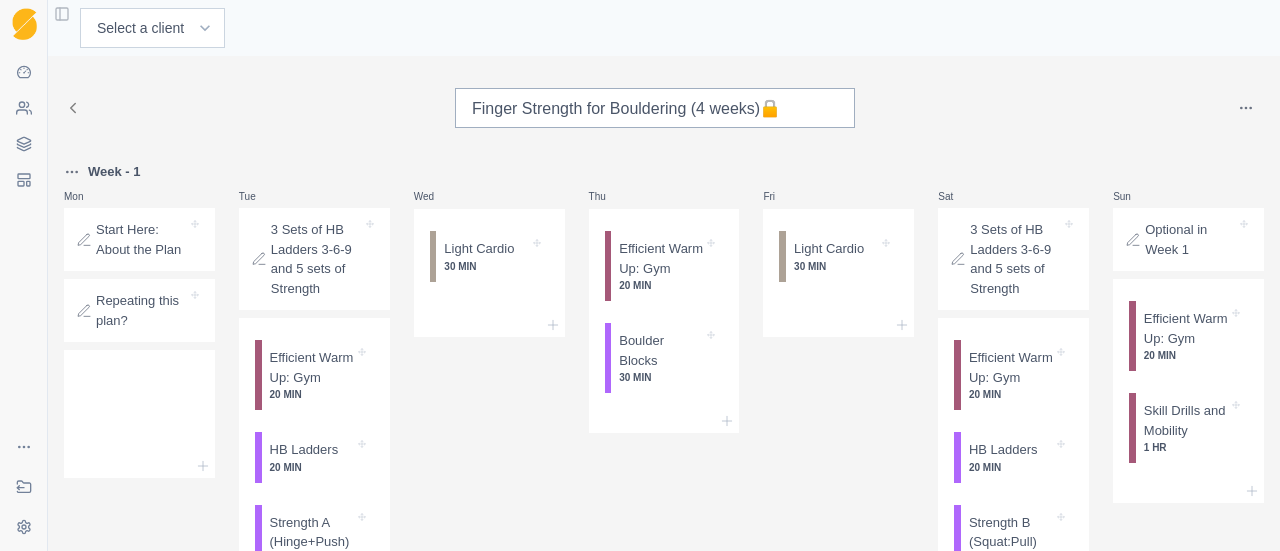 click on "Start Here: About the Plan" at bounding box center [141, 239] 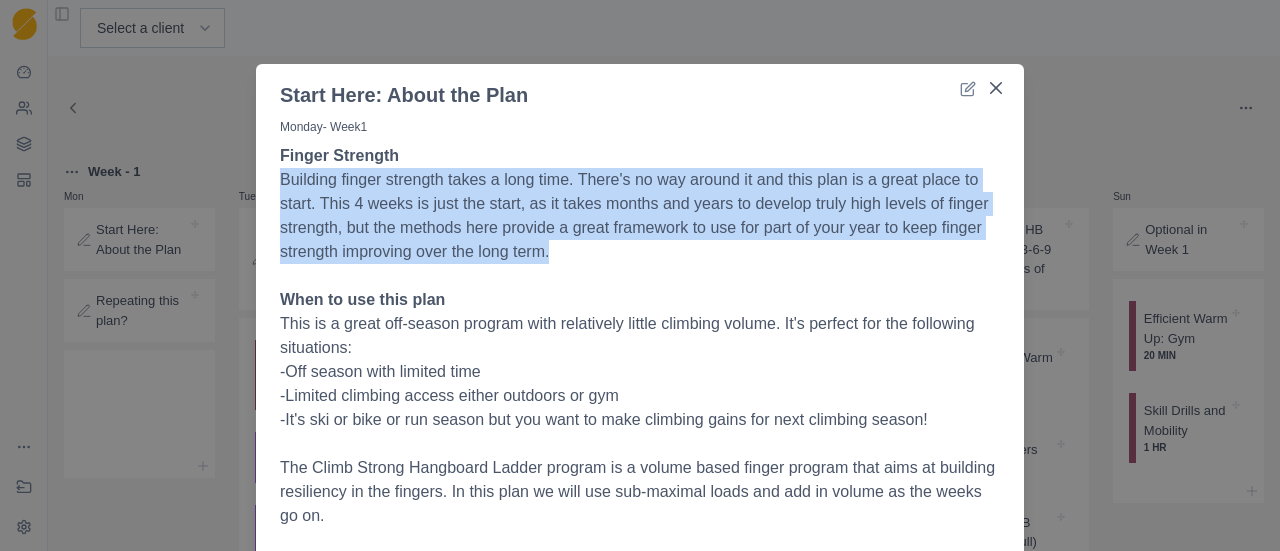 drag, startPoint x: 574, startPoint y: 252, endPoint x: 259, endPoint y: 189, distance: 321.23822 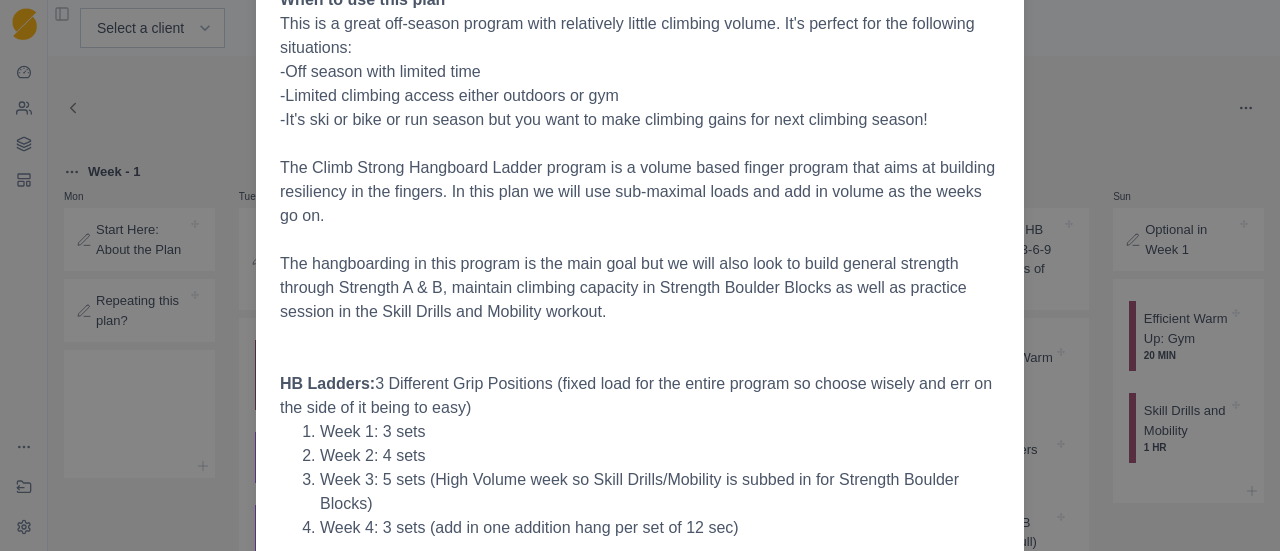 scroll, scrollTop: 0, scrollLeft: 0, axis: both 